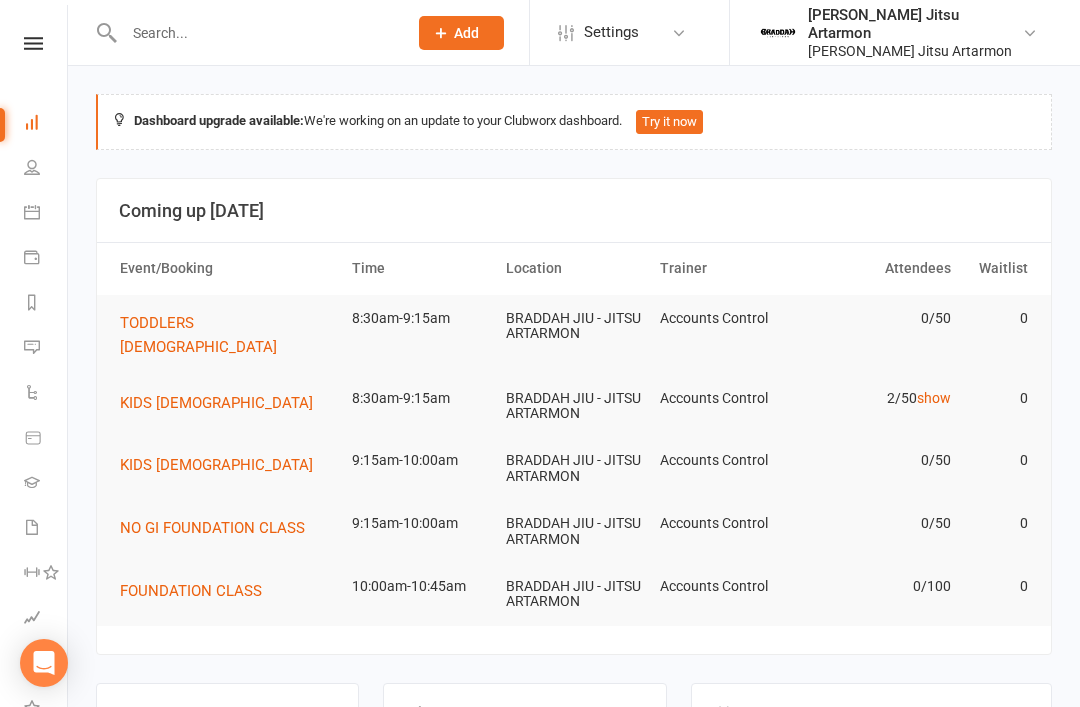 scroll, scrollTop: 0, scrollLeft: 0, axis: both 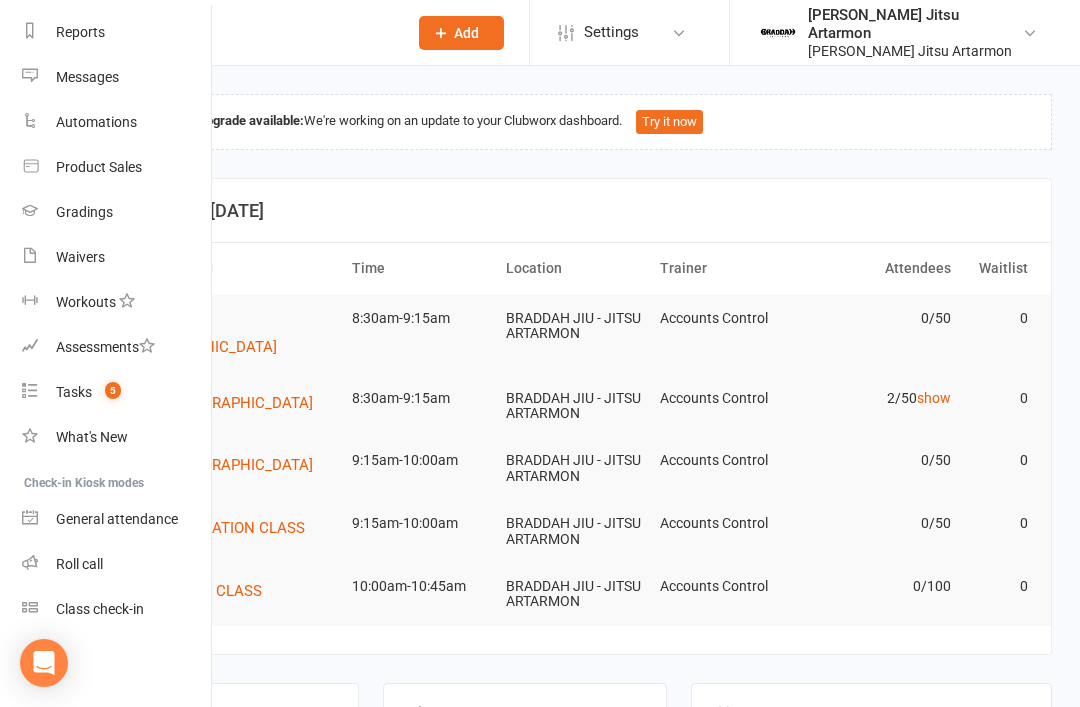 click on "Class check-in" at bounding box center [100, 609] 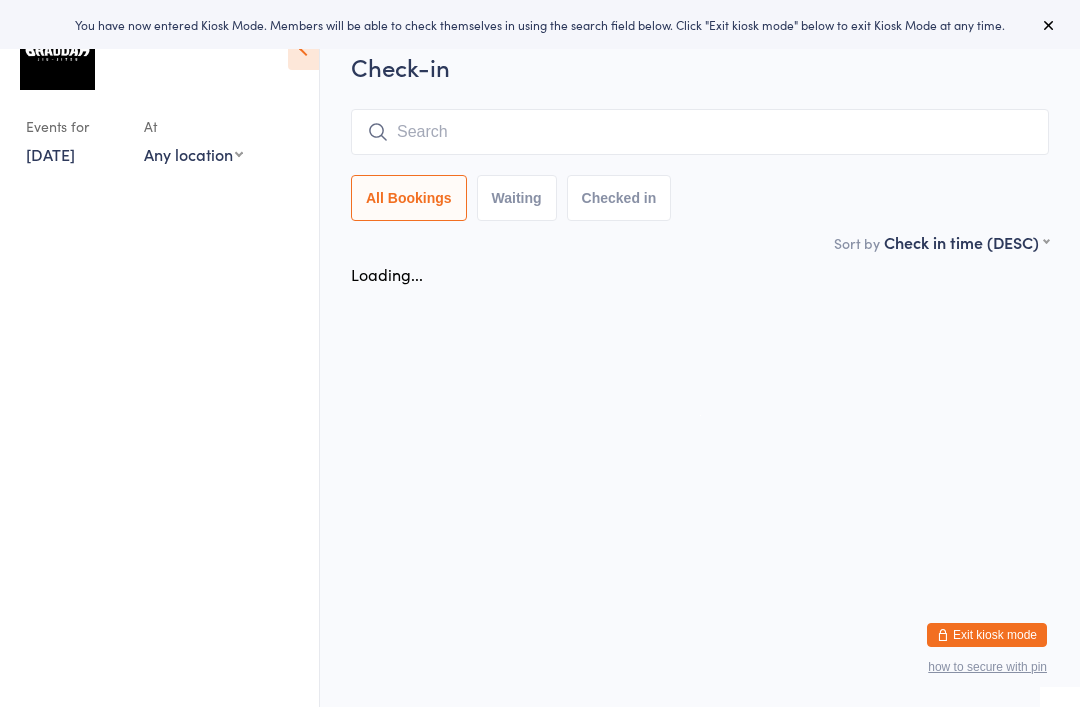 scroll, scrollTop: 0, scrollLeft: 0, axis: both 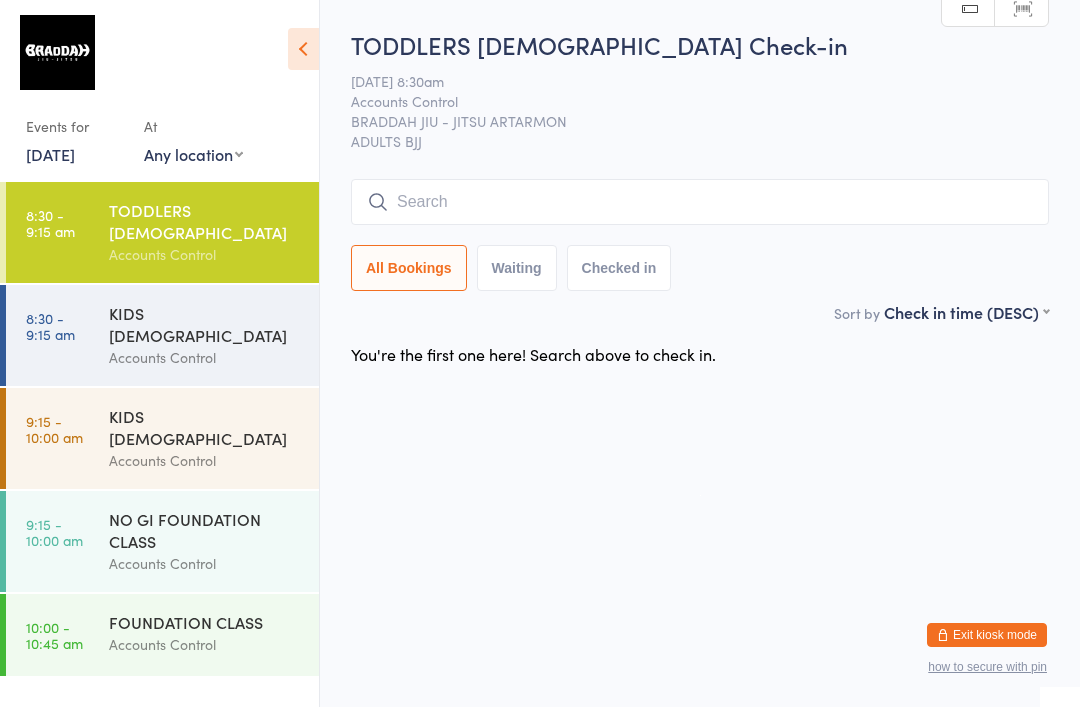 click at bounding box center [700, 202] 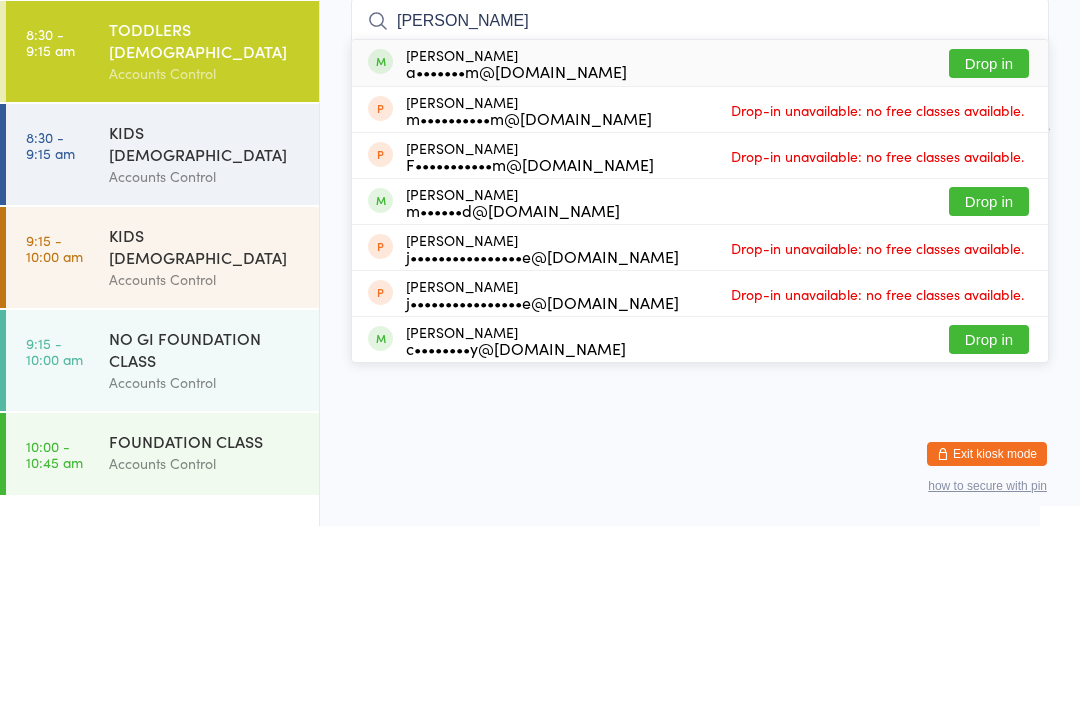 type on "Collum" 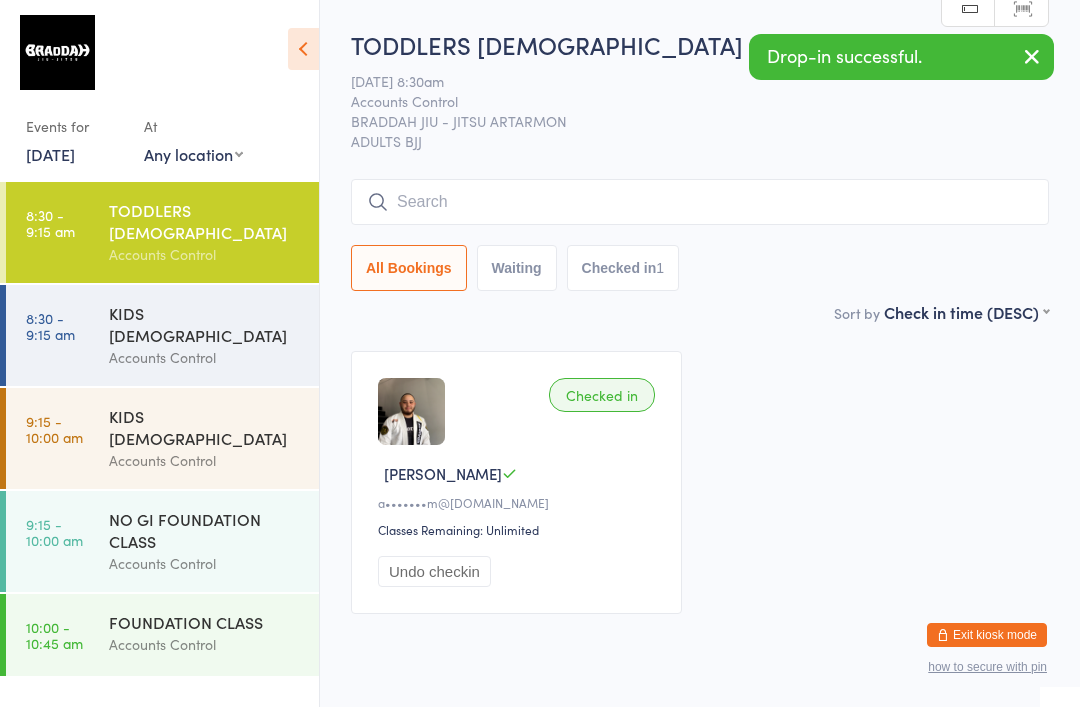 click on "KIDS 10 - 15 YO Accounts Control" at bounding box center (214, 438) 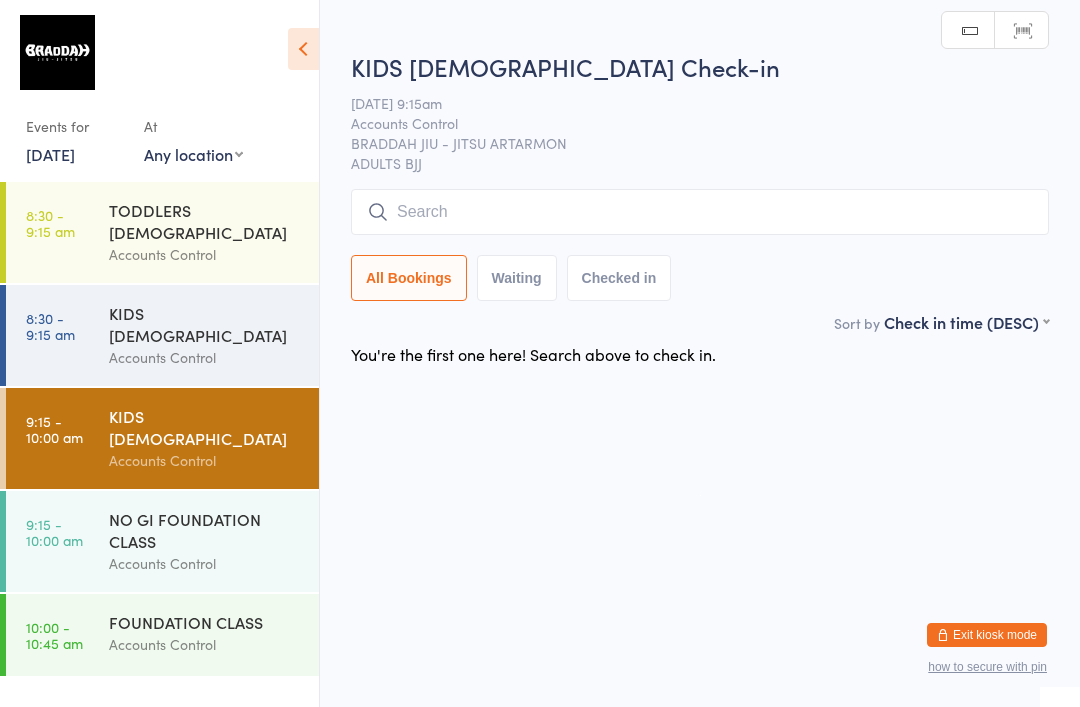 click at bounding box center (700, 212) 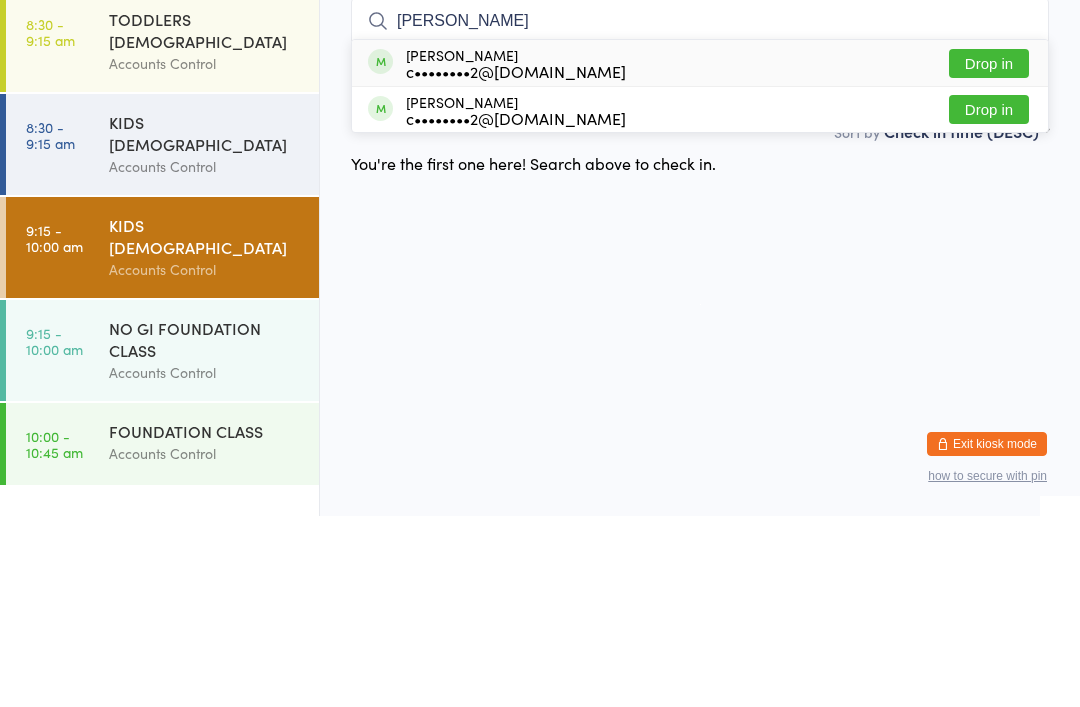 type on "Kropp" 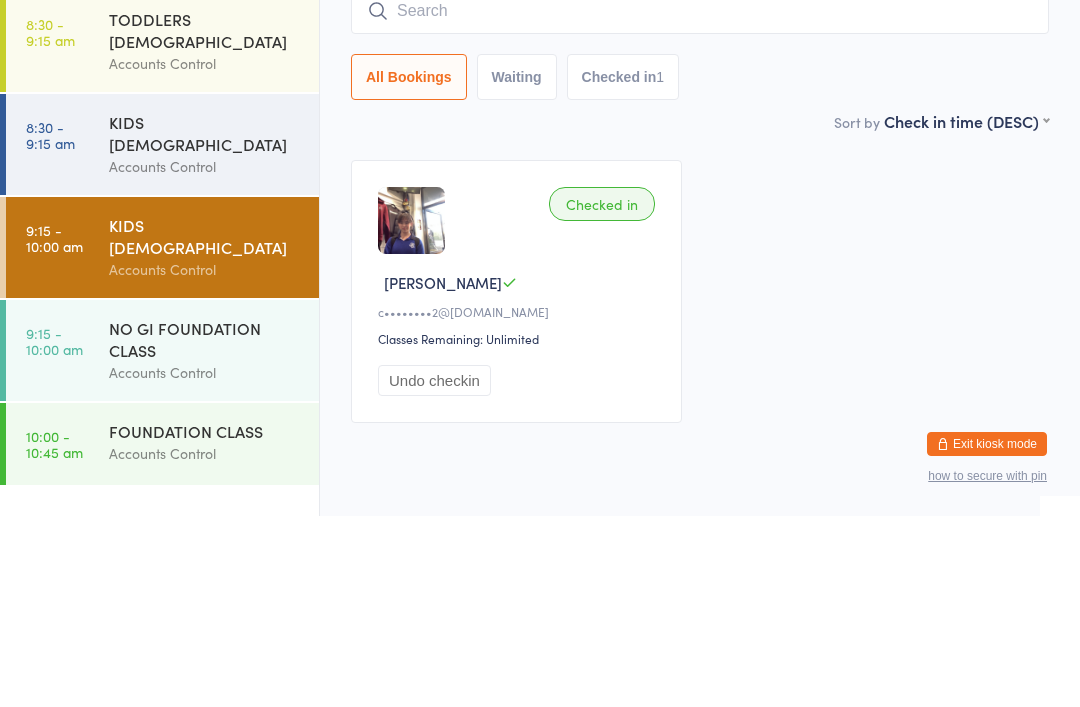 scroll, scrollTop: 71, scrollLeft: 0, axis: vertical 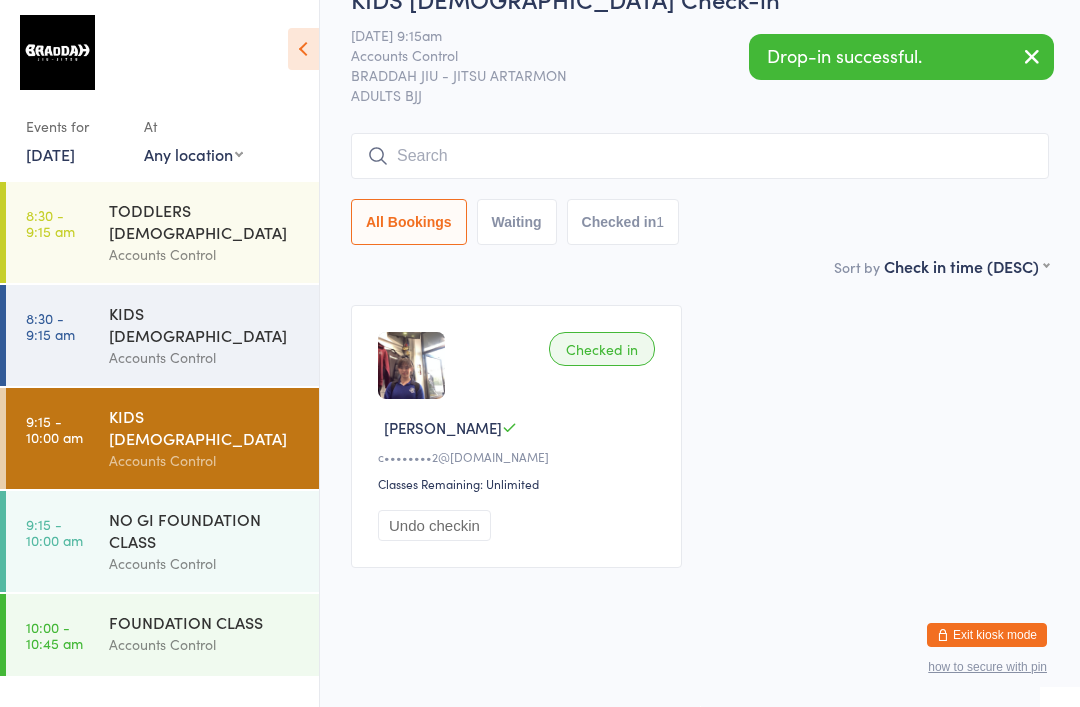click on "TODDLERS 3 TO 5 YO Accounts Control" at bounding box center (214, 232) 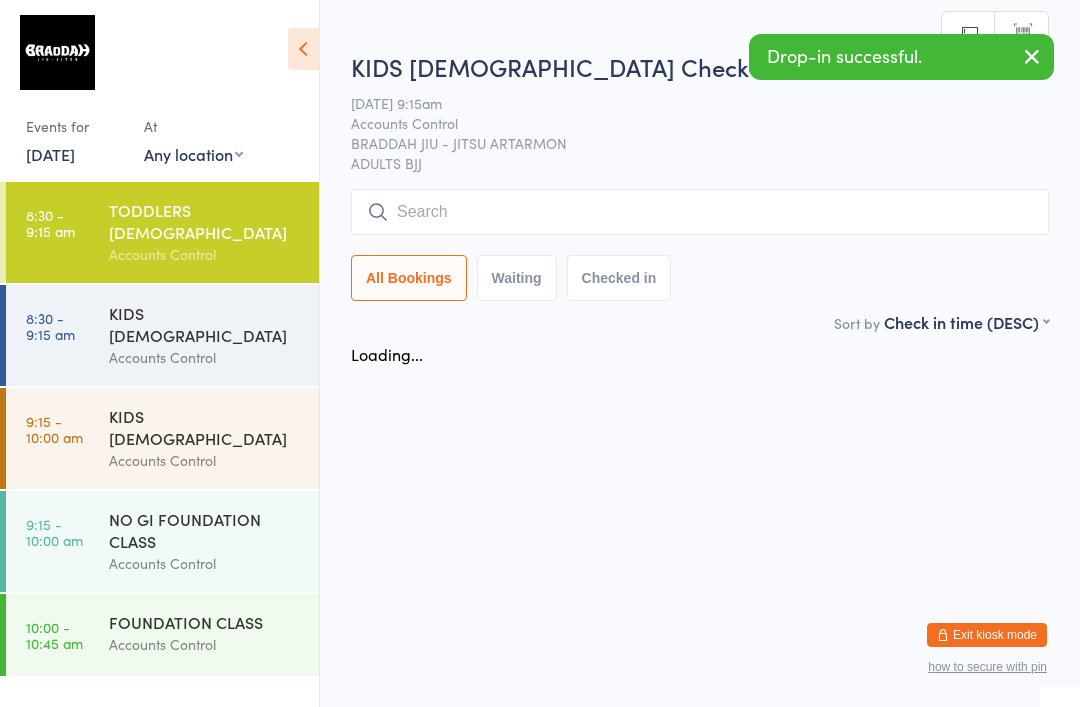 scroll, scrollTop: 0, scrollLeft: 0, axis: both 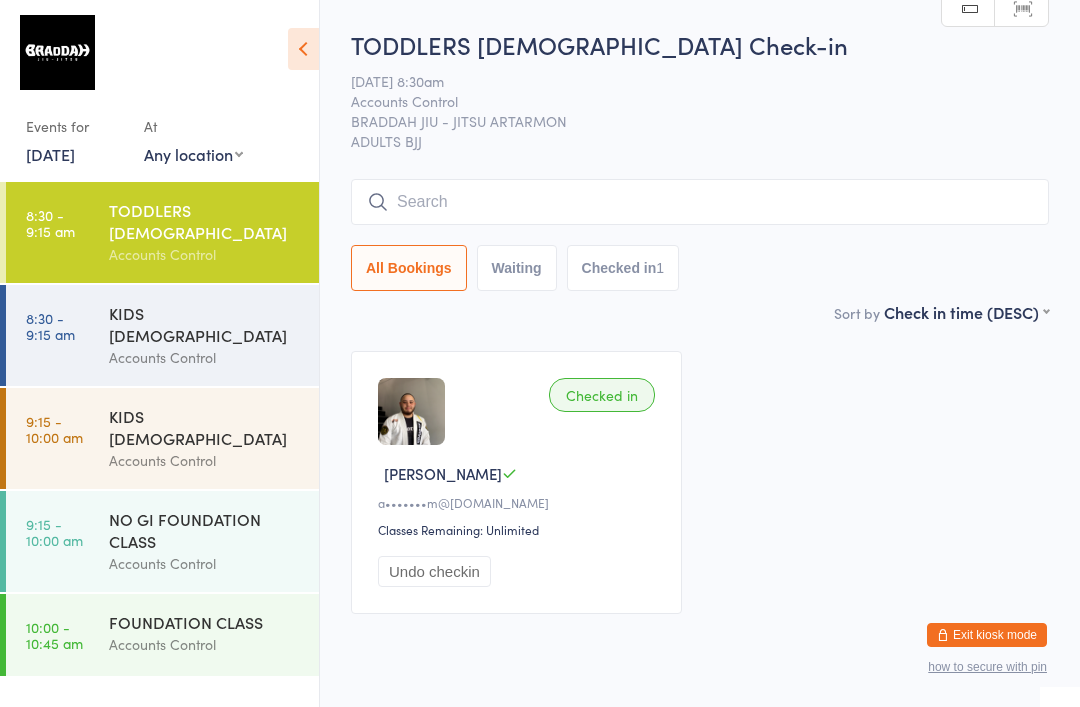 click on "TODDLERS 3 TO 5 YO Check-in 12 Jul 8:30am  Accounts Control  BRADDAH JIU - JITSU ARTARMON  ADULTS BJJ  Manual search Scanner input All Bookings Waiting  Checked in  1" at bounding box center (700, 164) 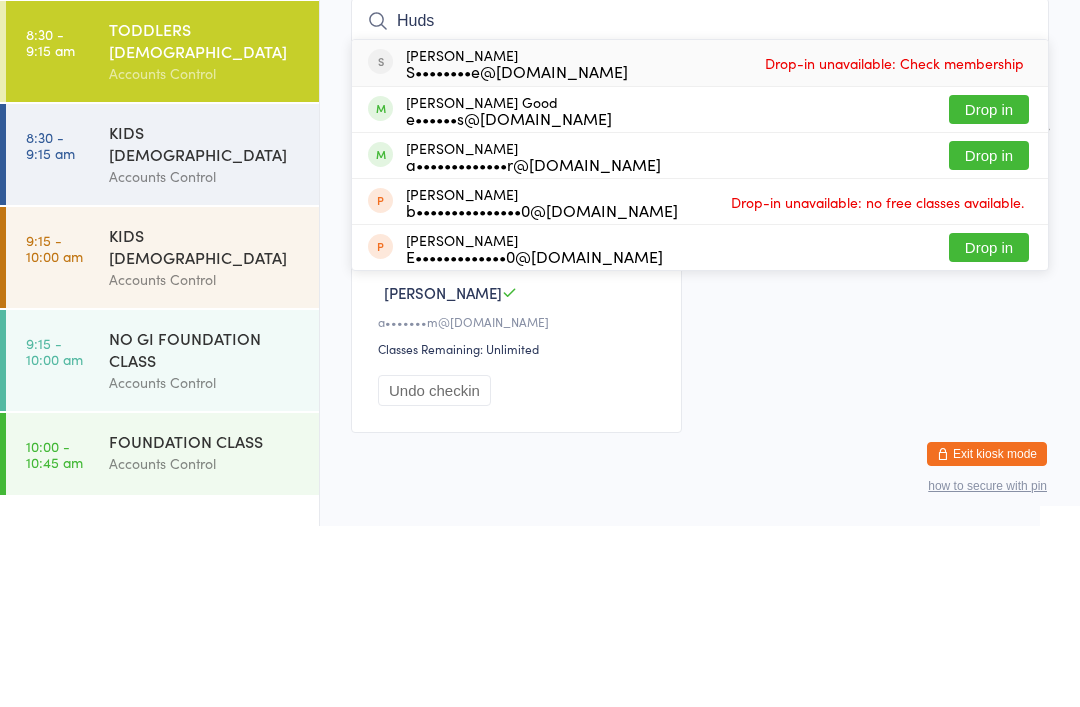 type on "Huds" 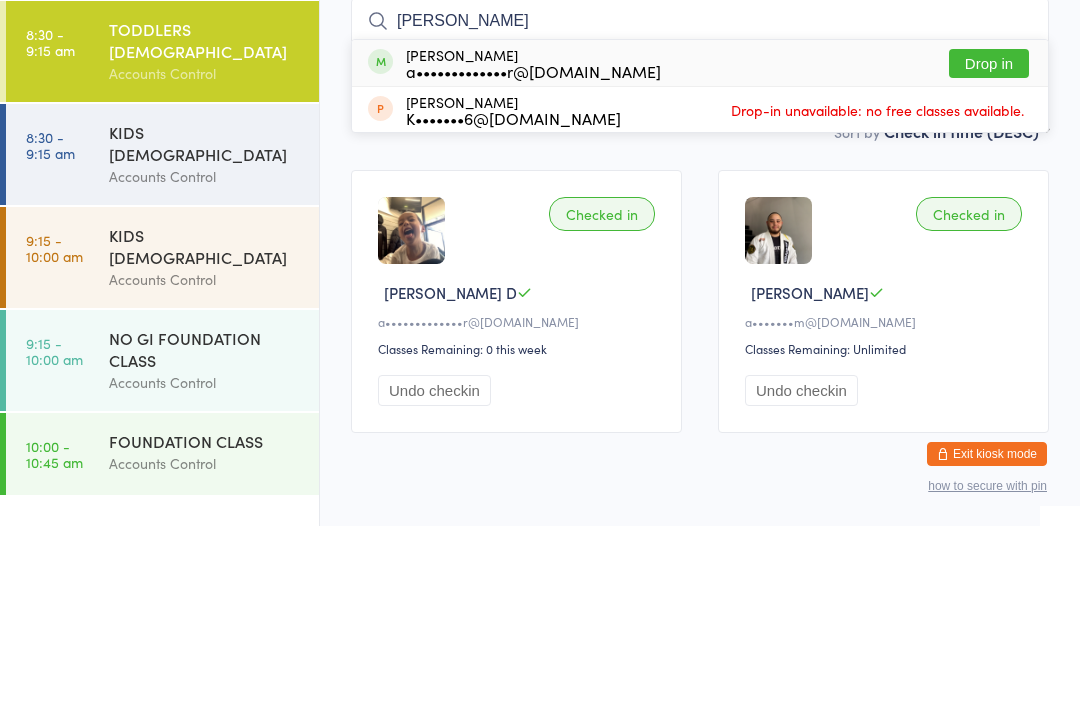 type on "lennox" 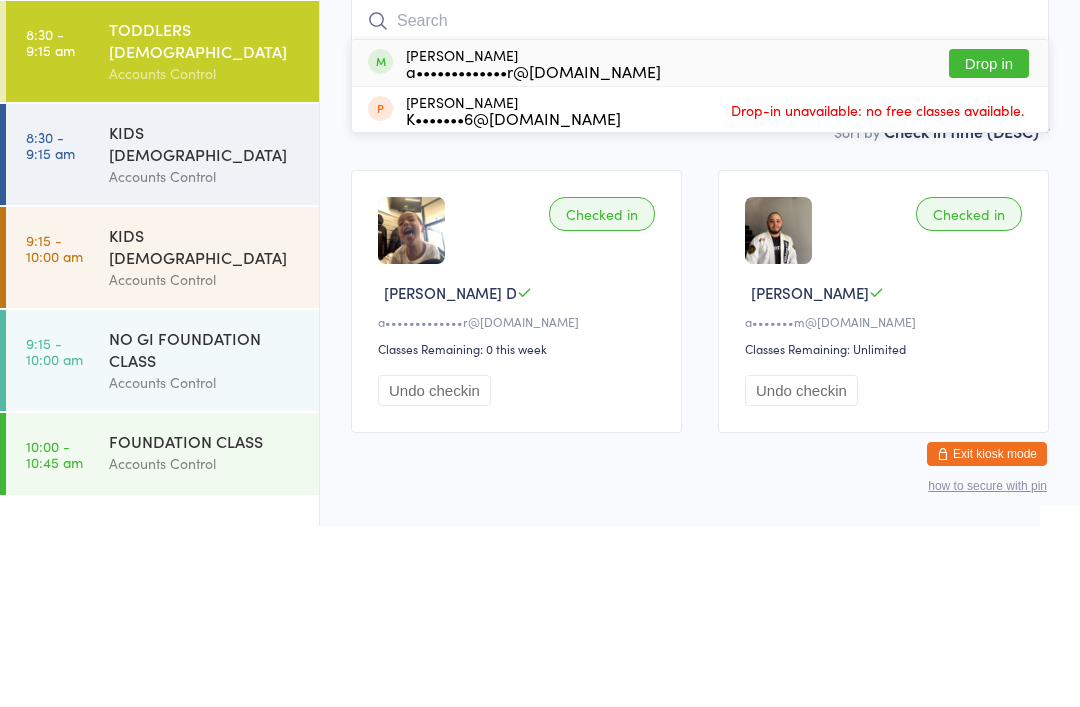 scroll, scrollTop: 71, scrollLeft: 0, axis: vertical 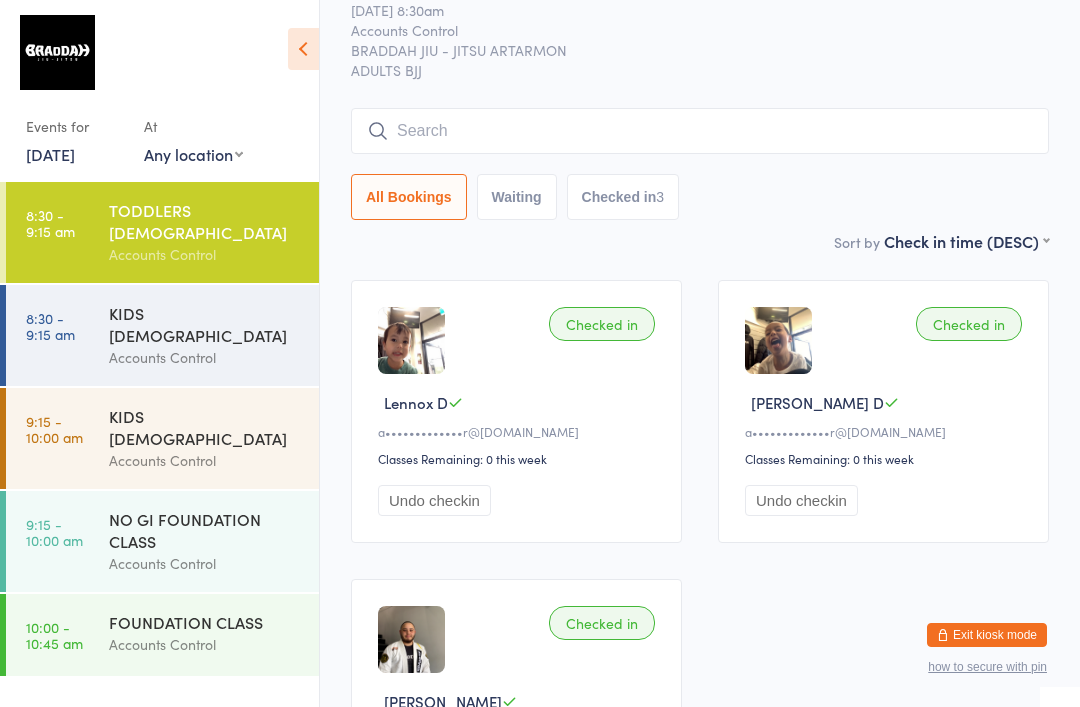 click at bounding box center (700, 131) 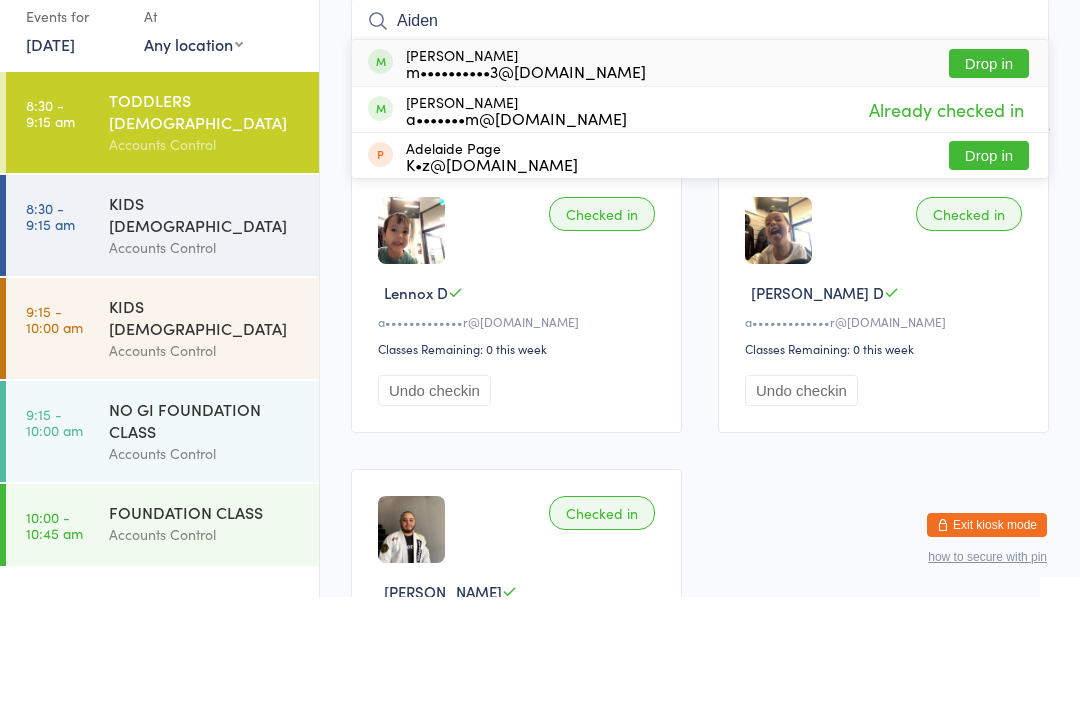 type on "Aiden" 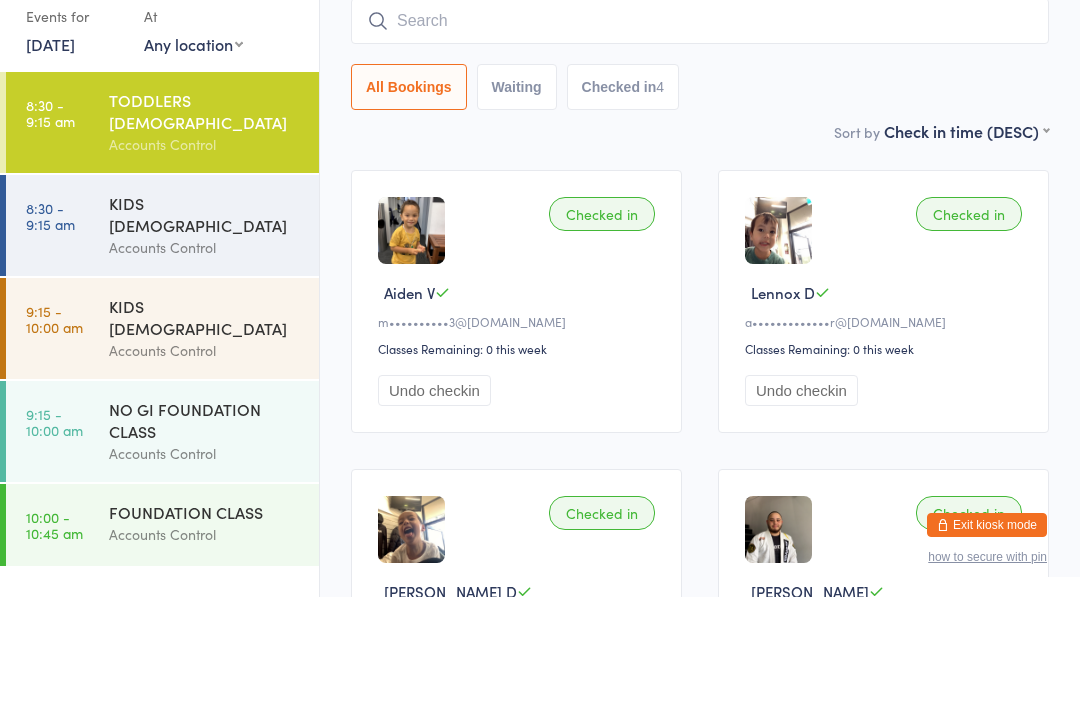 click on "Checked in" at bounding box center (602, 324) 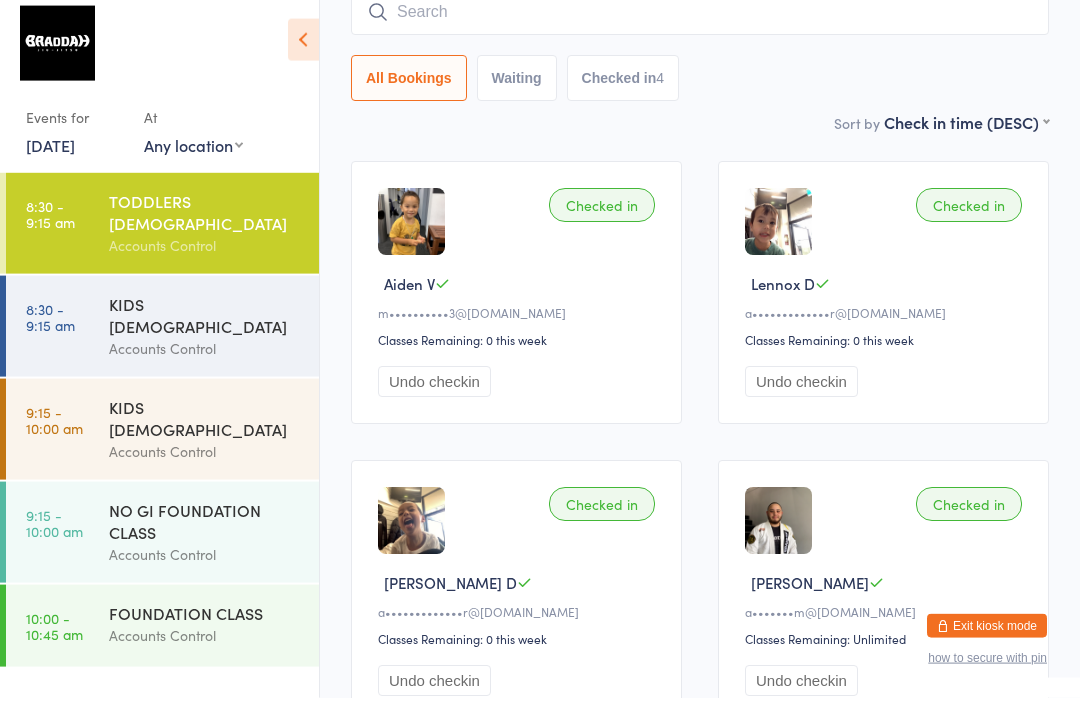 scroll, scrollTop: 312, scrollLeft: 0, axis: vertical 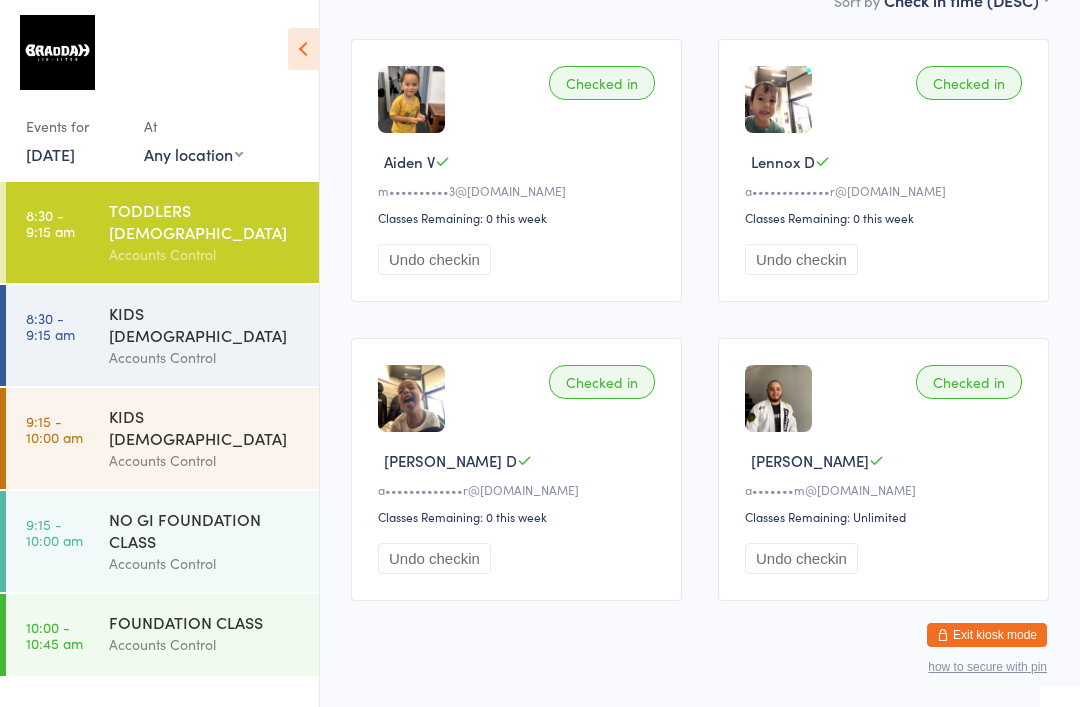 click on "KIDS 6 - 9 YO Accounts Control" at bounding box center [214, 335] 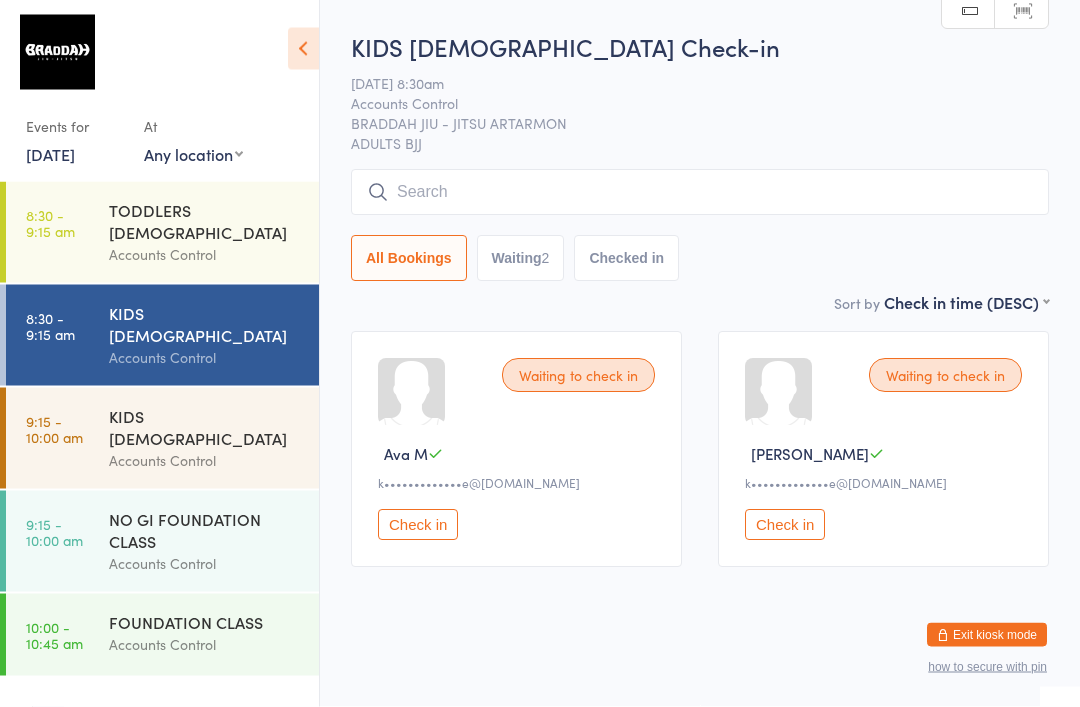 scroll, scrollTop: 37, scrollLeft: 0, axis: vertical 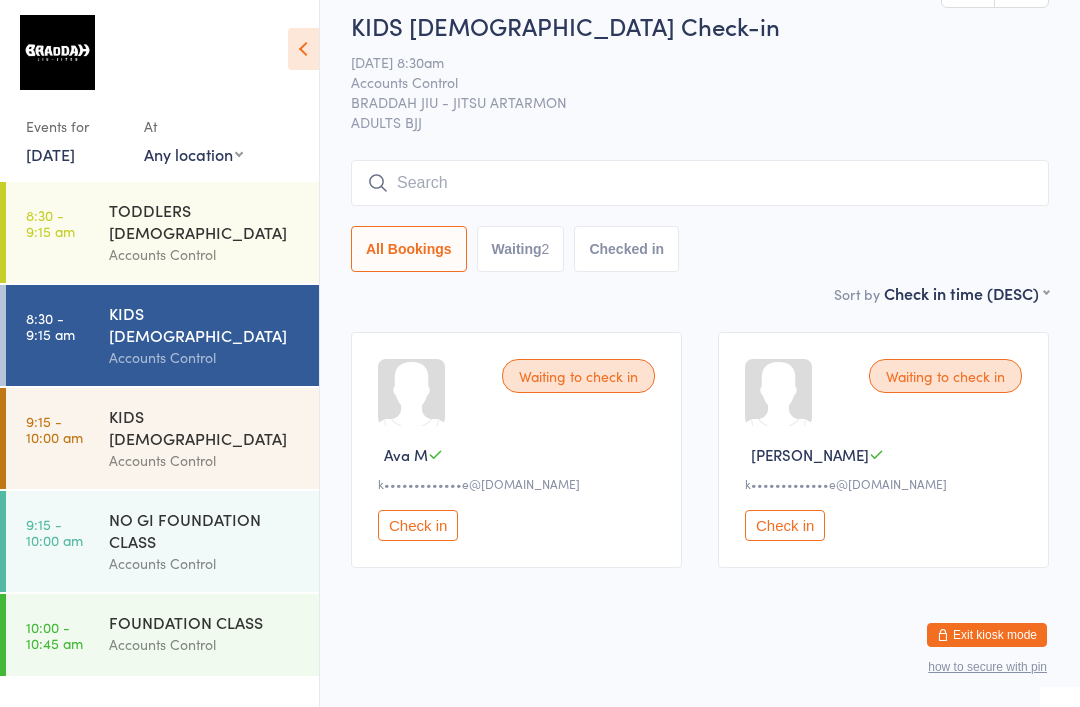 click on "Waiting to check in" at bounding box center (945, 376) 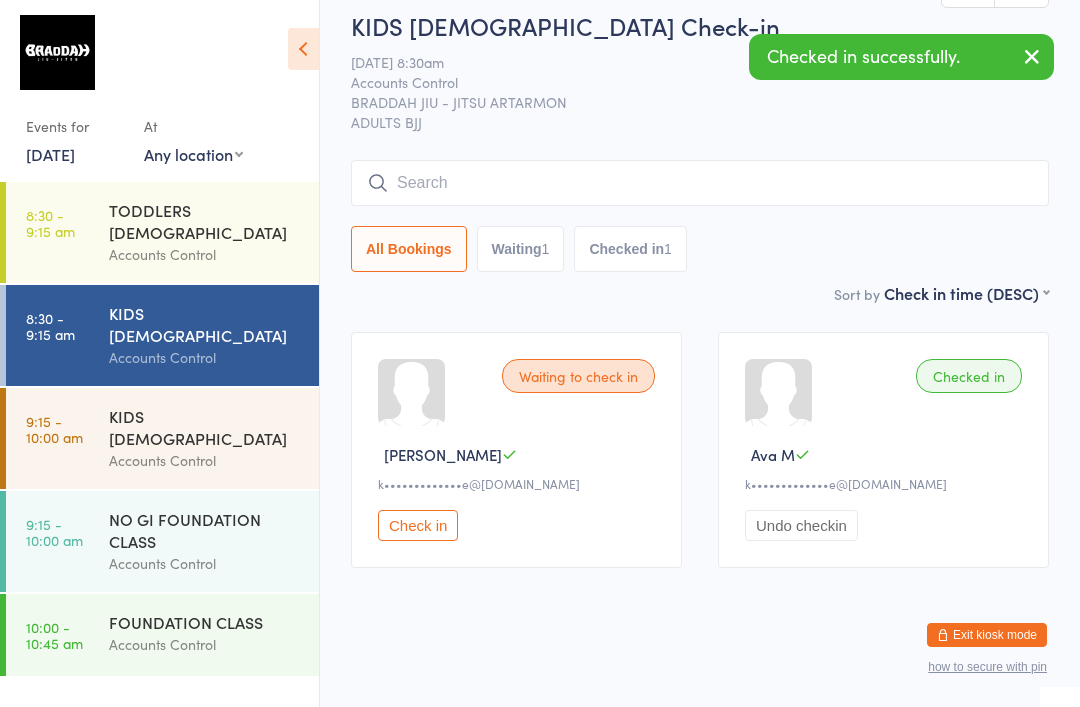 click on "Check in" at bounding box center [418, 525] 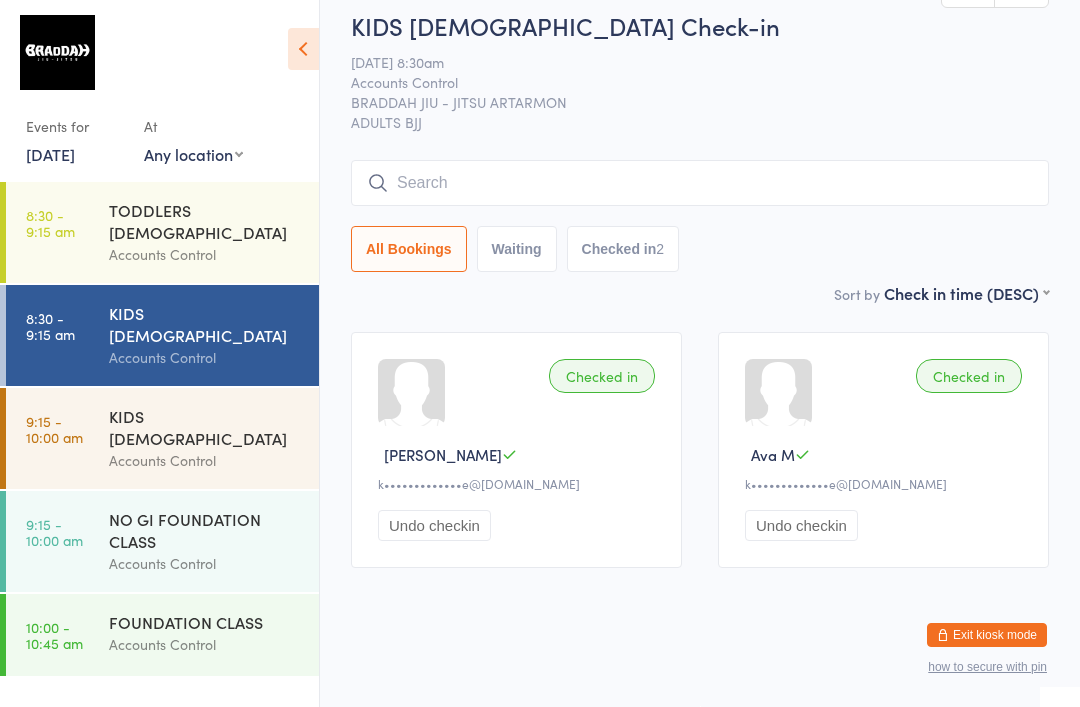 click on "All Bookings Waiting  Checked in  2" at bounding box center (700, 249) 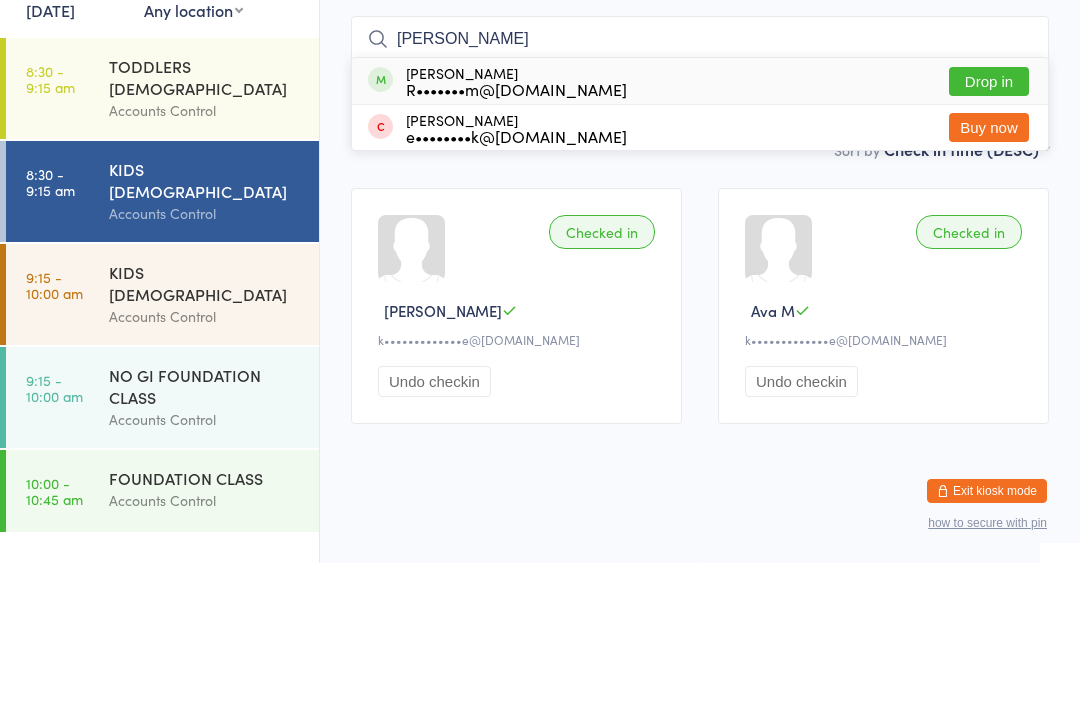 type on "Monica" 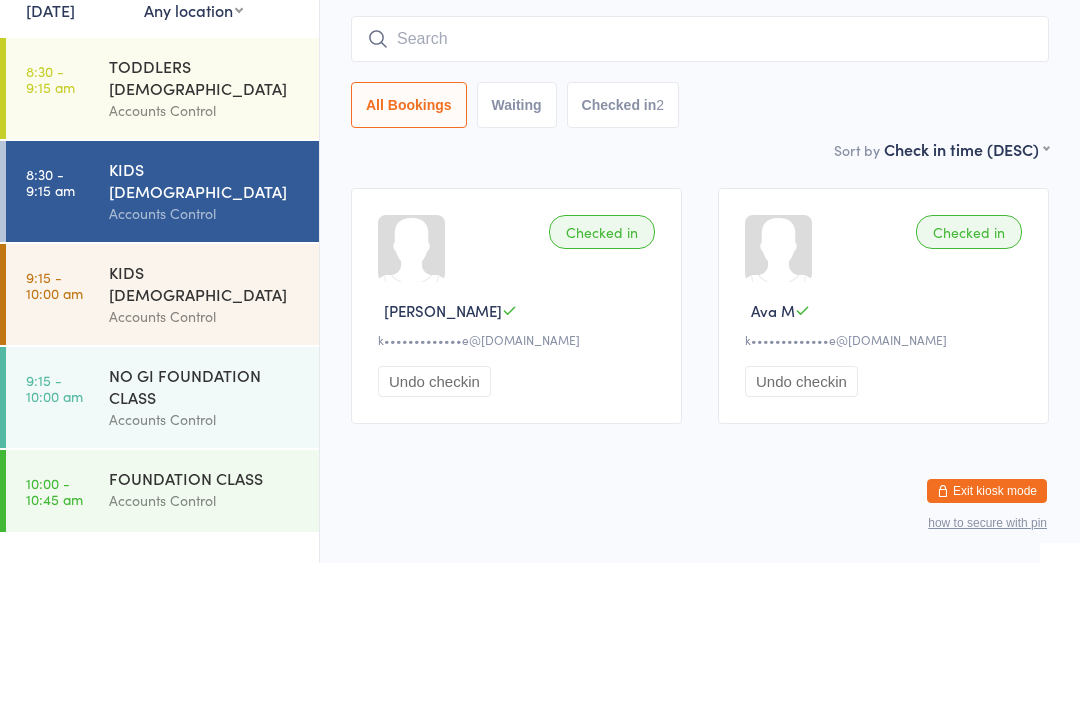 scroll, scrollTop: 43, scrollLeft: 0, axis: vertical 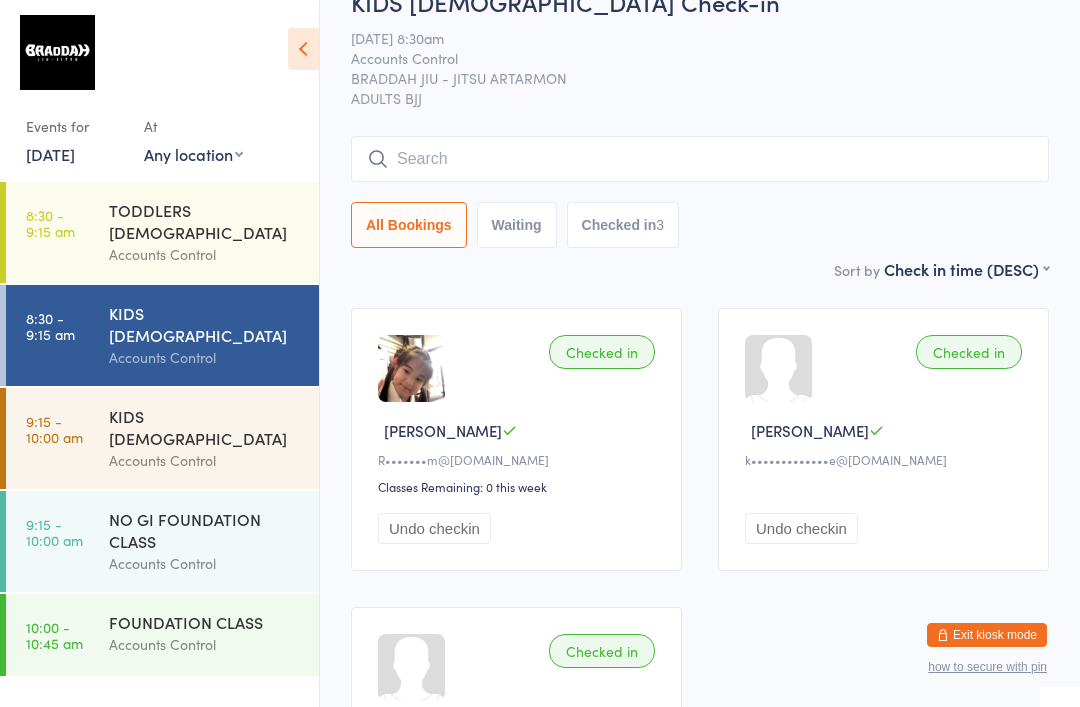 click at bounding box center [700, 159] 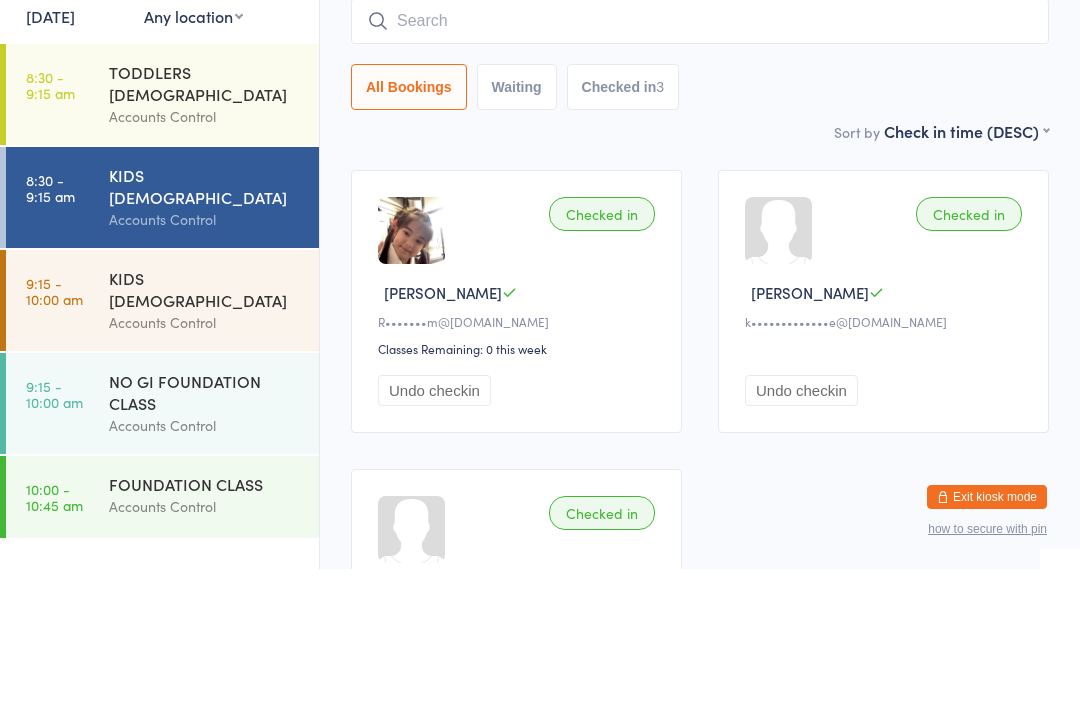 click on "Accounts Control" at bounding box center (205, 254) 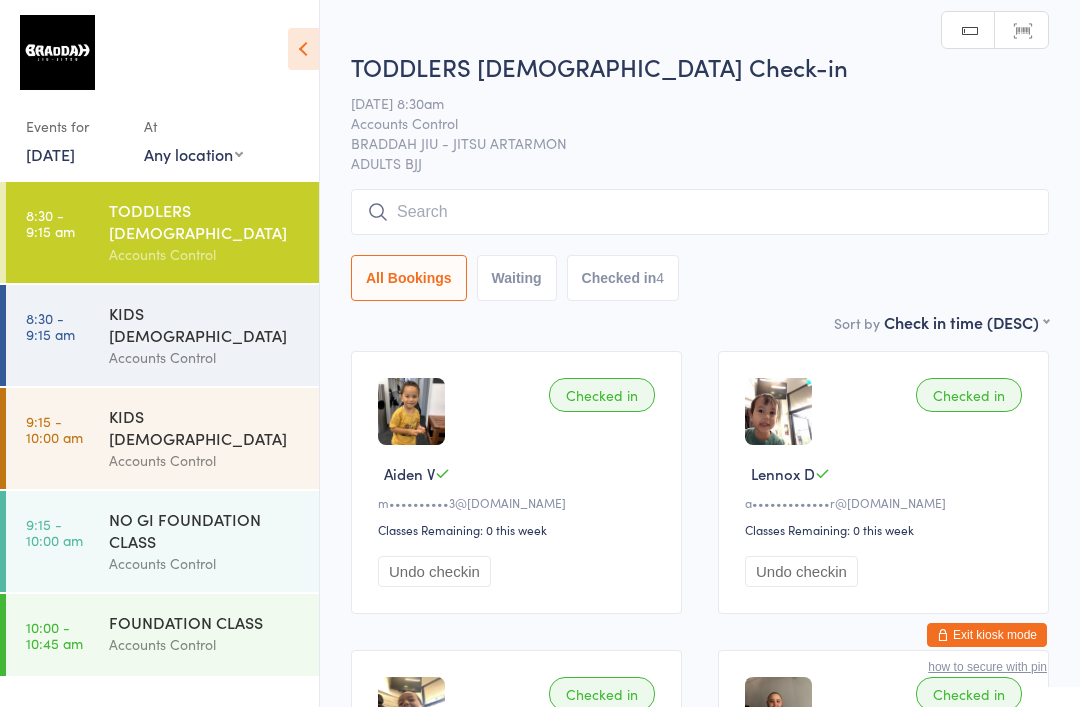 click at bounding box center (700, 212) 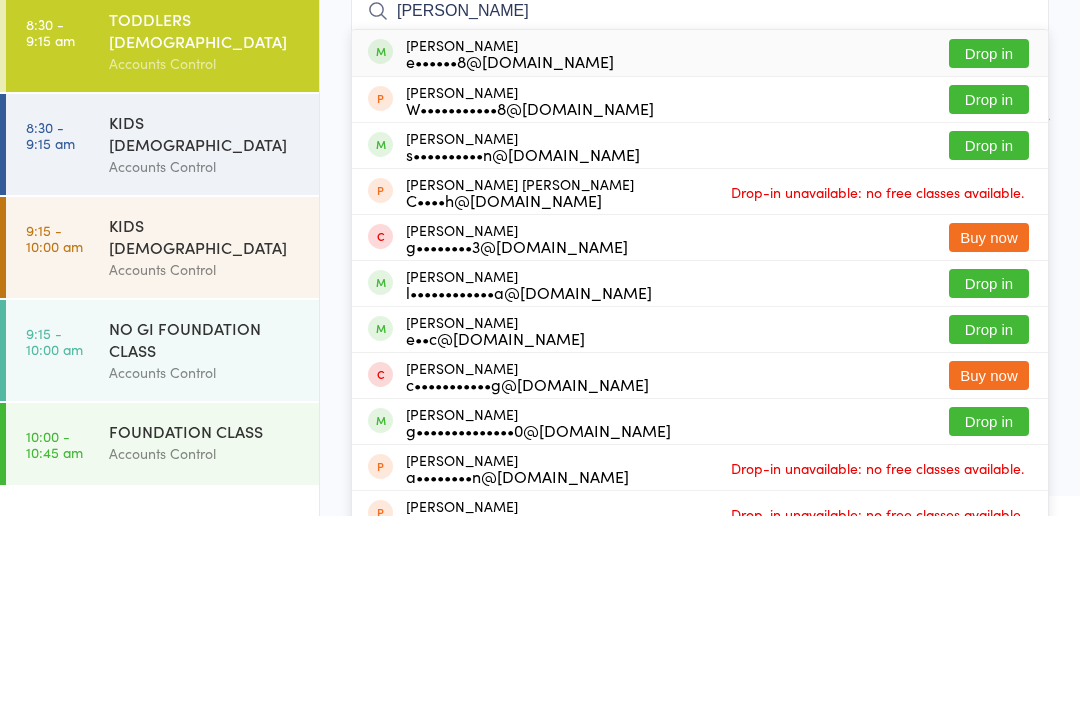 type on "Chen" 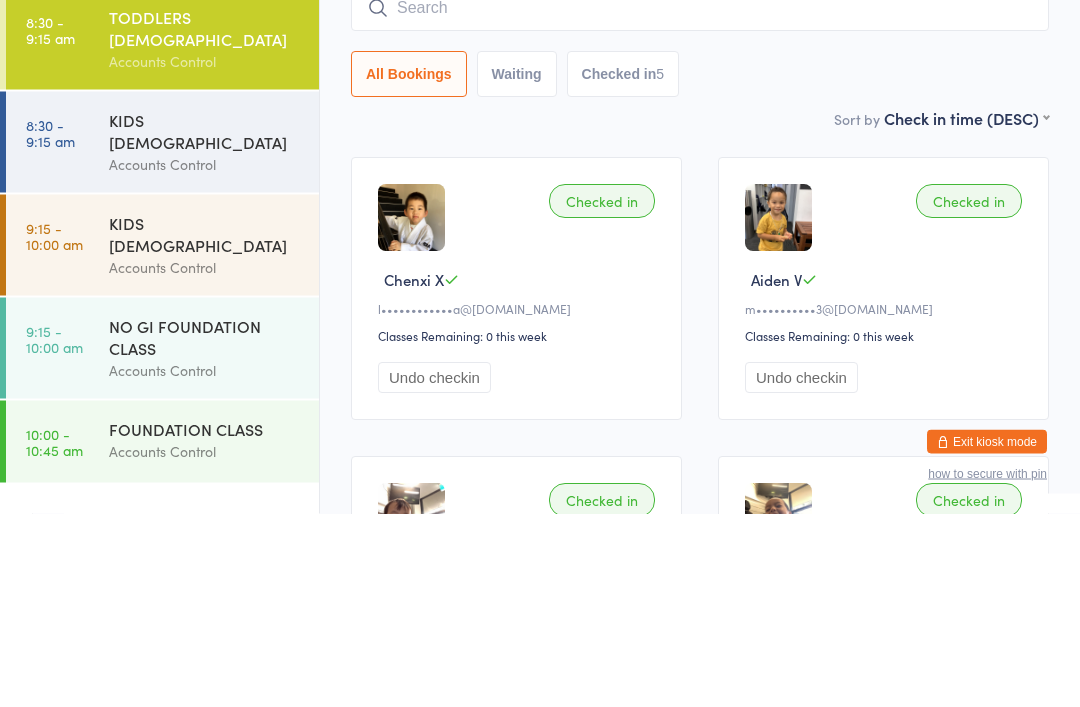 click on "Accounts Control" at bounding box center [205, 357] 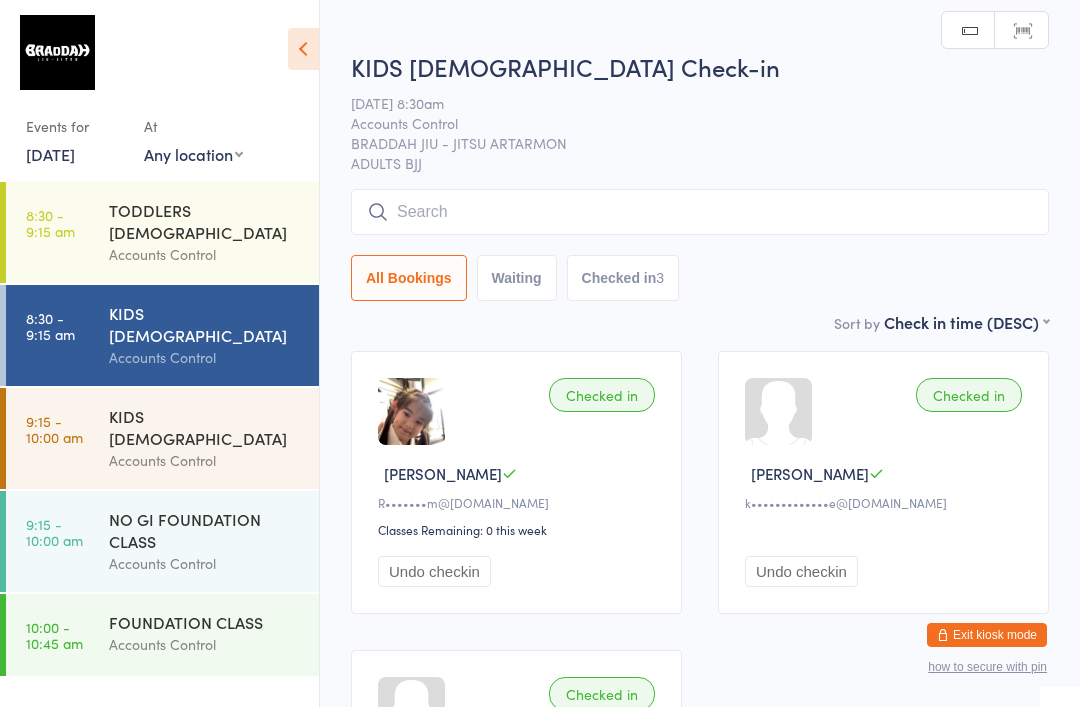click at bounding box center [700, 212] 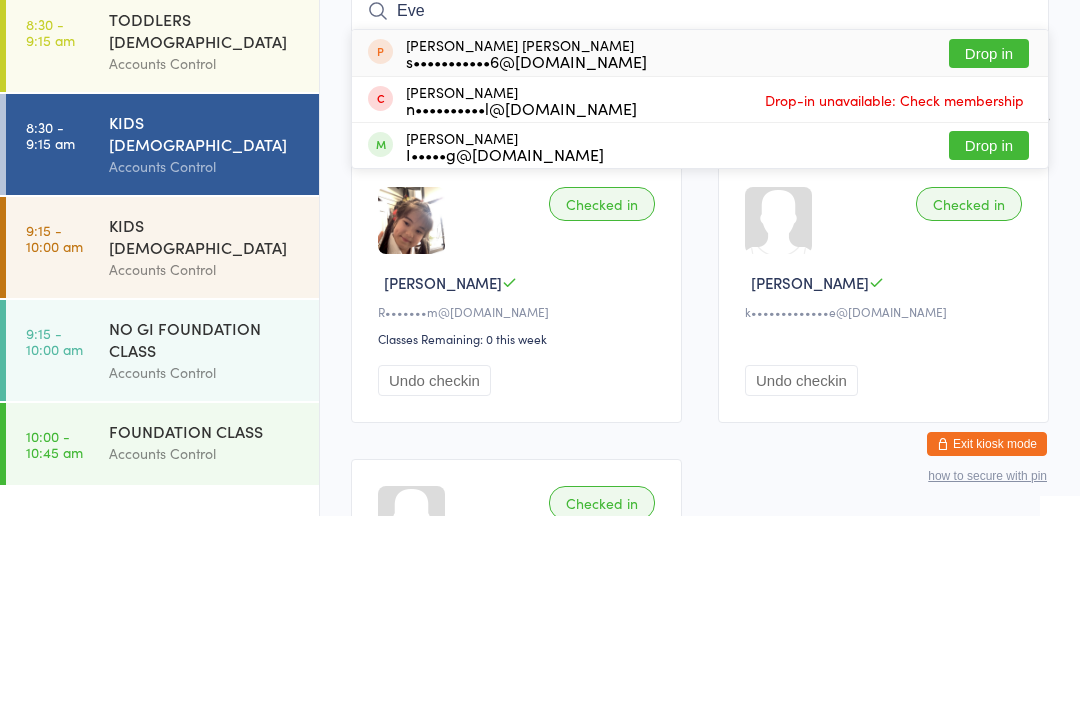 type on "Eve" 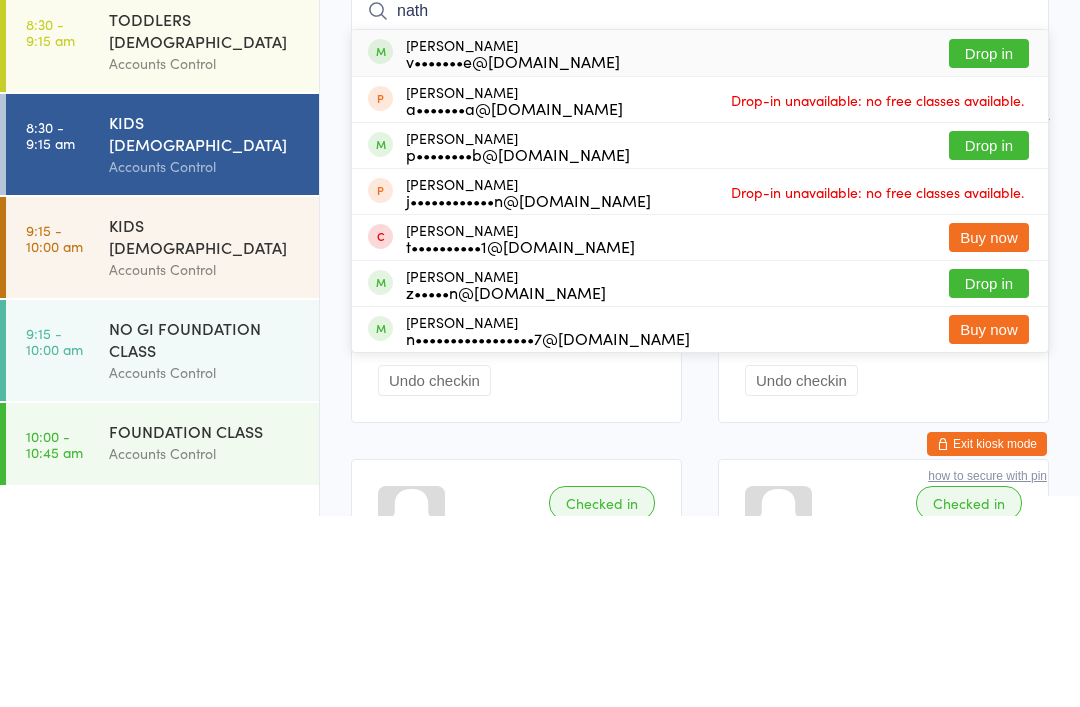 type on "nath" 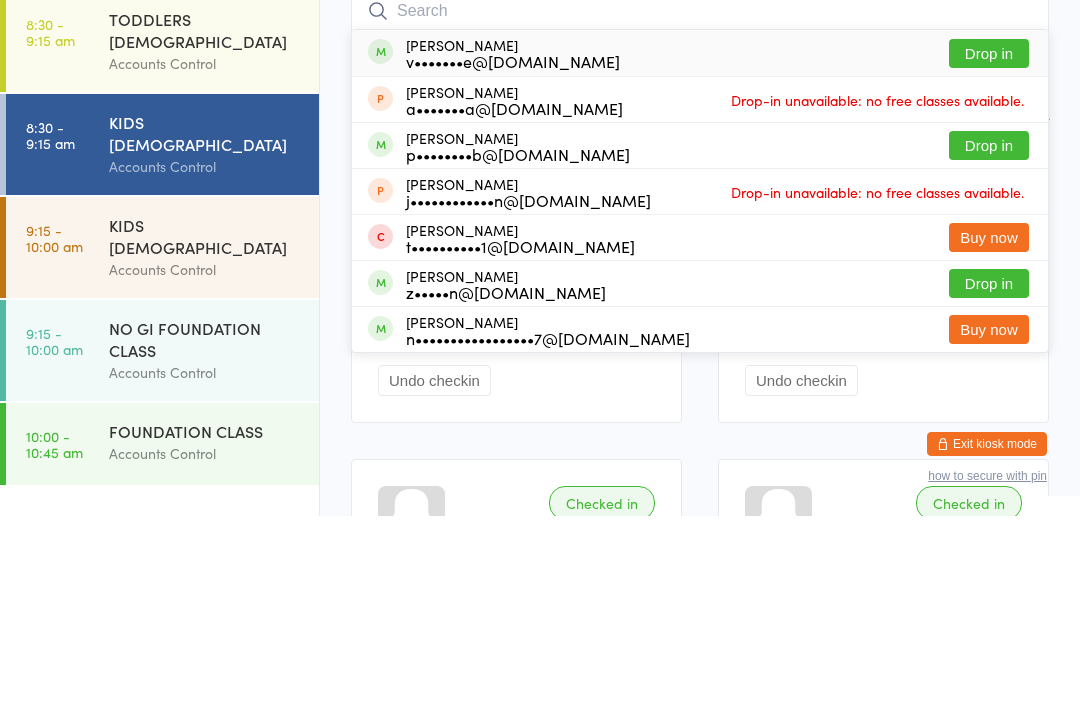 scroll, scrollTop: 191, scrollLeft: 0, axis: vertical 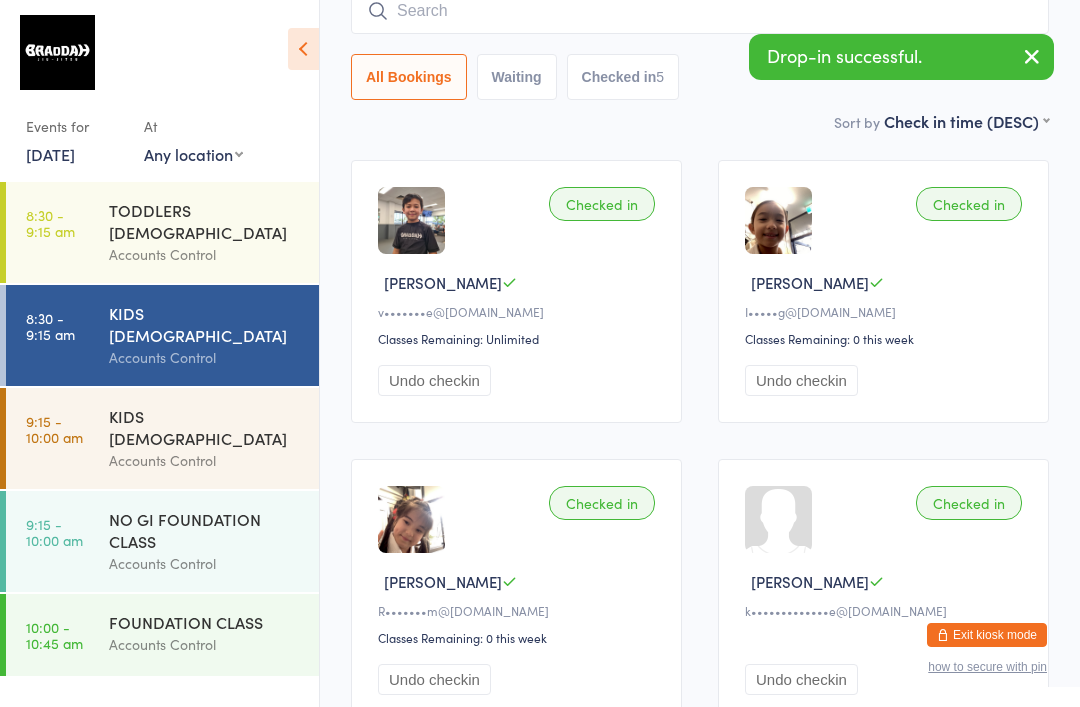 click at bounding box center [700, 11] 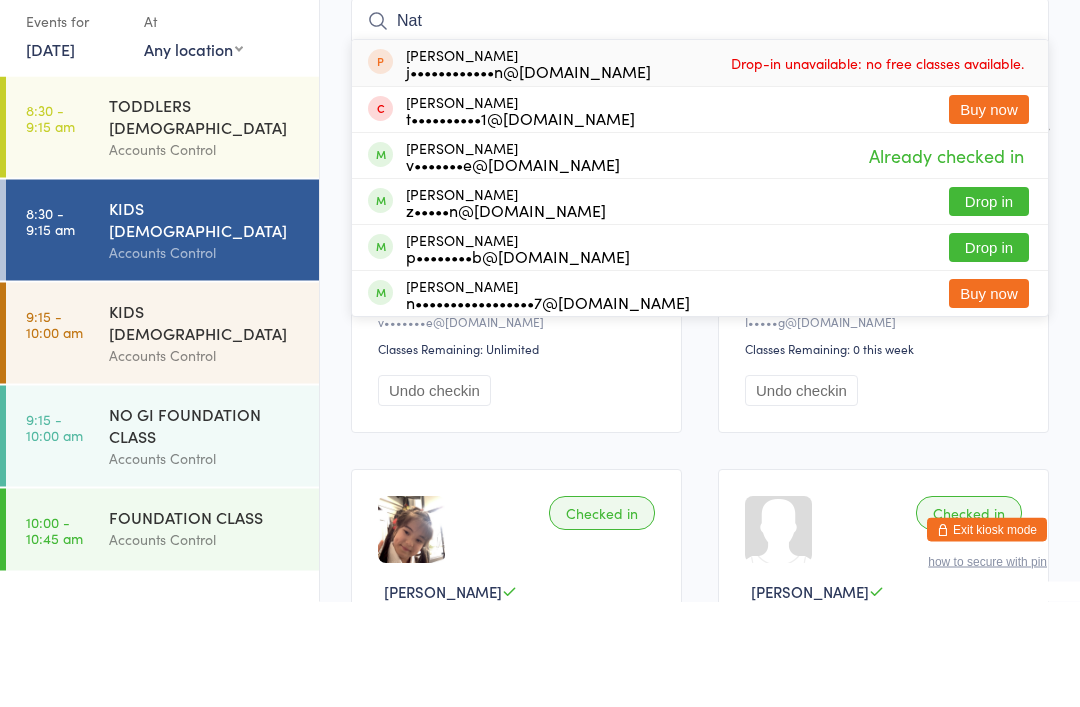 scroll, scrollTop: 0, scrollLeft: 0, axis: both 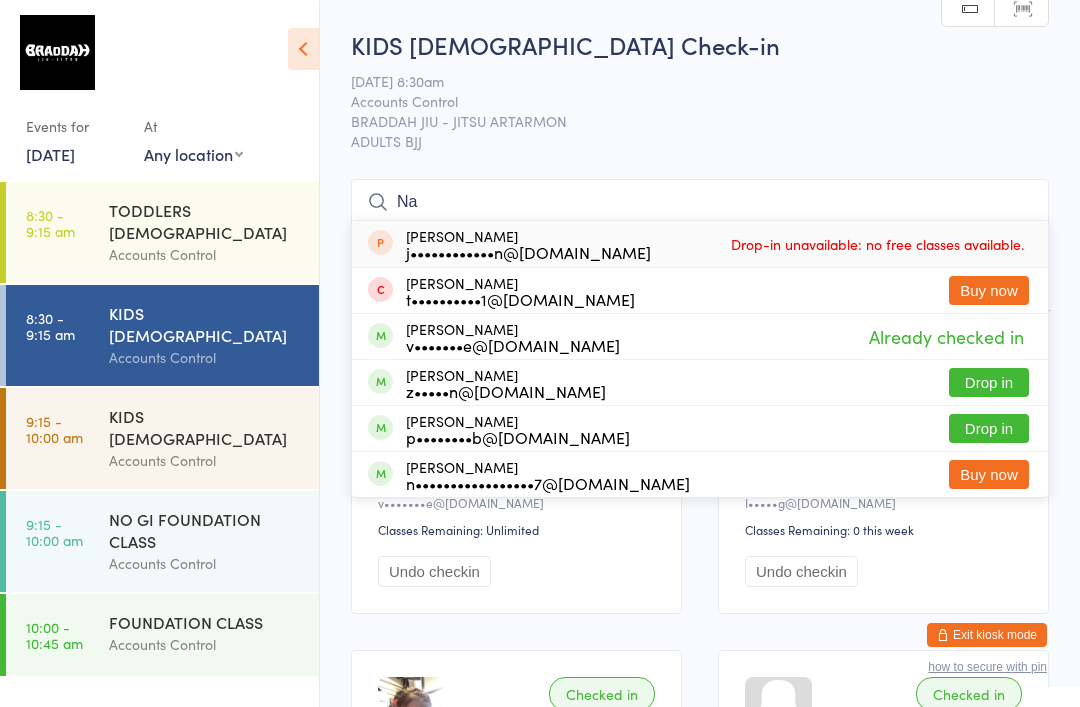 type on "N" 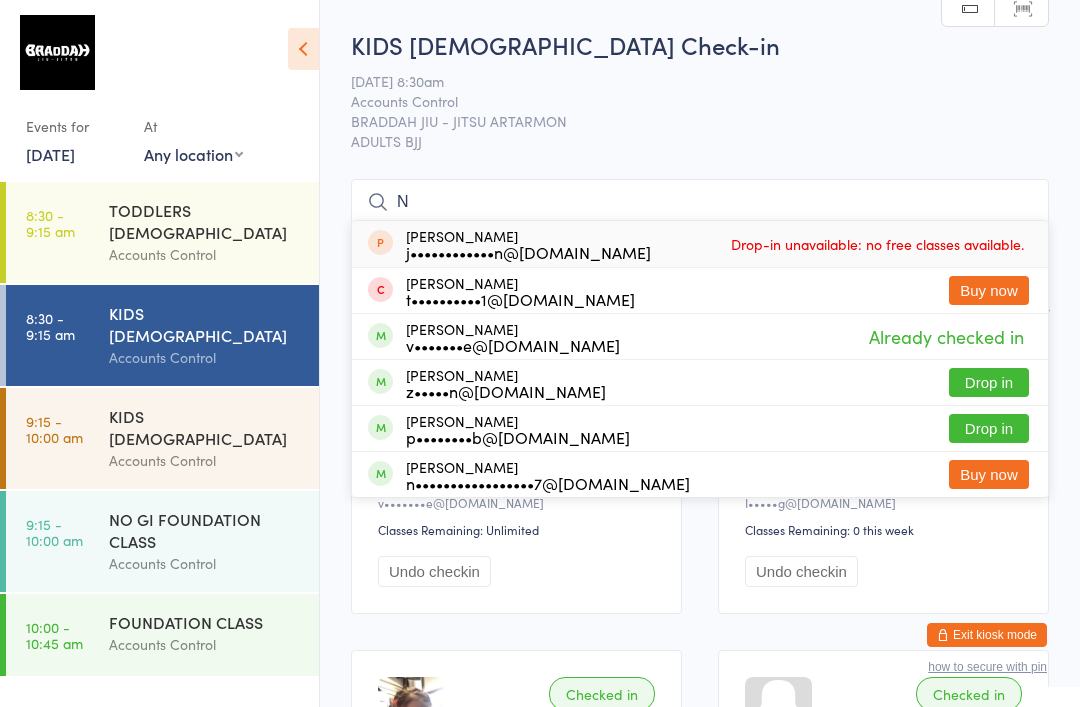 type 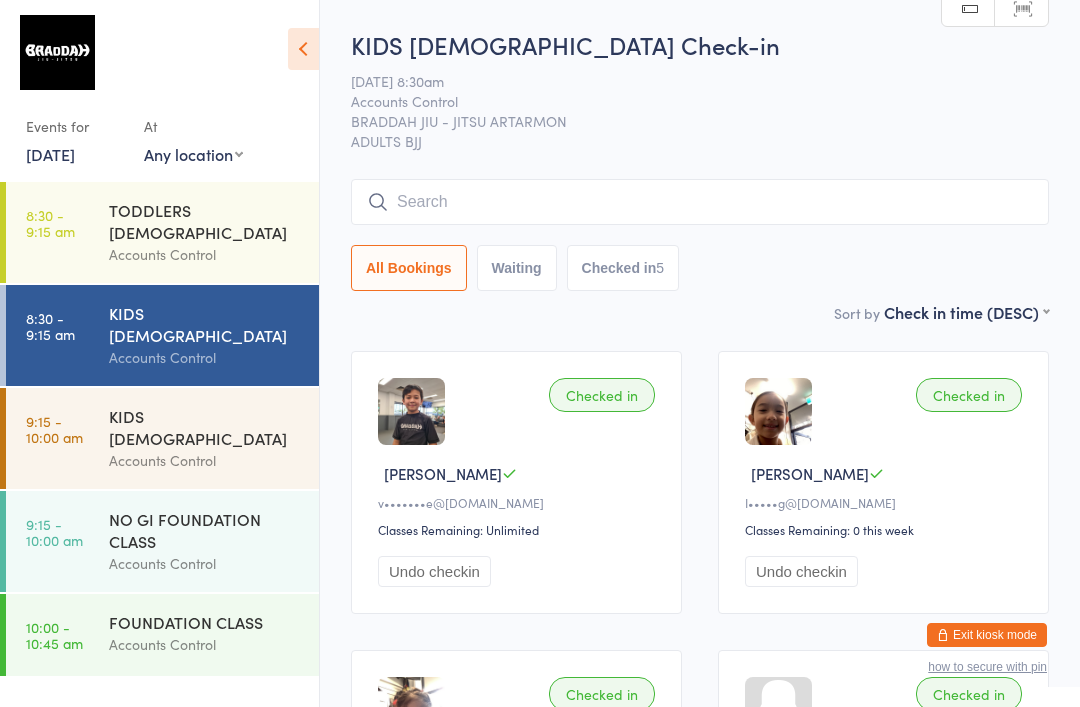 click on "12 Jul 8:30am" at bounding box center [684, 81] 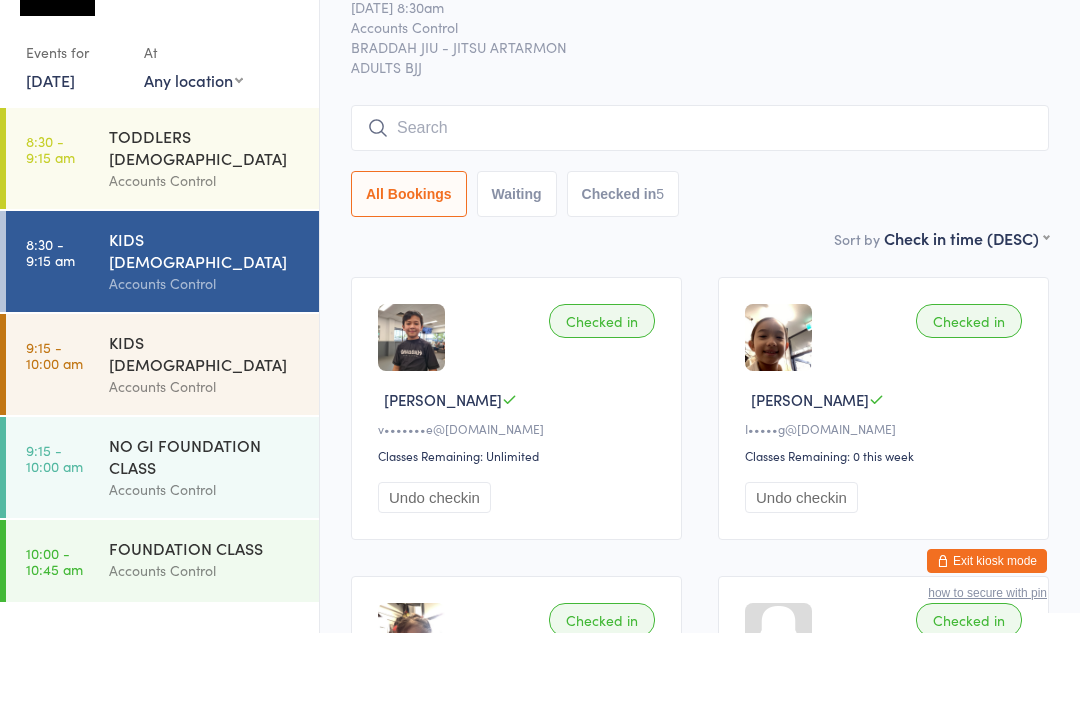 scroll, scrollTop: 86, scrollLeft: 0, axis: vertical 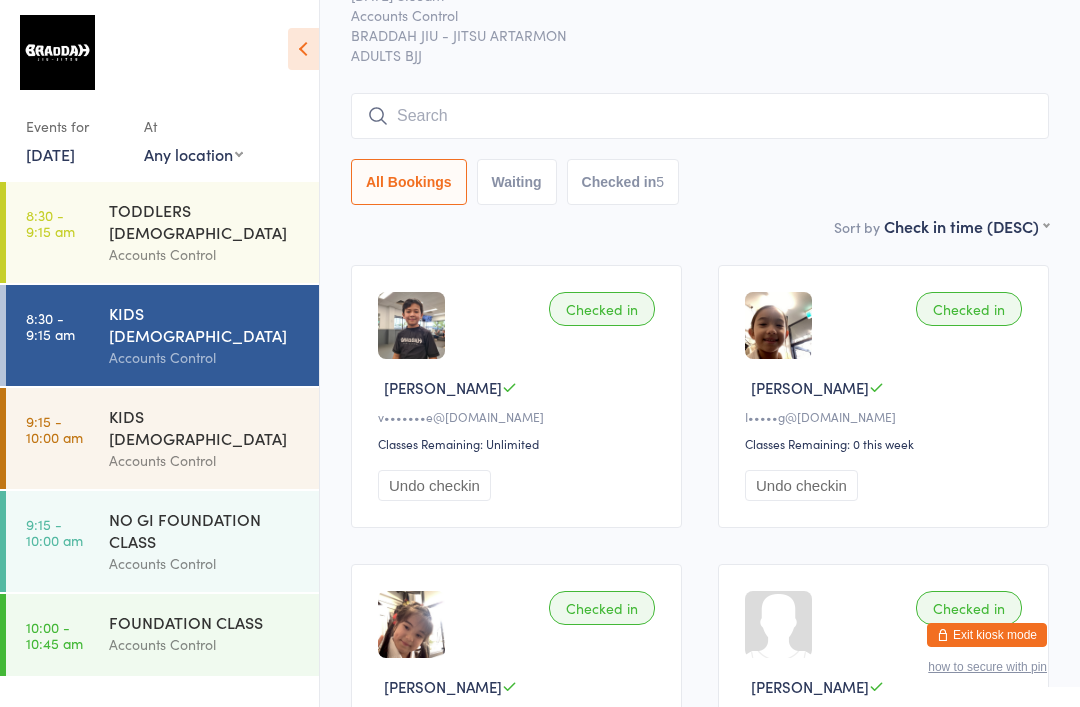 click on "TODDLERS 3 TO 5 YO Accounts Control" at bounding box center (214, 232) 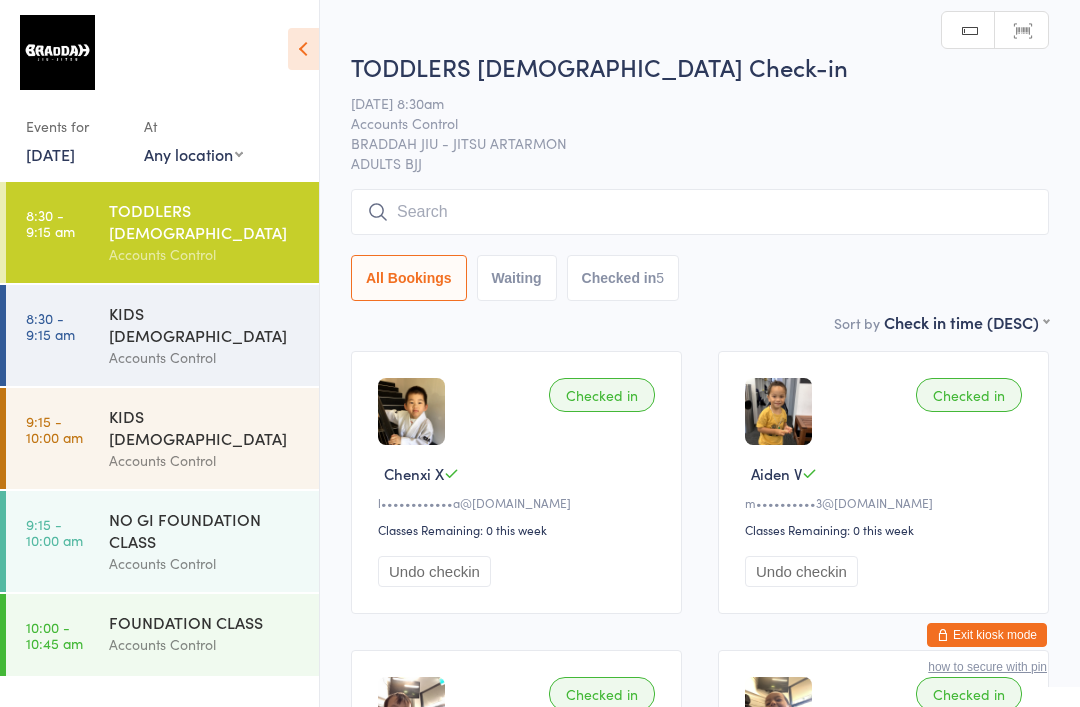 click on "All Bookings Waiting  Checked in  5" at bounding box center [700, 278] 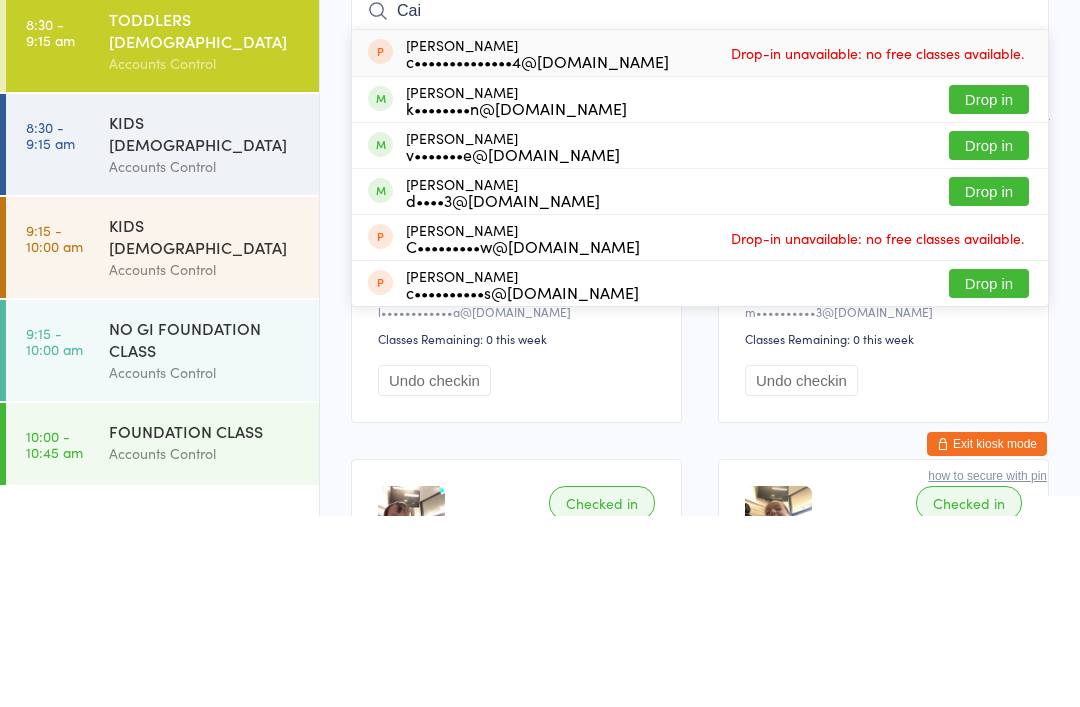 type on "Cai" 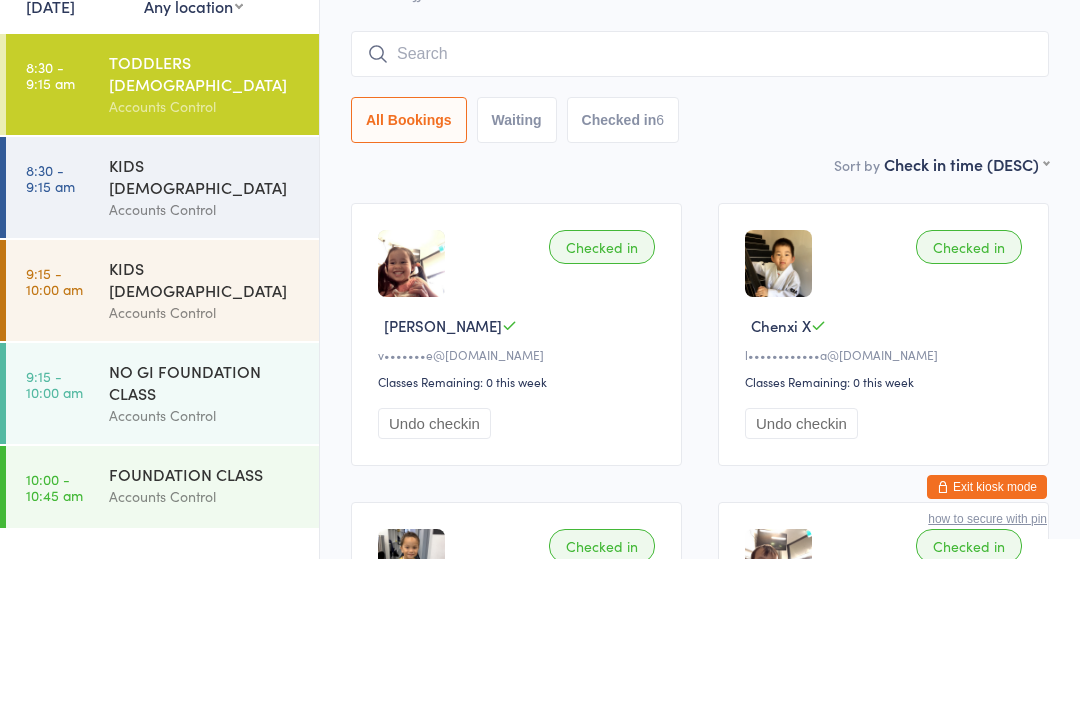 click on "KIDS 6 - 9 YO" at bounding box center (205, 324) 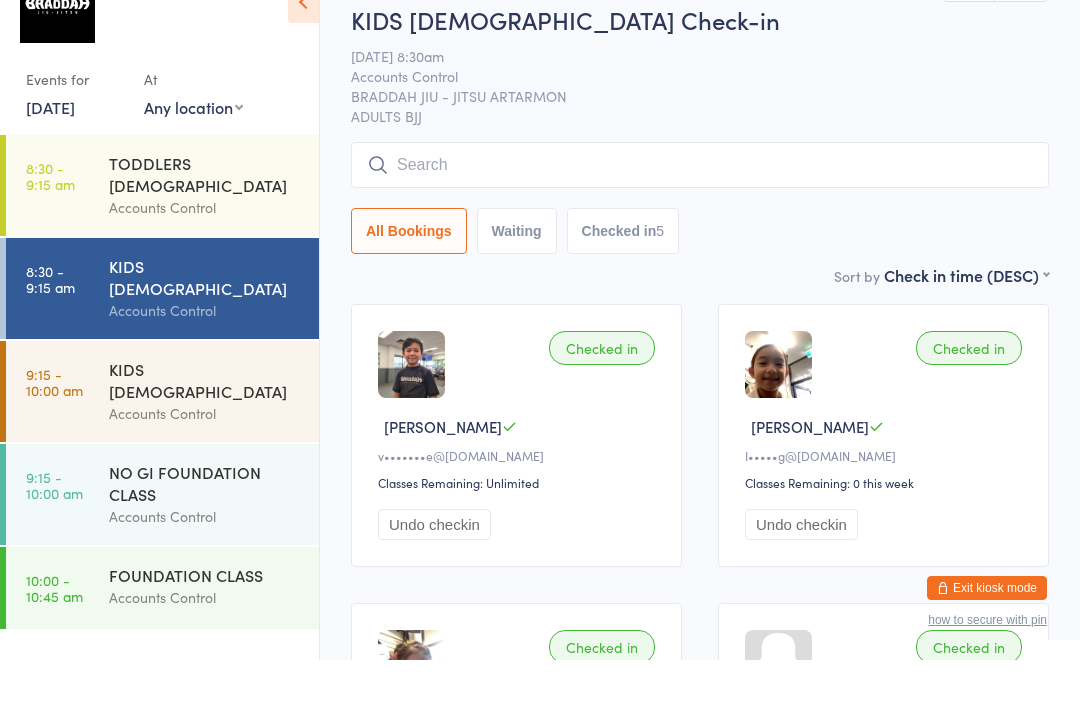 scroll, scrollTop: 47, scrollLeft: 0, axis: vertical 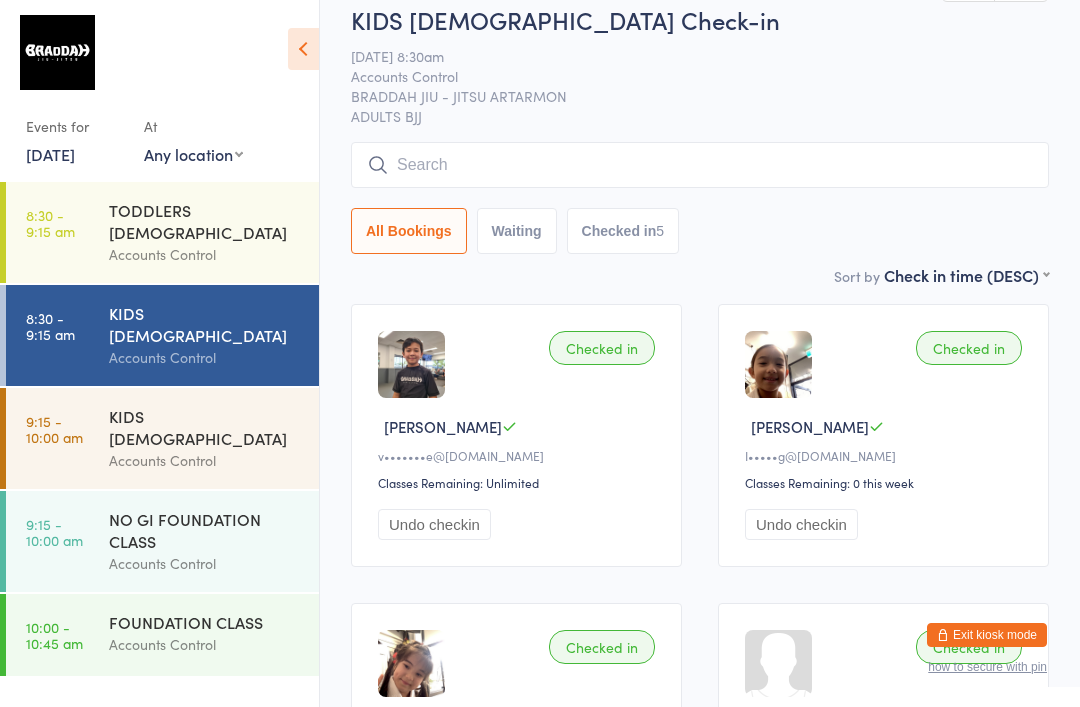 click at bounding box center [700, 165] 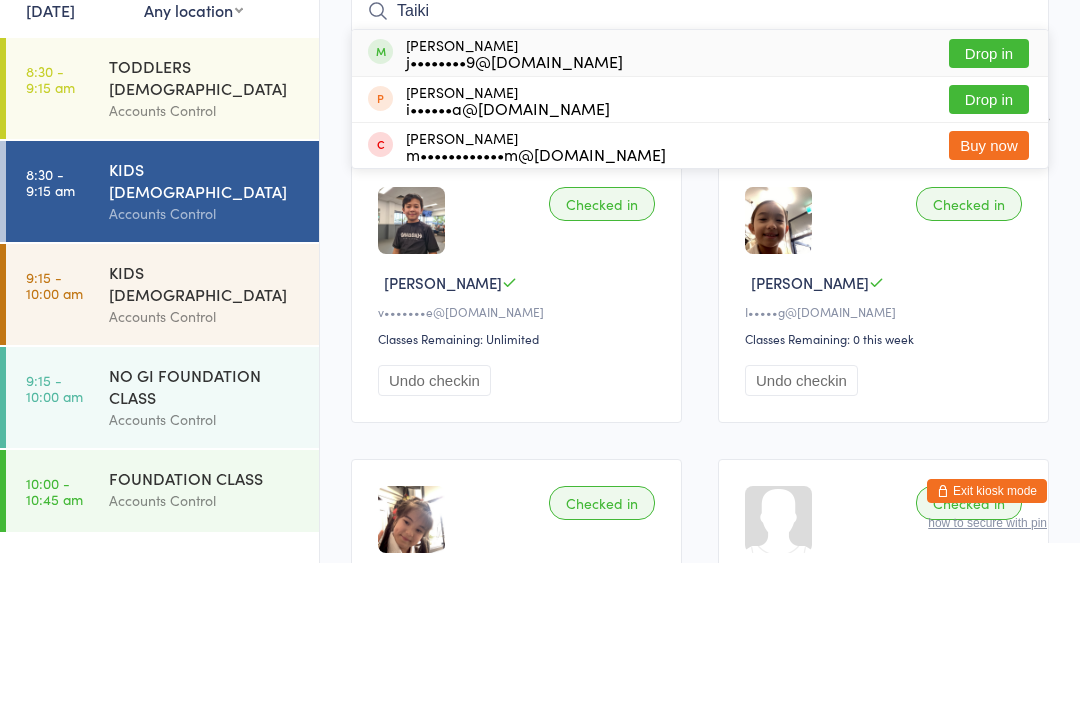 type on "Taiki" 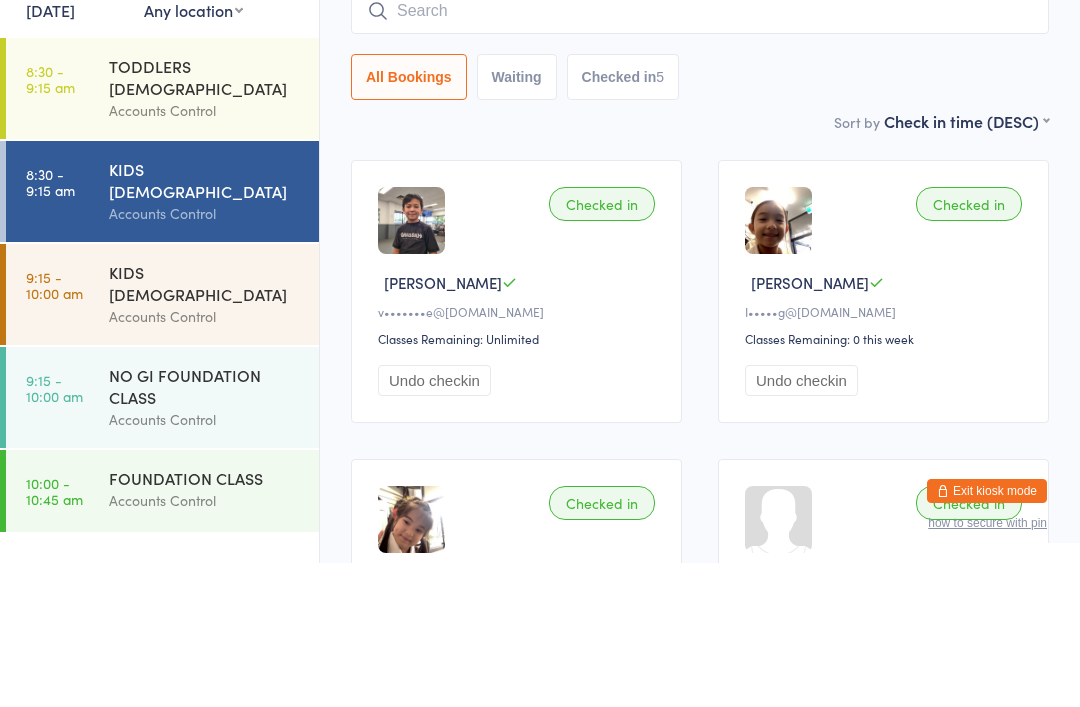 scroll, scrollTop: 191, scrollLeft: 0, axis: vertical 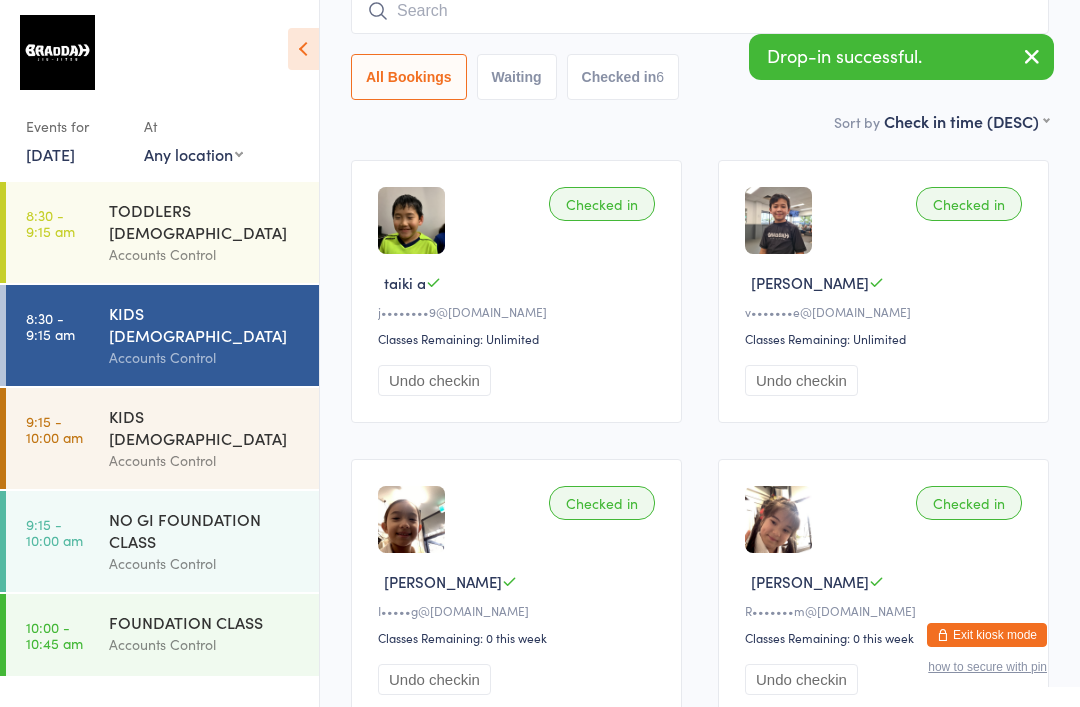 click at bounding box center (700, 11) 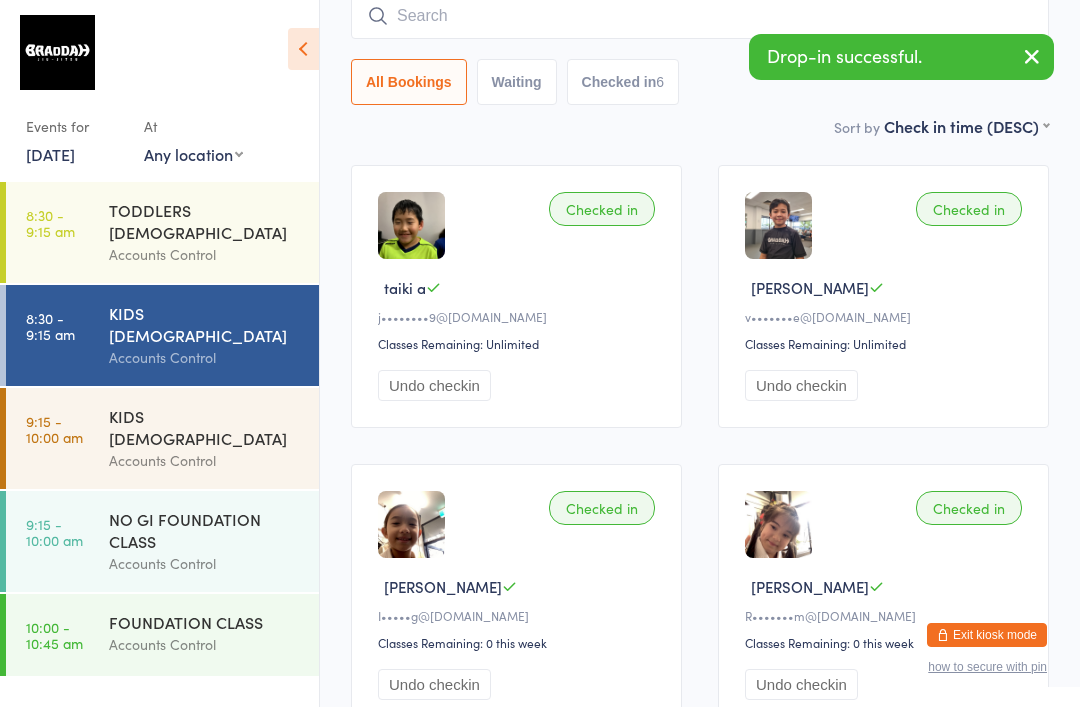 scroll, scrollTop: 181, scrollLeft: 0, axis: vertical 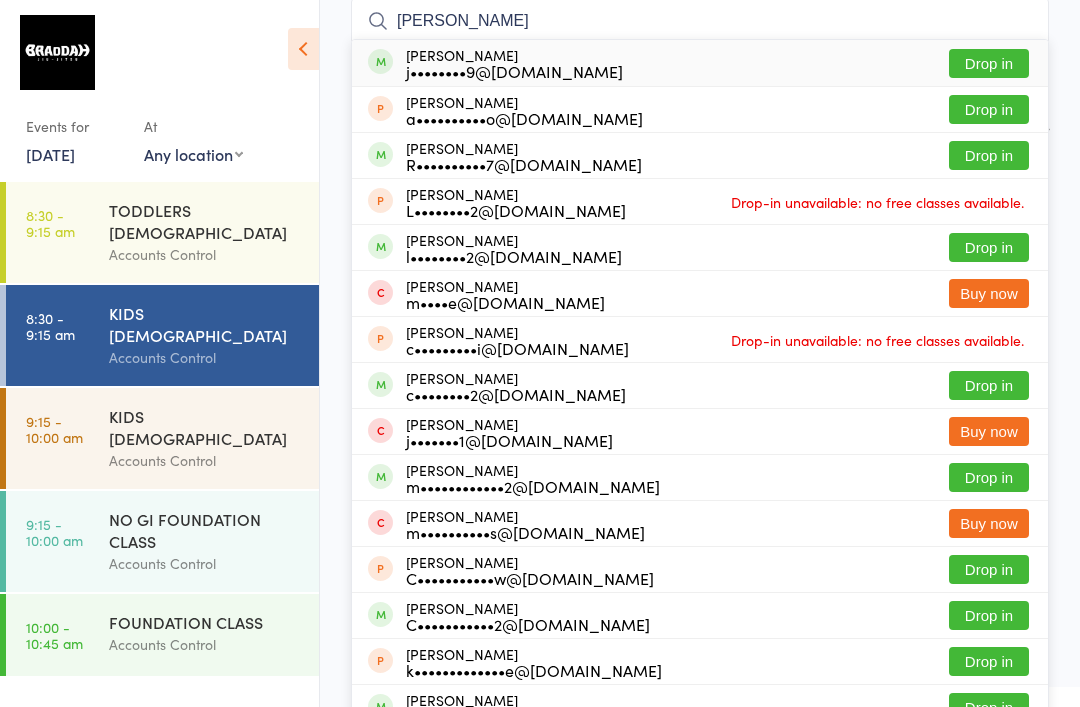 type on "Lilia" 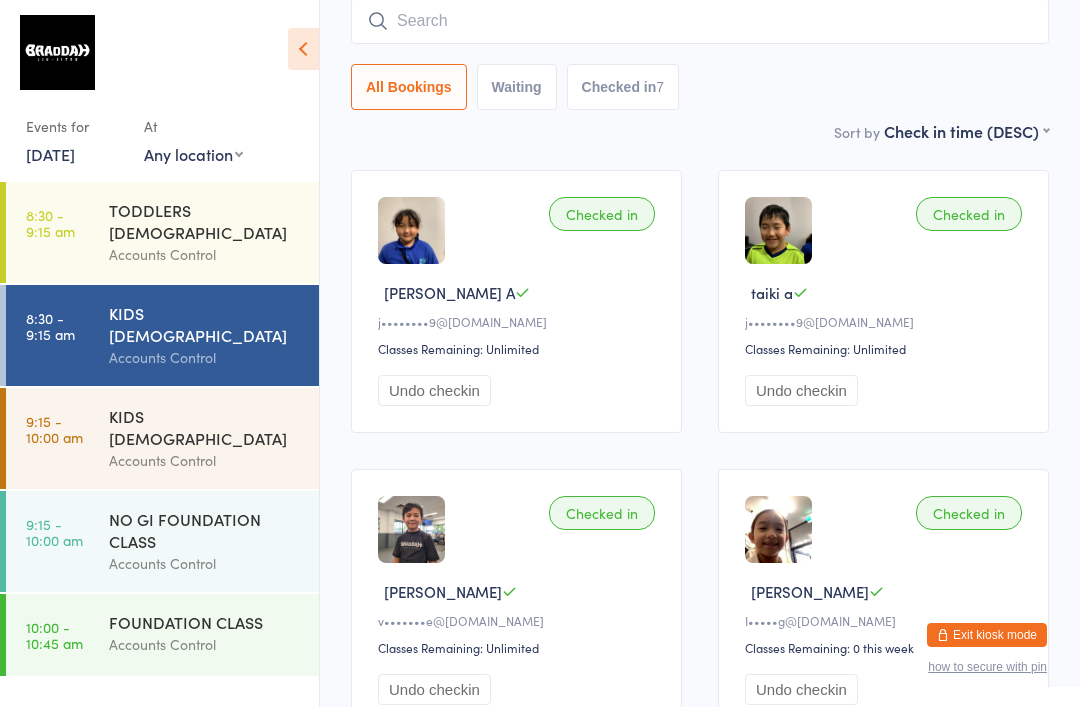 click at bounding box center [700, 21] 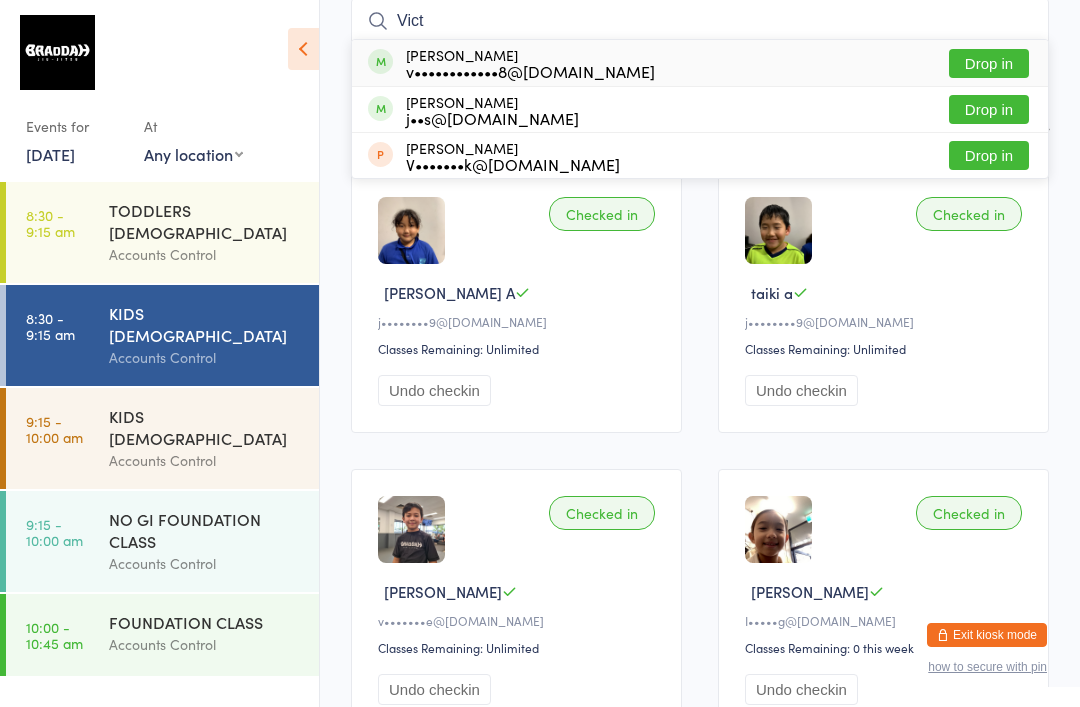 type on "Vict" 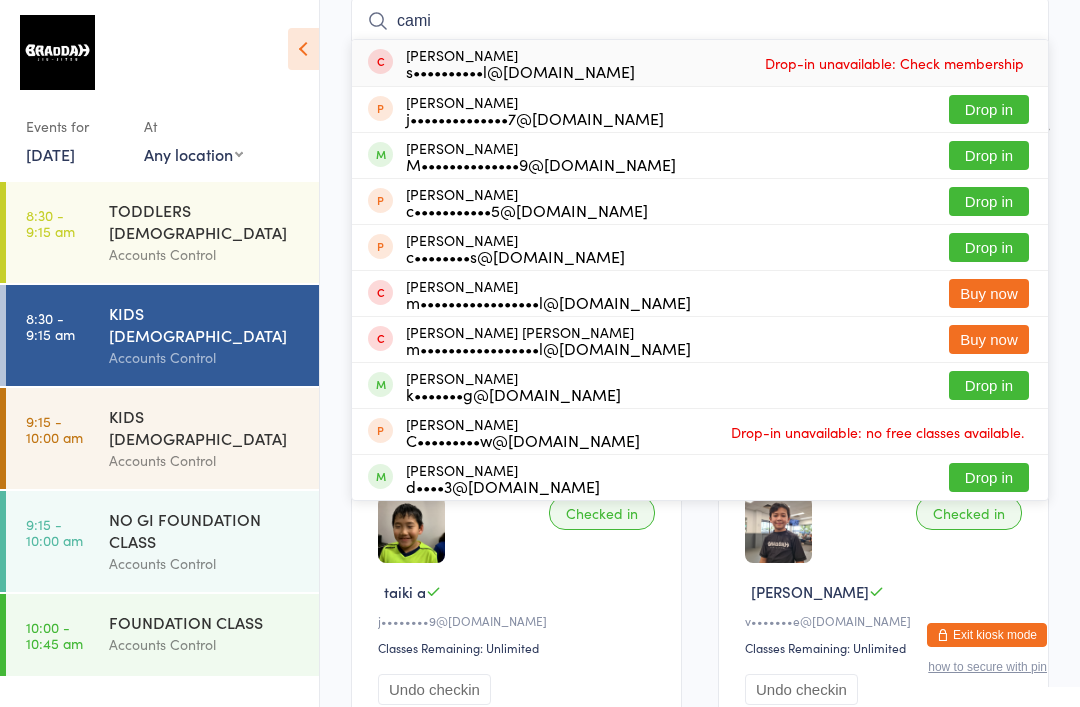 type on "cami" 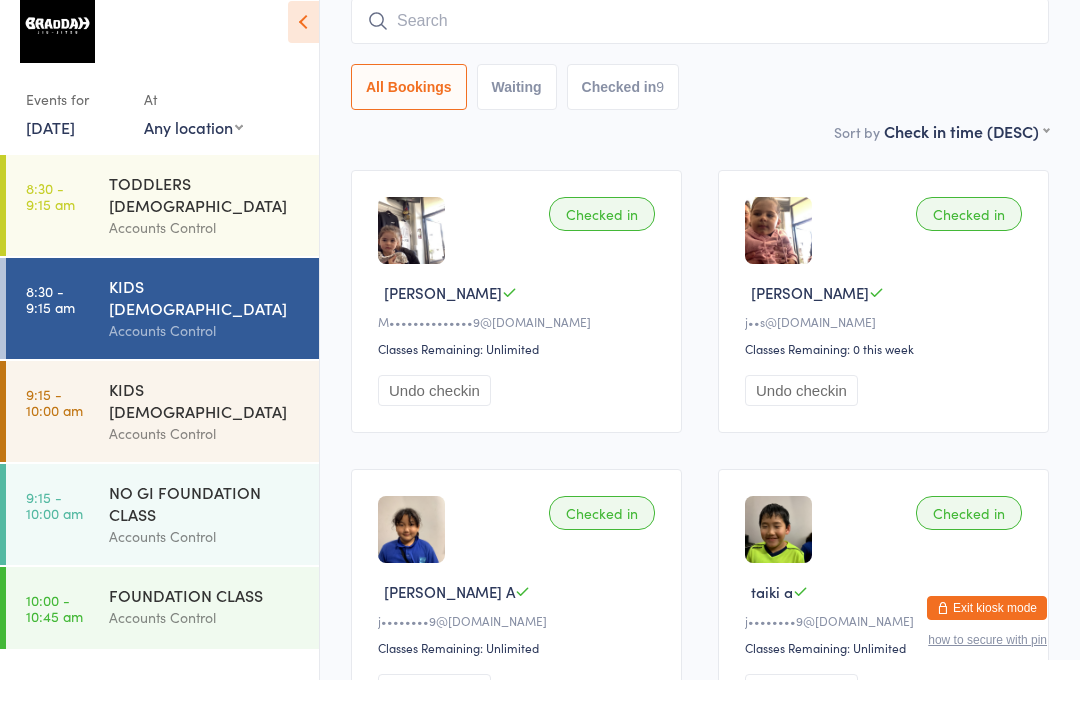 scroll, scrollTop: 0, scrollLeft: 0, axis: both 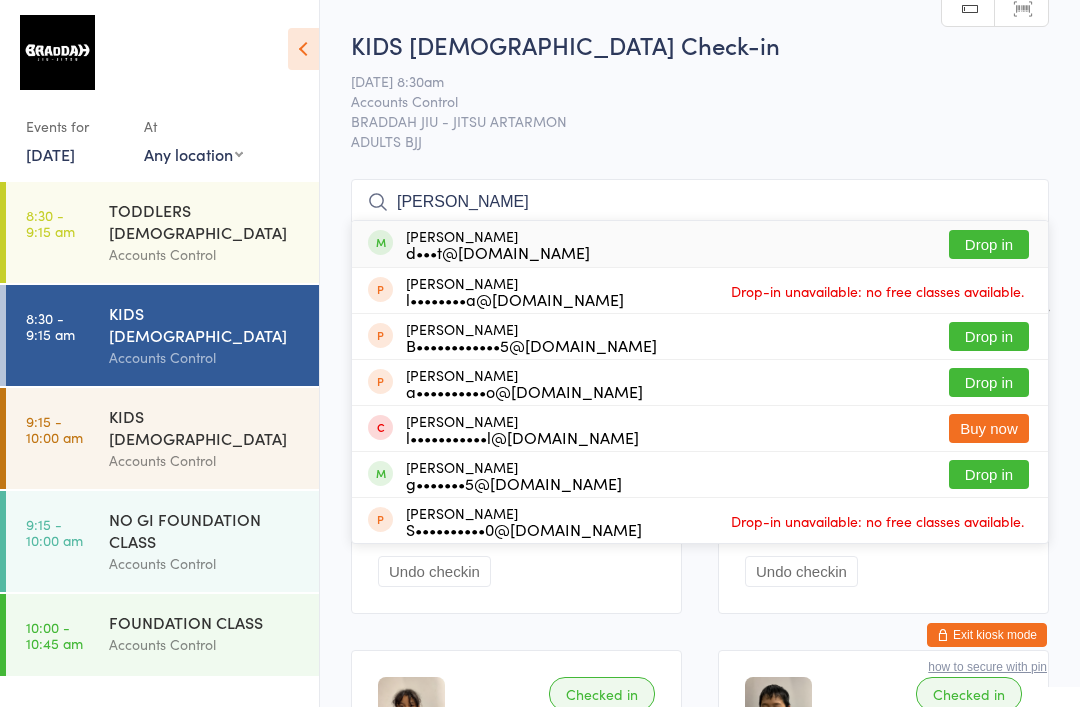 type on "Diana" 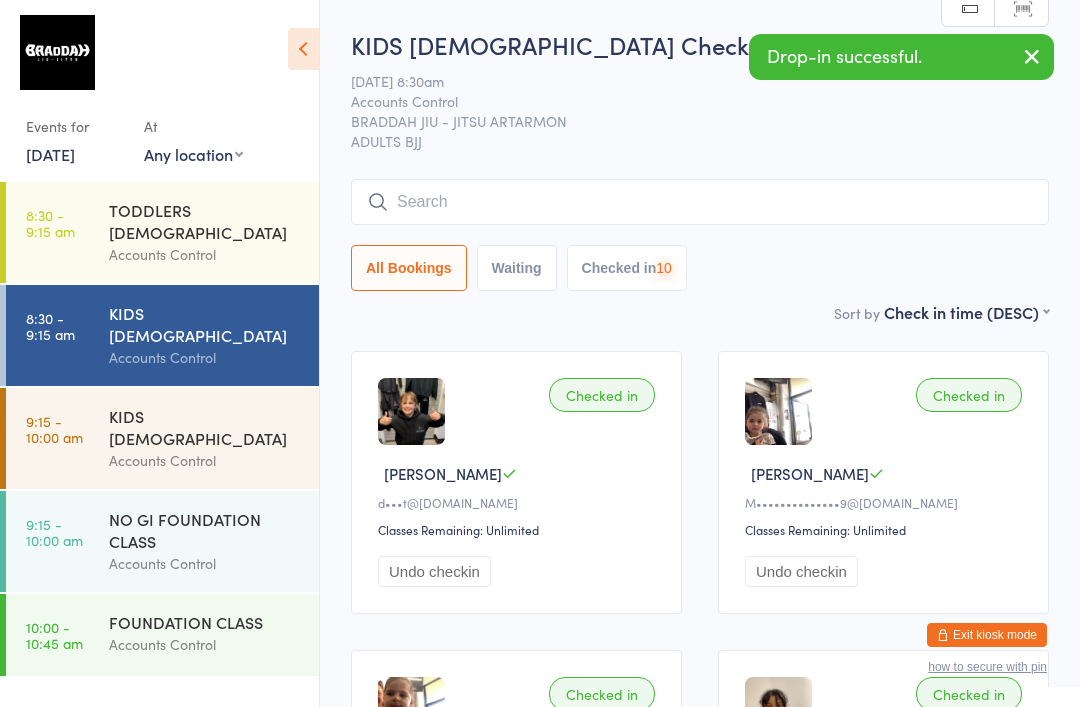 click at bounding box center (700, 202) 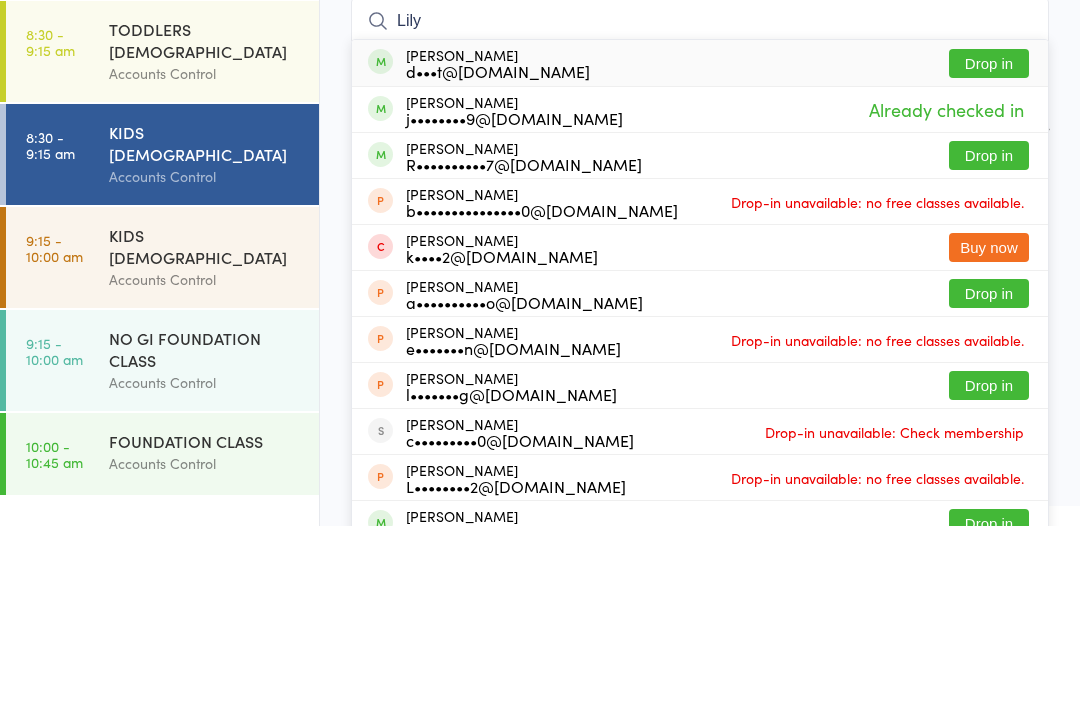 type on "Lily" 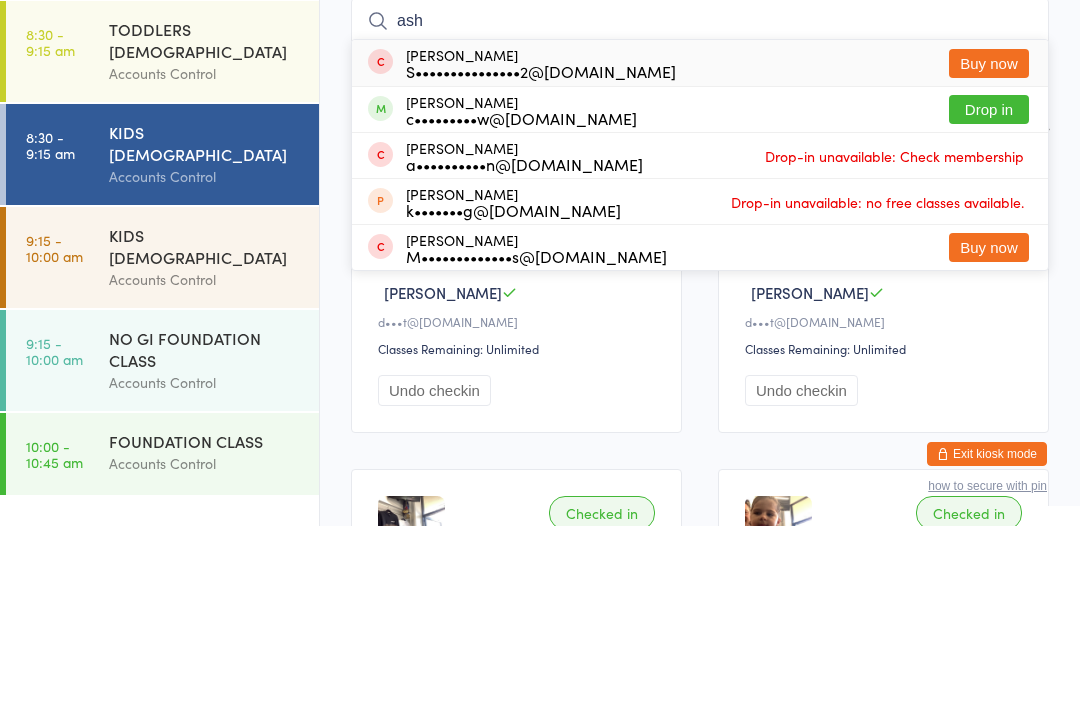 type on "ash" 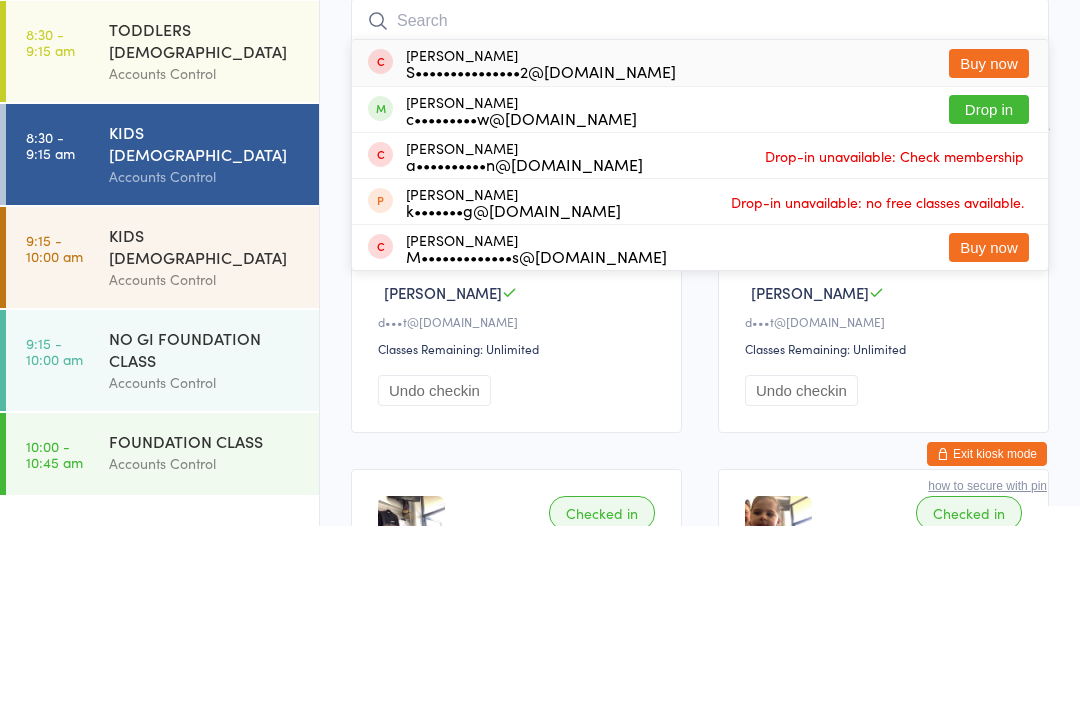 scroll, scrollTop: 181, scrollLeft: 0, axis: vertical 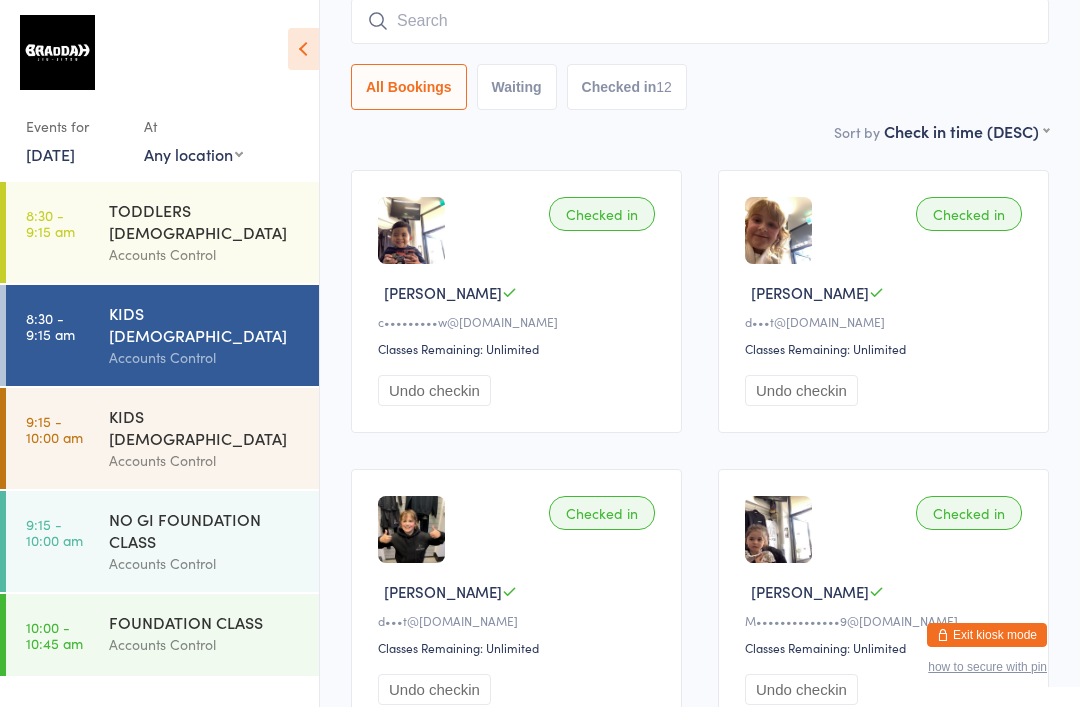 click on "Accounts Control" at bounding box center (205, 254) 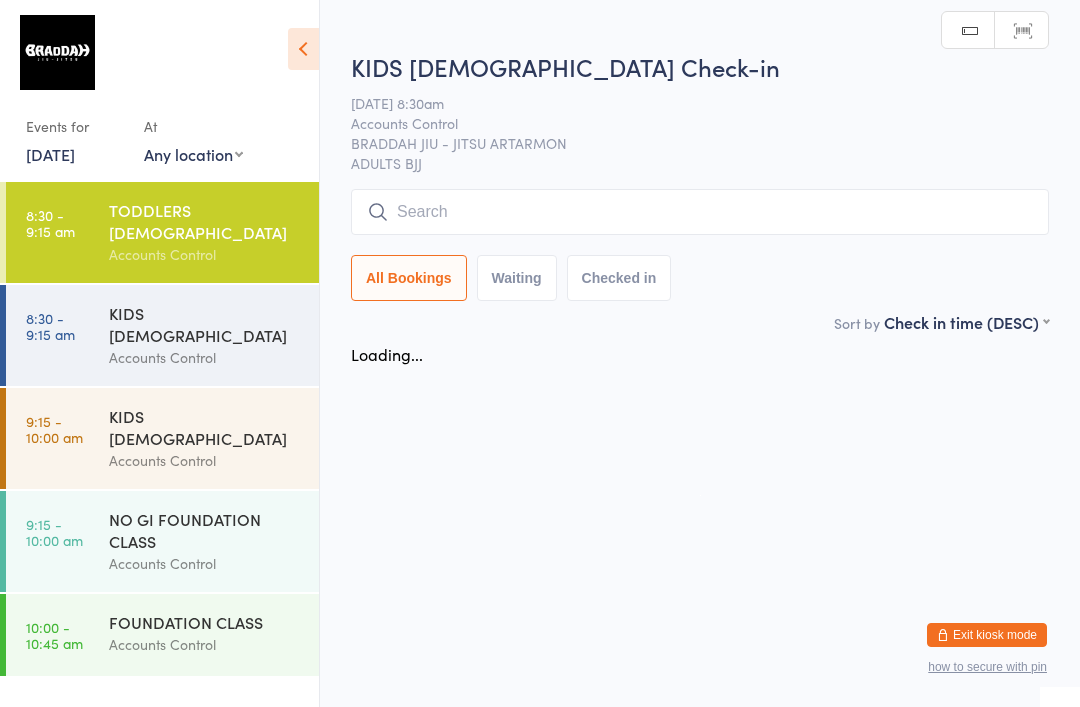 scroll, scrollTop: 0, scrollLeft: 0, axis: both 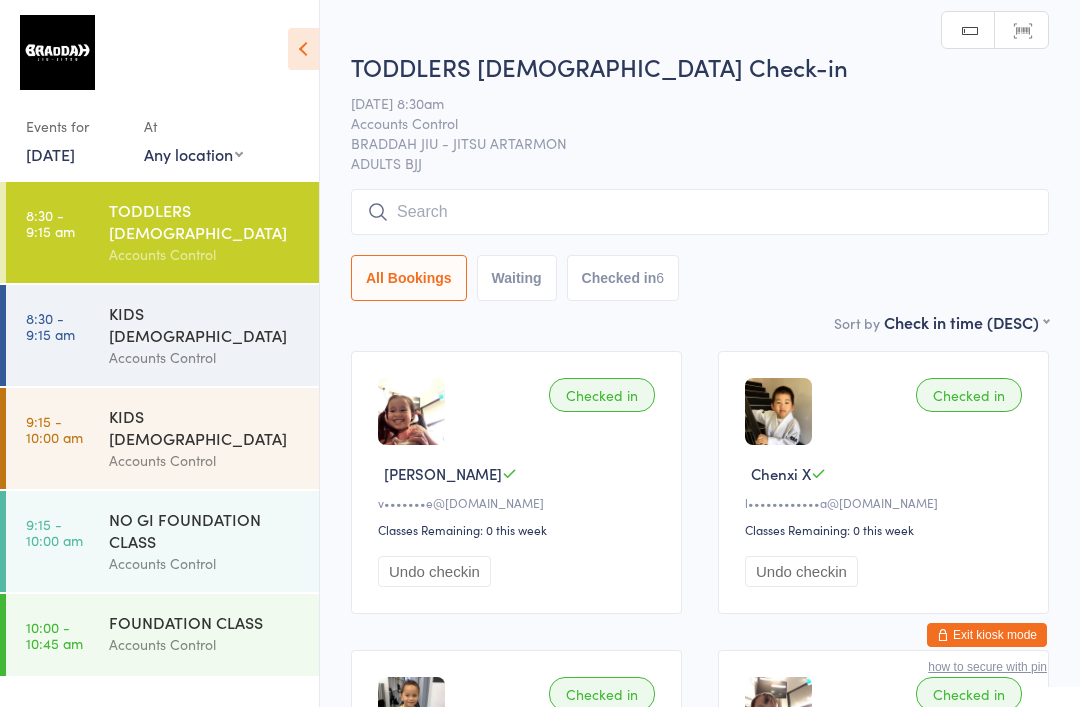 click at bounding box center (700, 212) 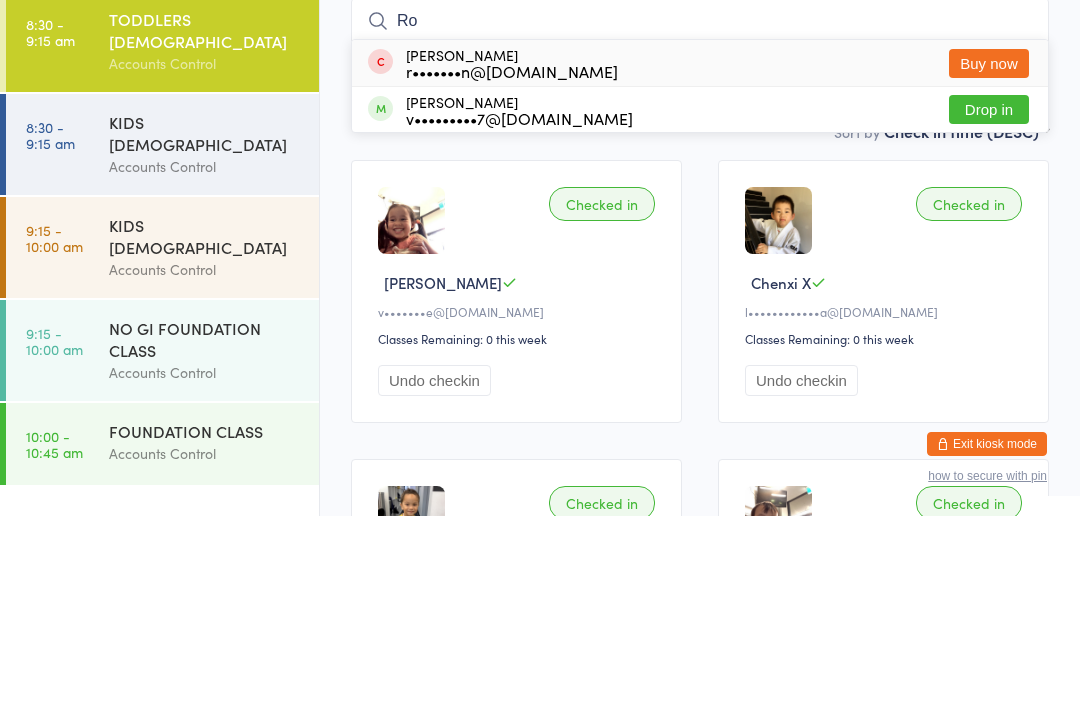type on "Ro" 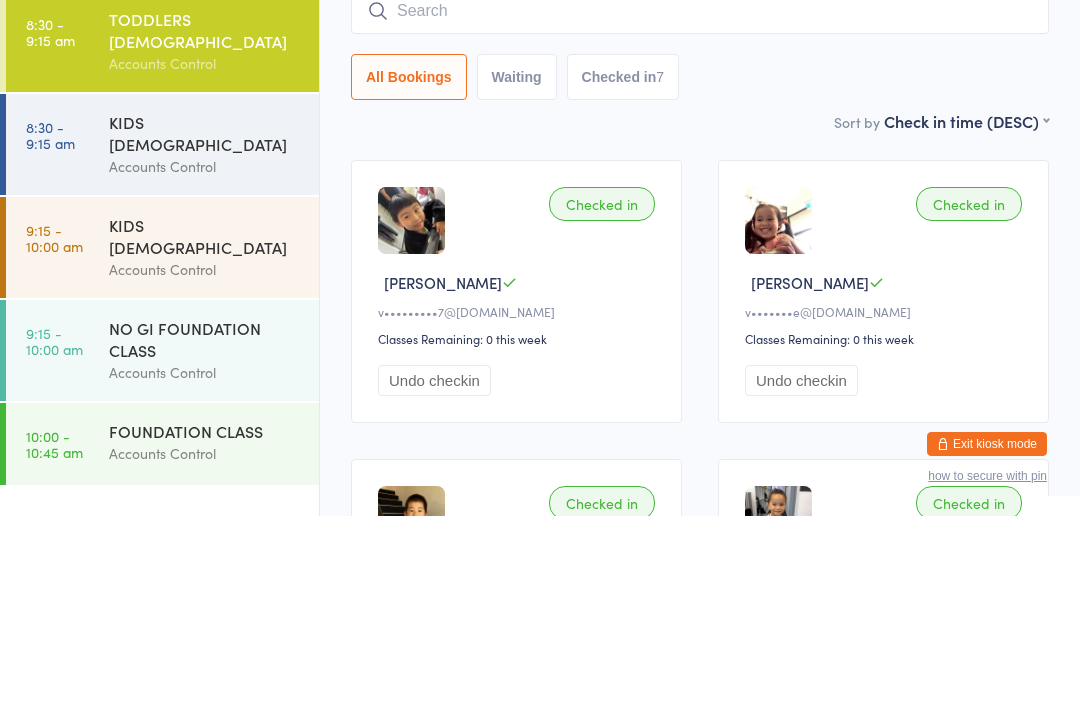 click at bounding box center [700, 202] 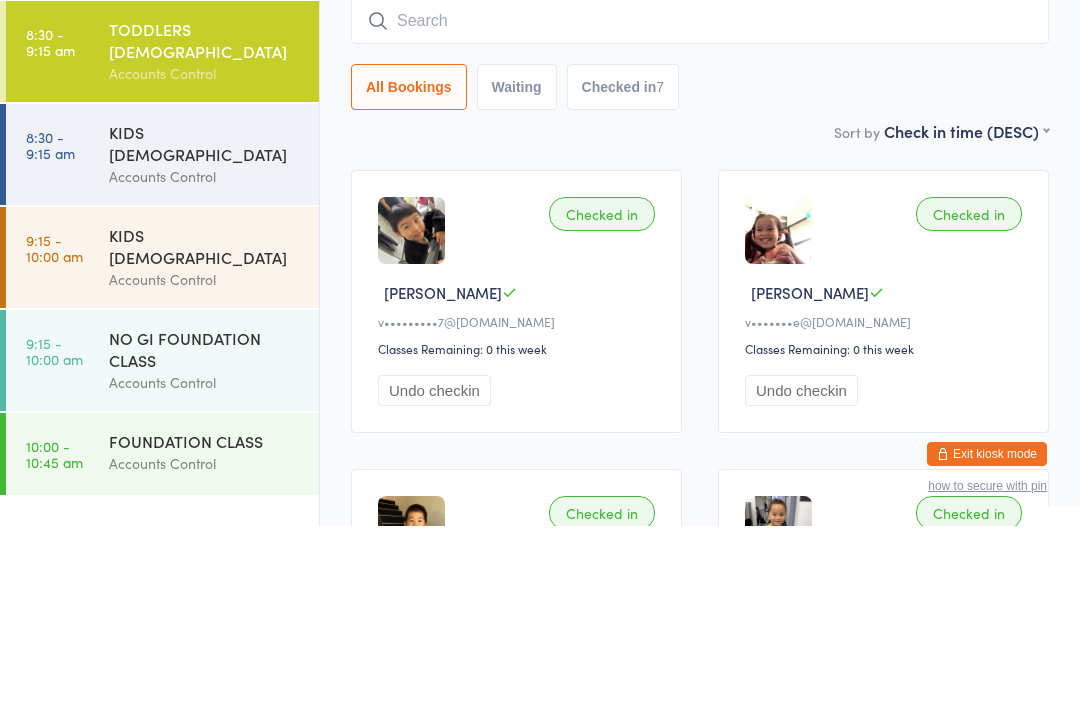 click at bounding box center [700, 202] 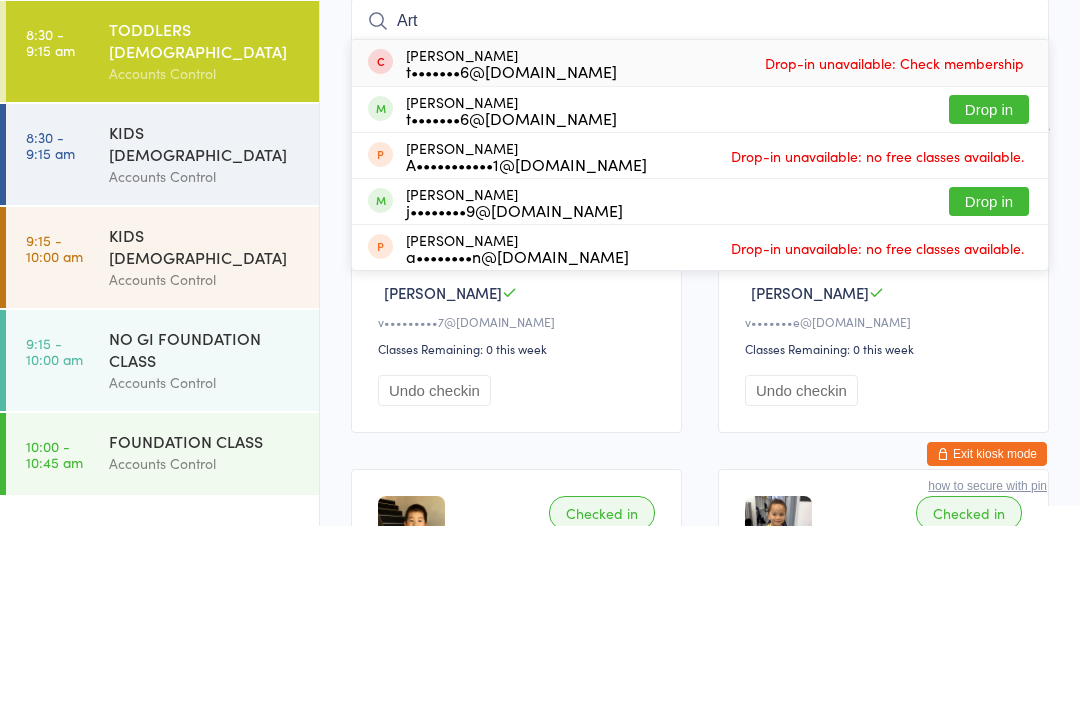 type on "Art" 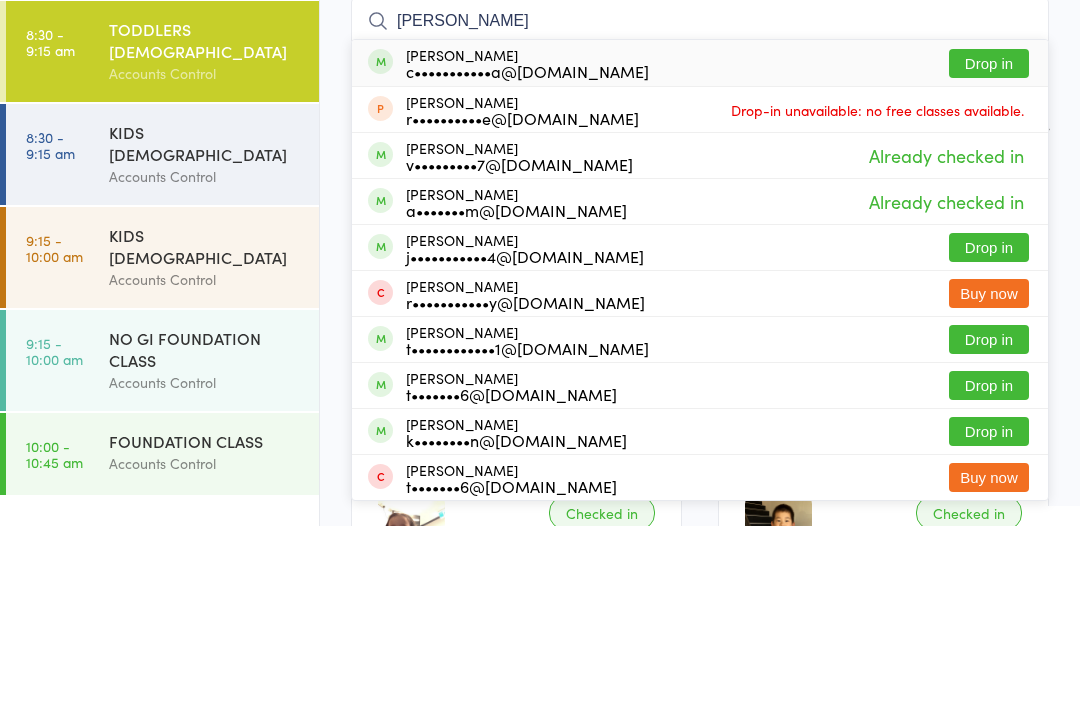 type on "cowan" 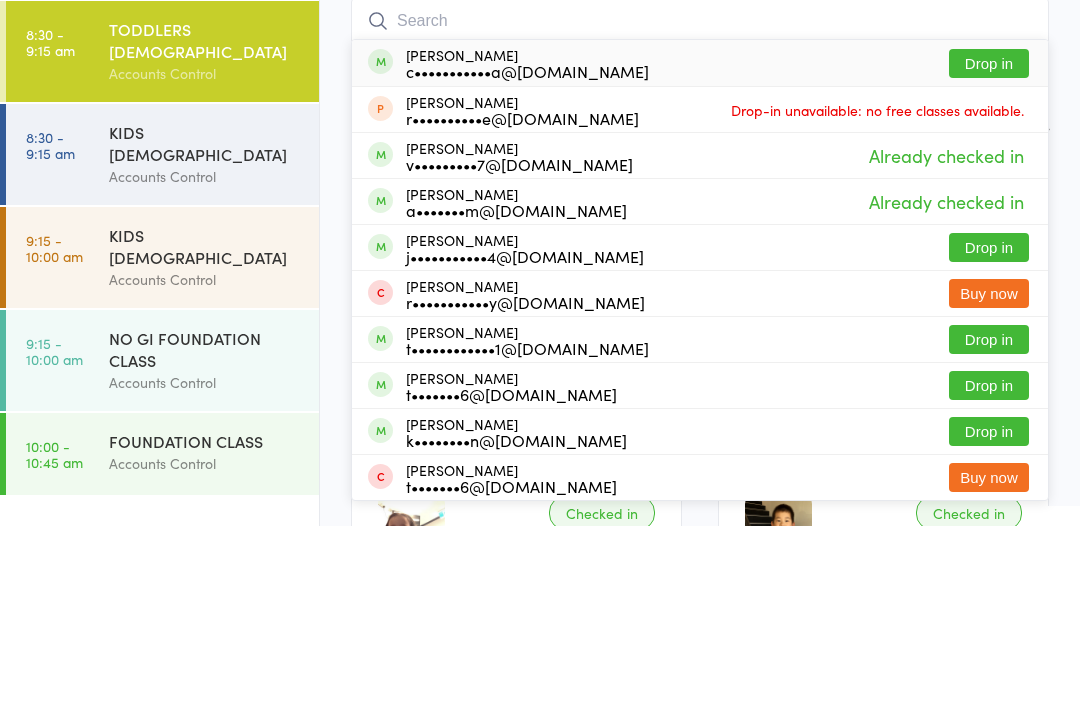 scroll, scrollTop: 181, scrollLeft: 0, axis: vertical 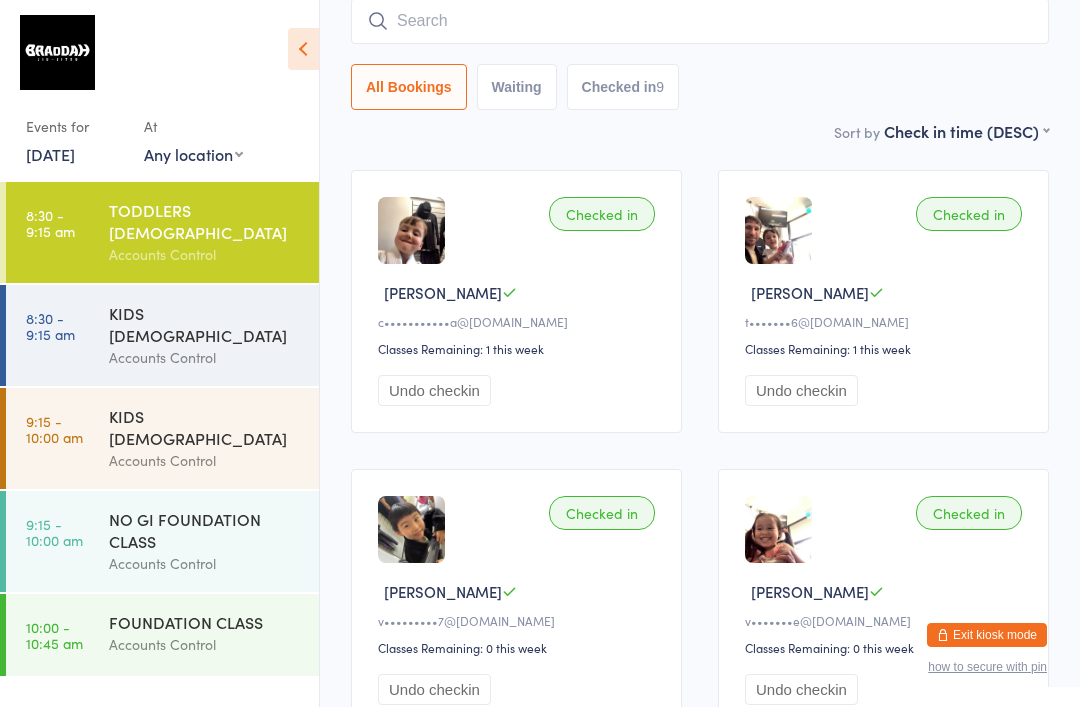 click at bounding box center (700, 21) 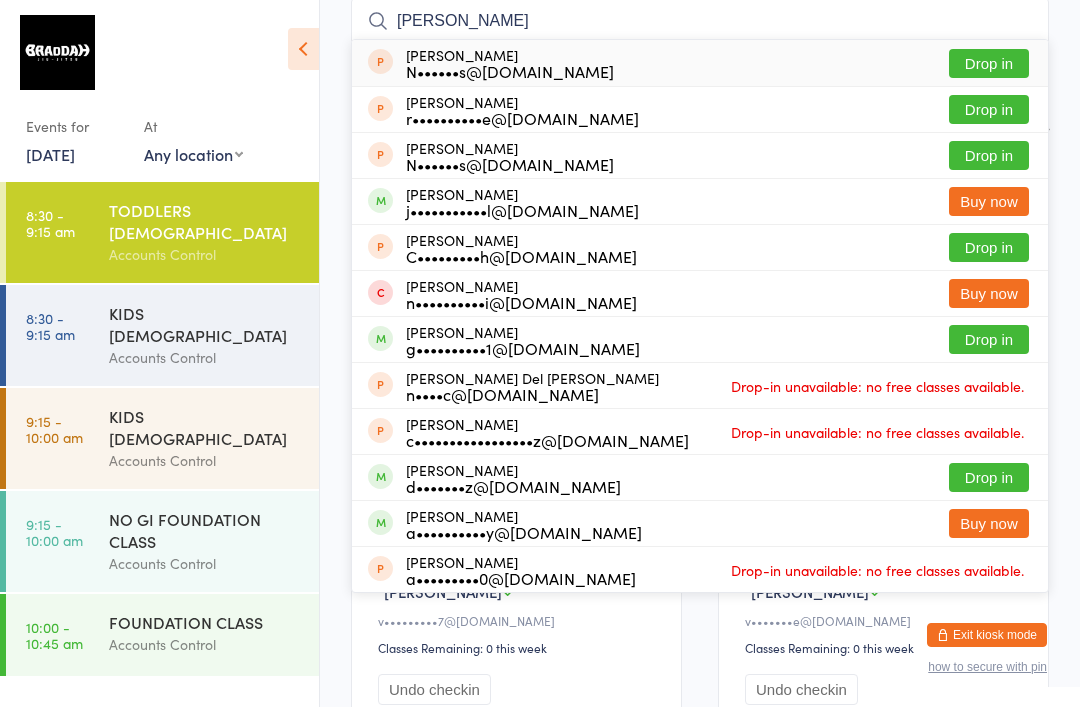 scroll, scrollTop: 180, scrollLeft: 0, axis: vertical 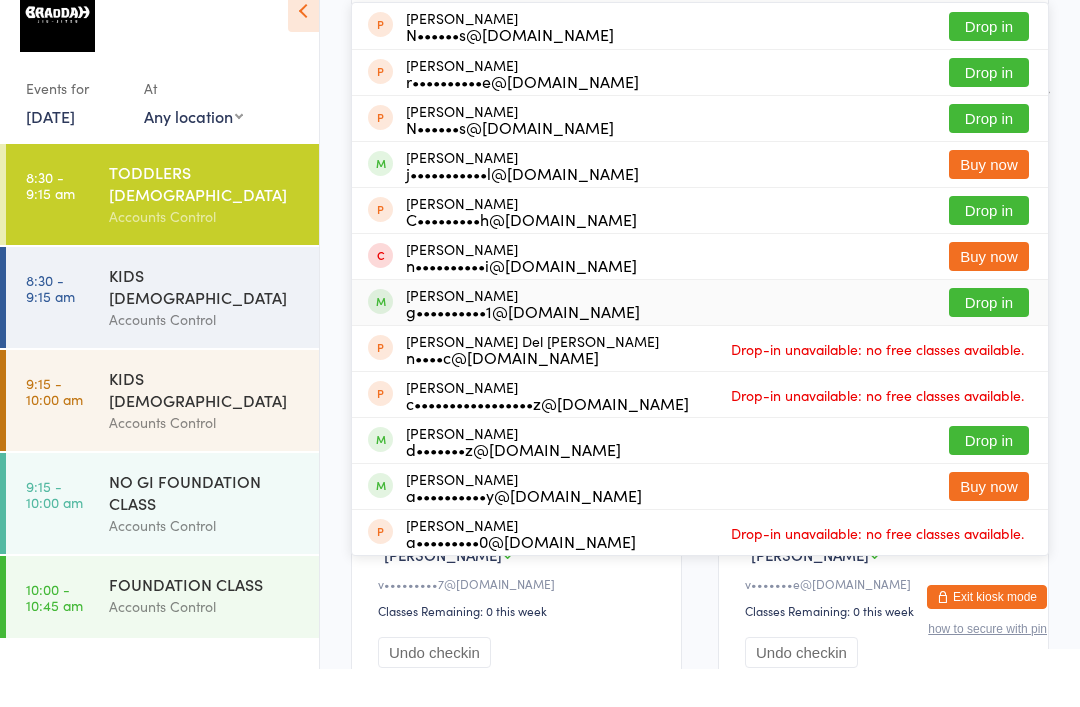 type on "Nicholas" 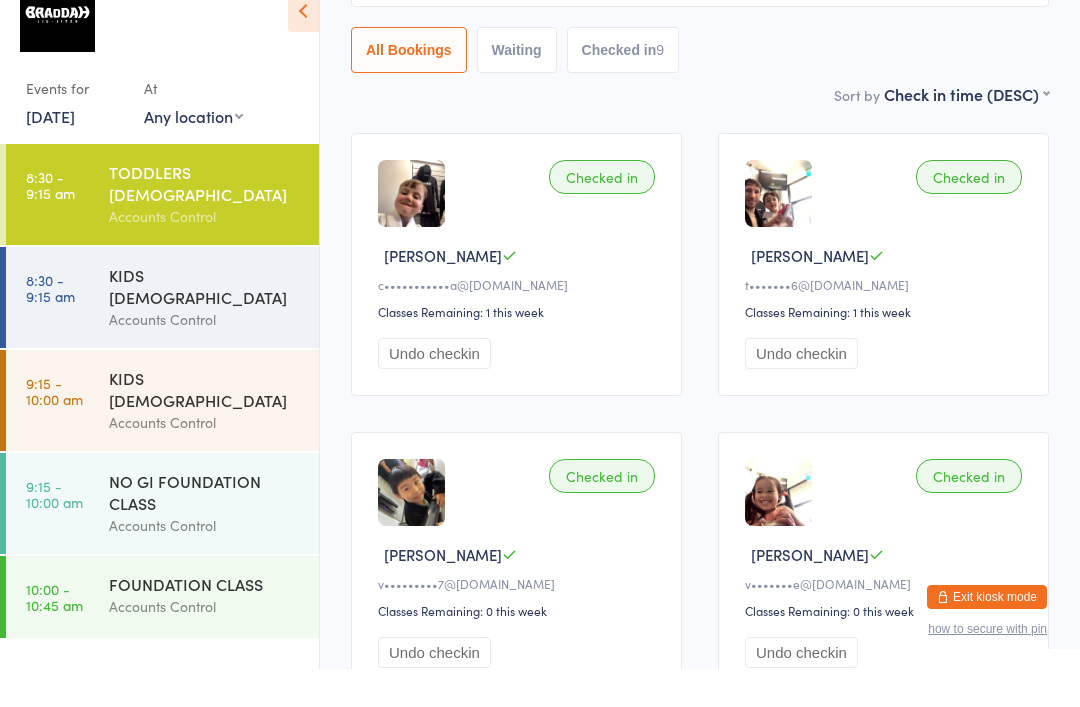 scroll, scrollTop: 219, scrollLeft: 0, axis: vertical 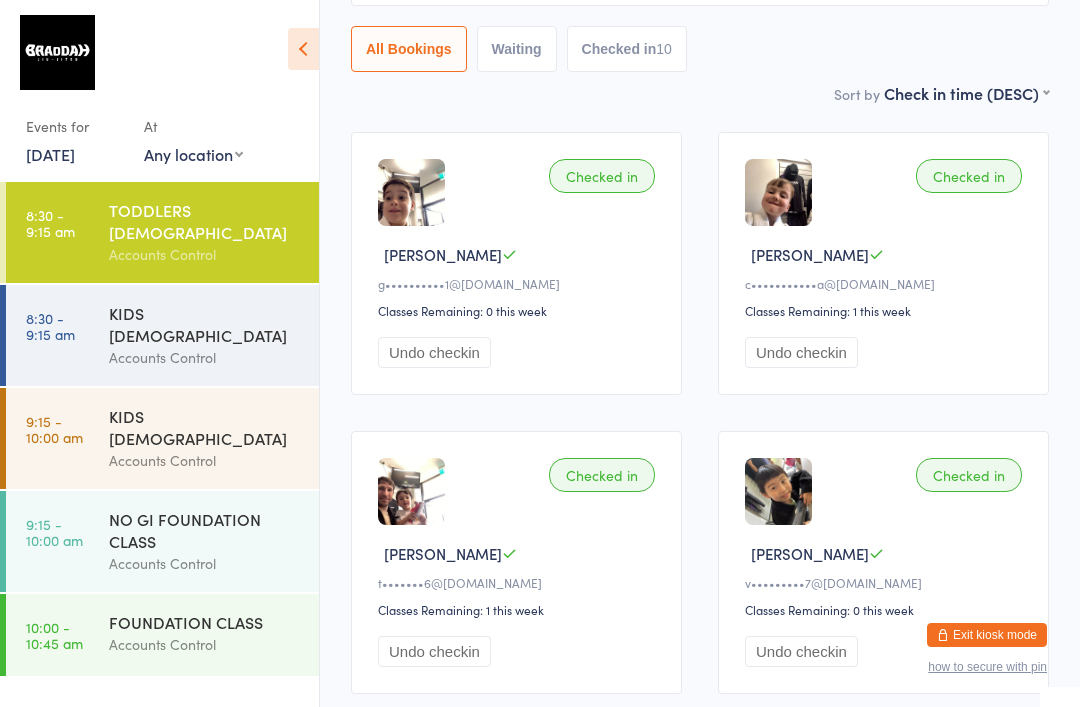 click at bounding box center (700, -17) 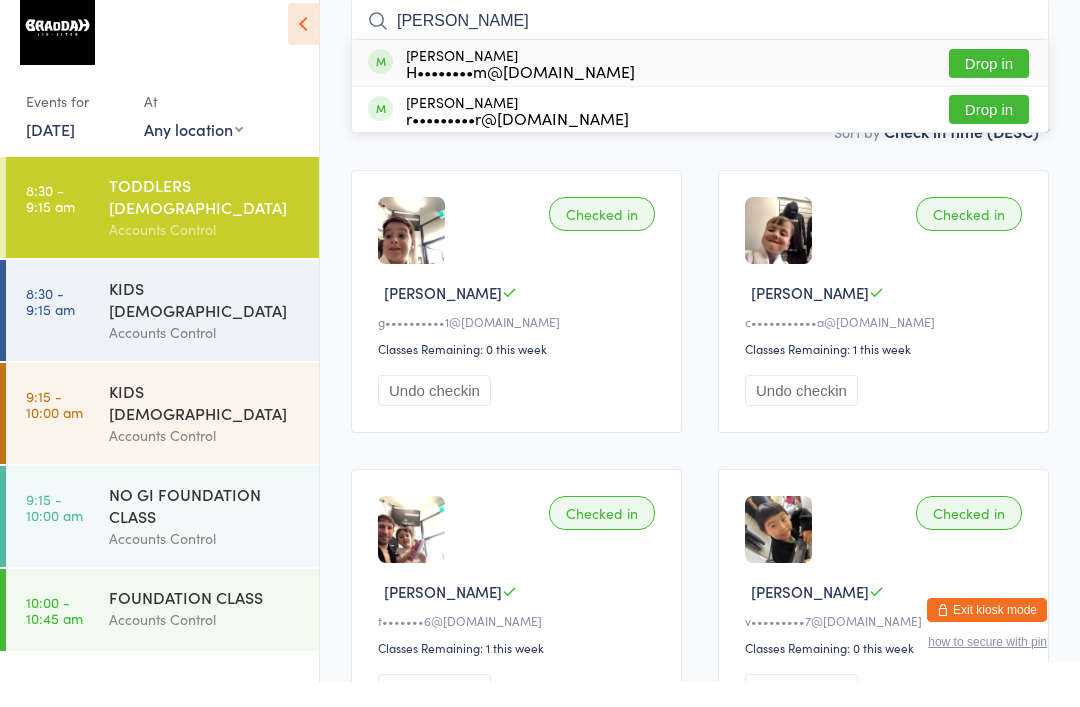 scroll, scrollTop: 0, scrollLeft: 0, axis: both 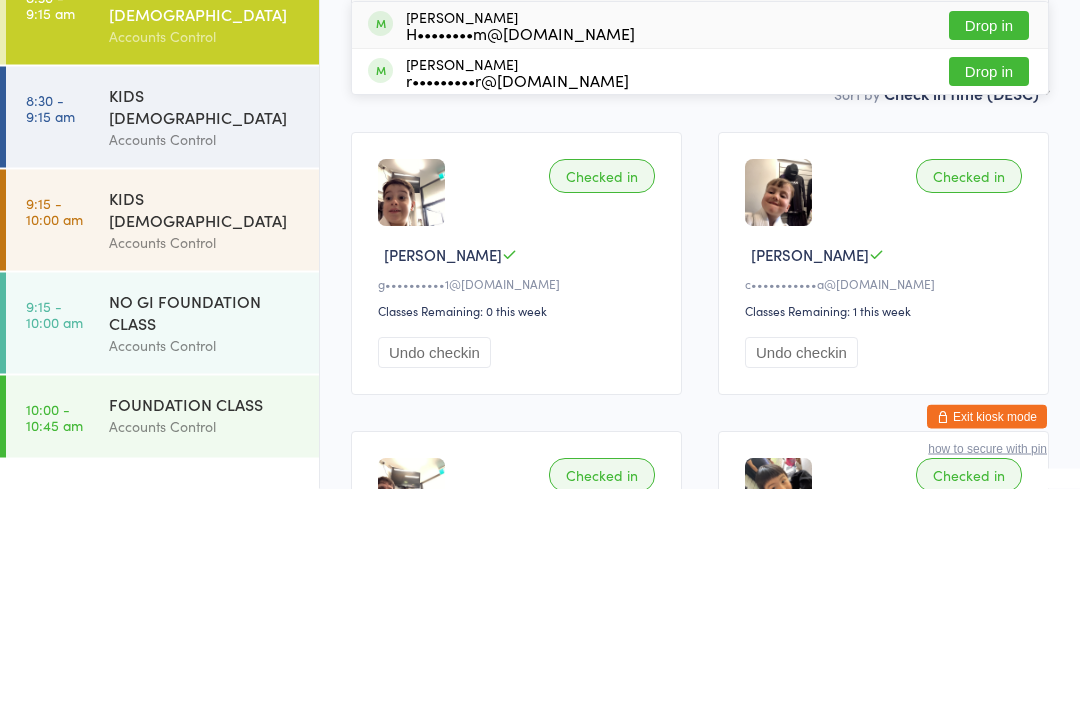 type on "Noah" 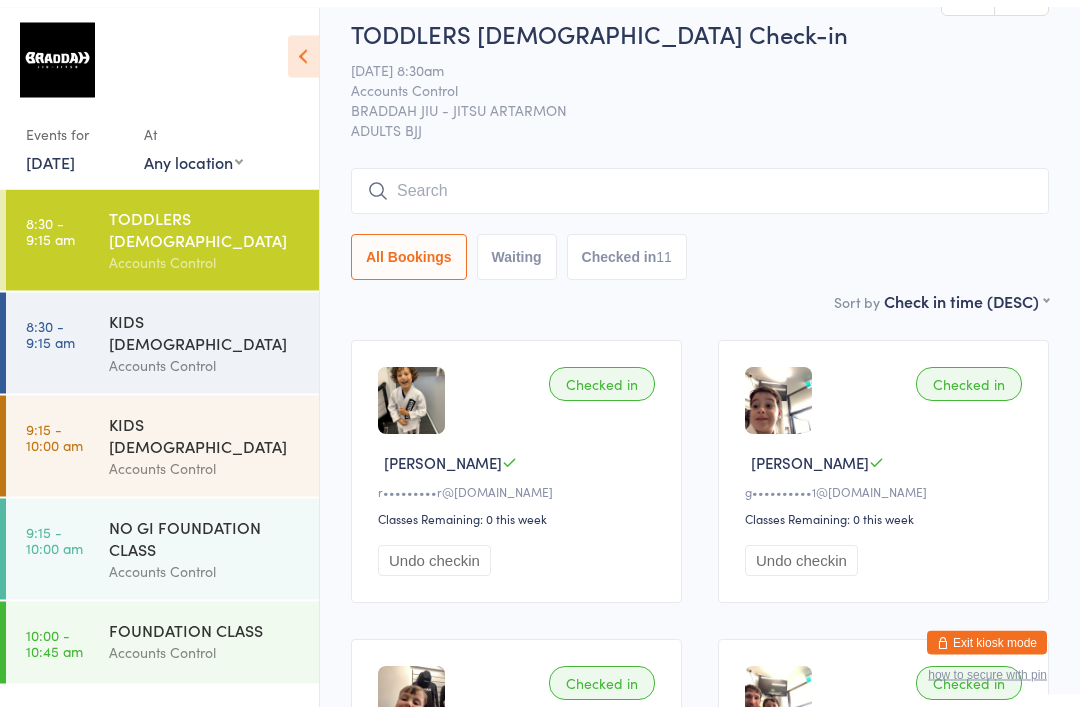 scroll, scrollTop: 0, scrollLeft: 0, axis: both 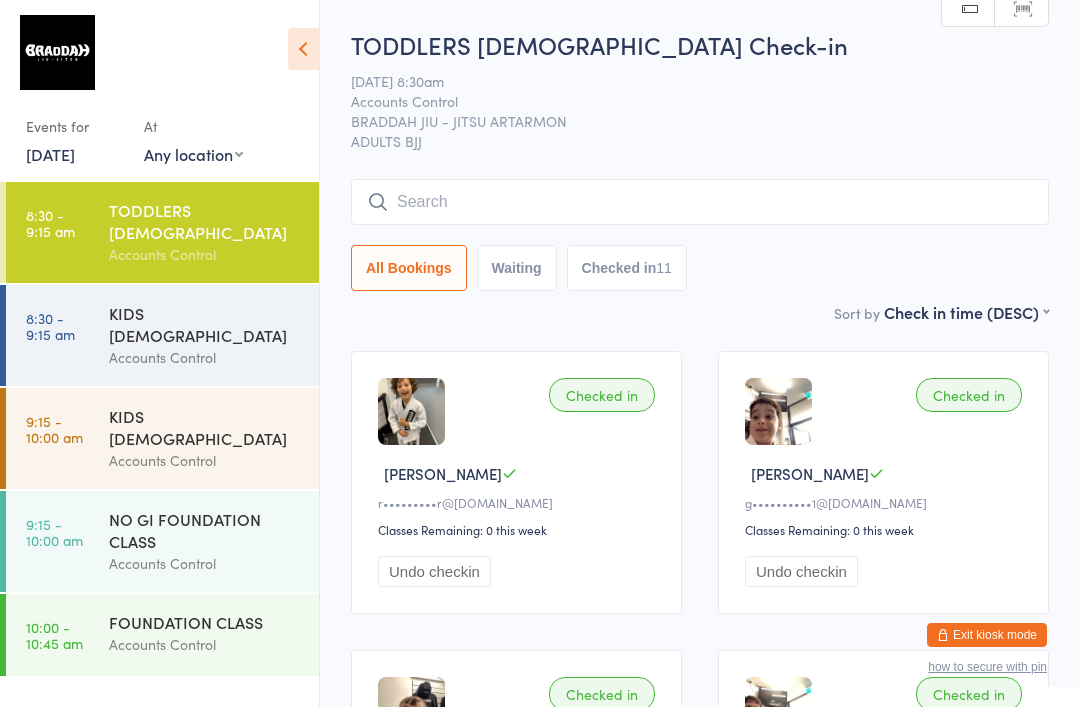 click on "TODDLERS 3 TO 5 YO Check-in 12 Jul 8:30am  Accounts Control  BRADDAH JIU - JITSU ARTARMON  ADULTS BJJ  Manual search Scanner input All Bookings Waiting  Checked in  11" at bounding box center (700, 164) 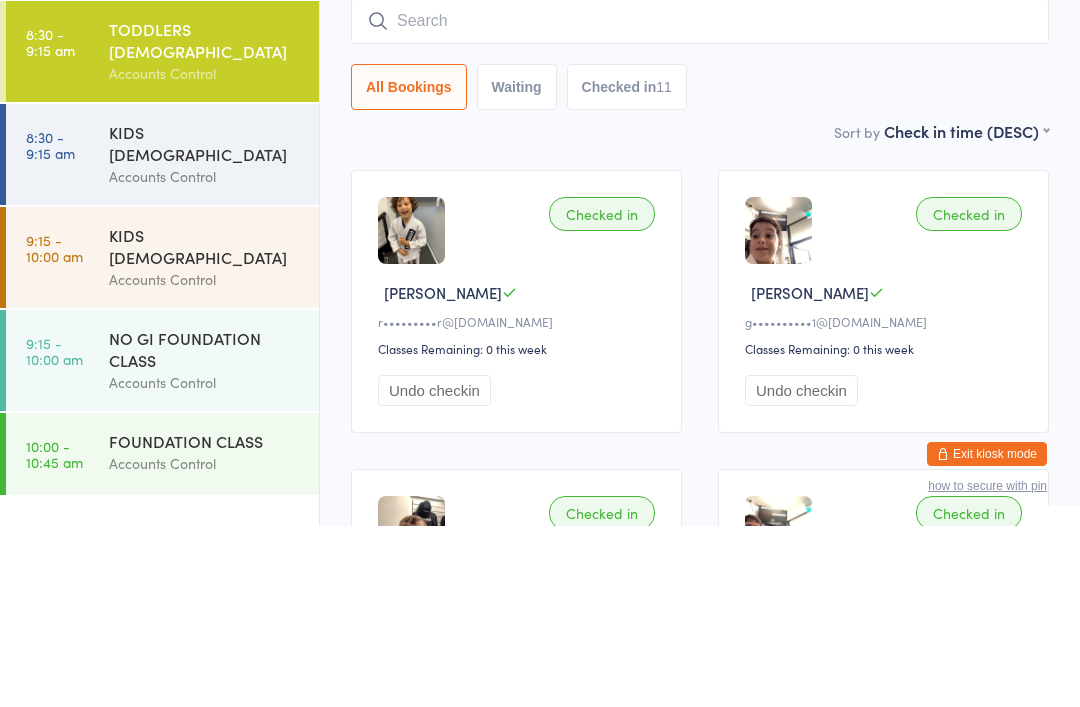 type on "T" 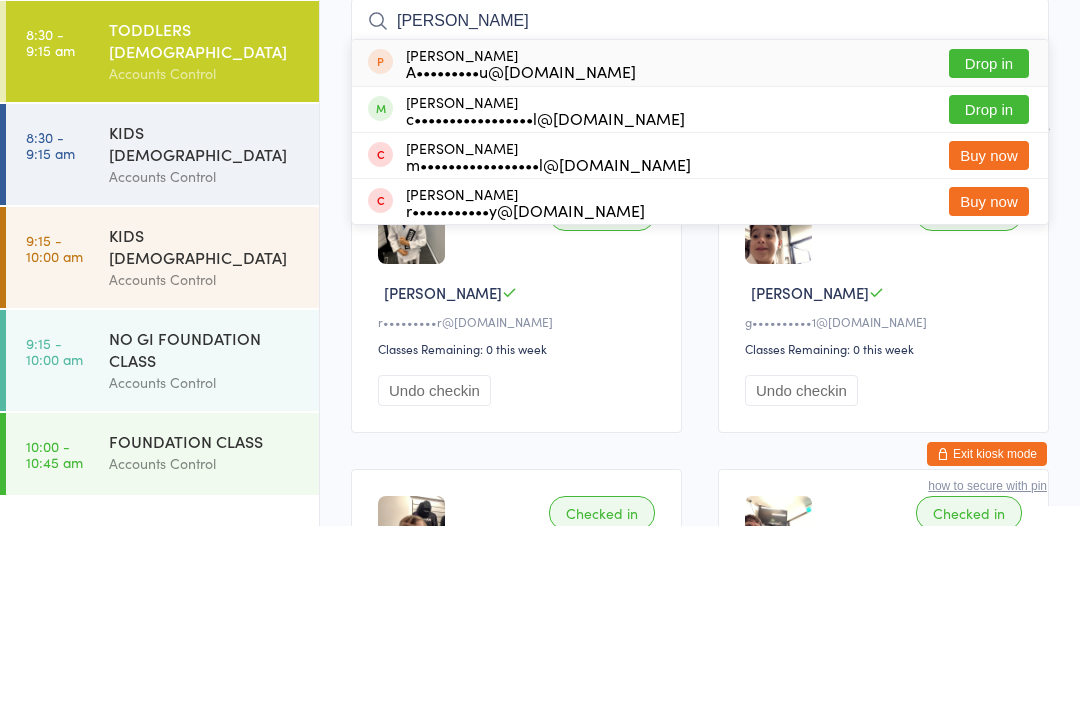 type on "Riley" 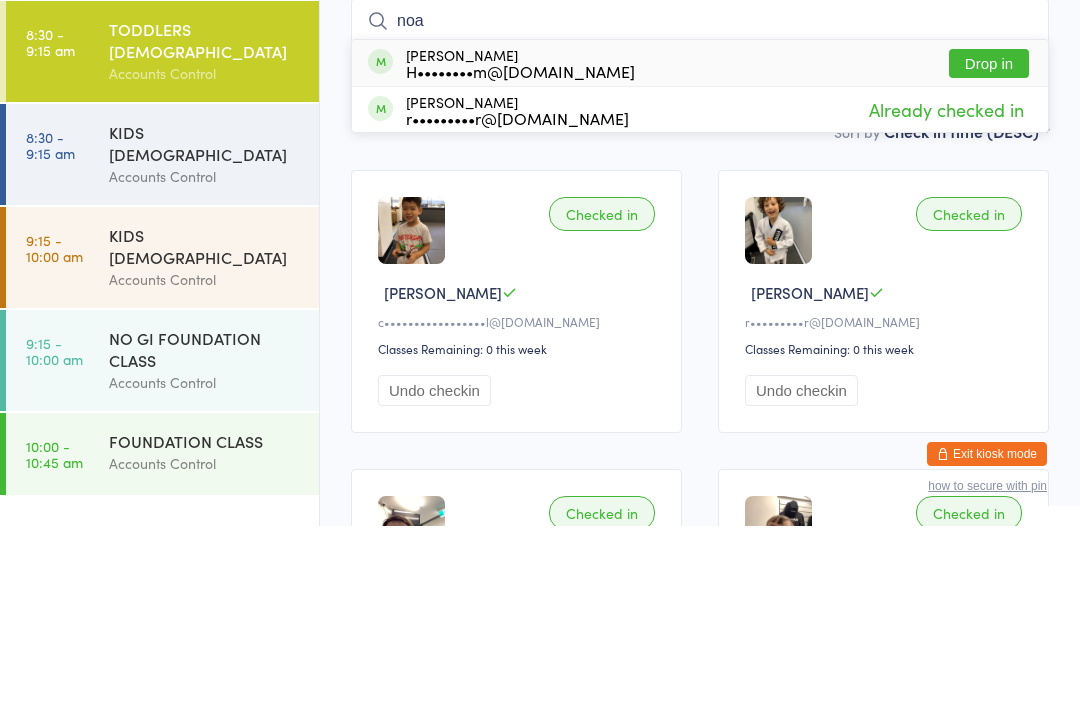 type on "noa" 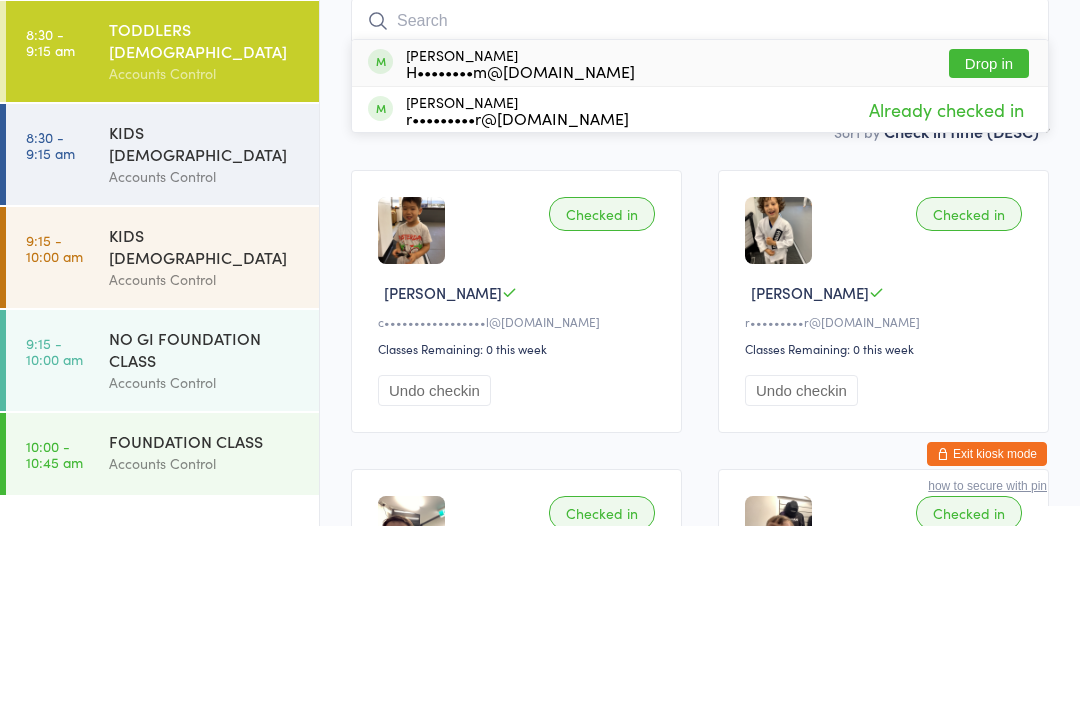 scroll, scrollTop: 181, scrollLeft: 0, axis: vertical 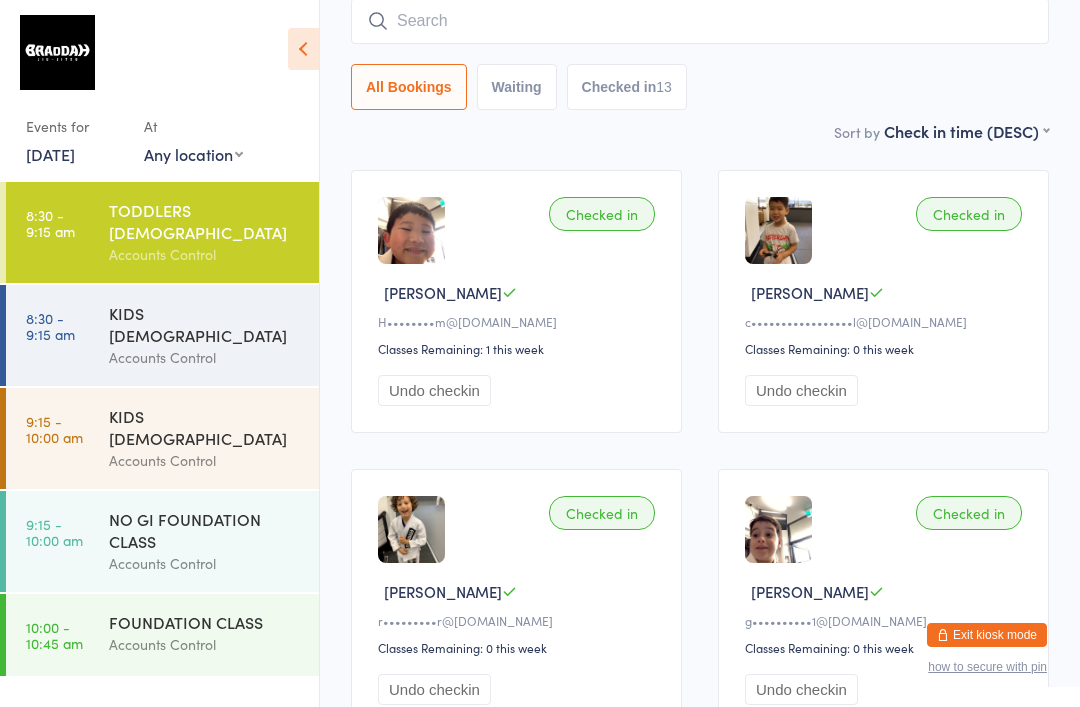 click on "KIDS 6 - 9 YO" at bounding box center (205, 324) 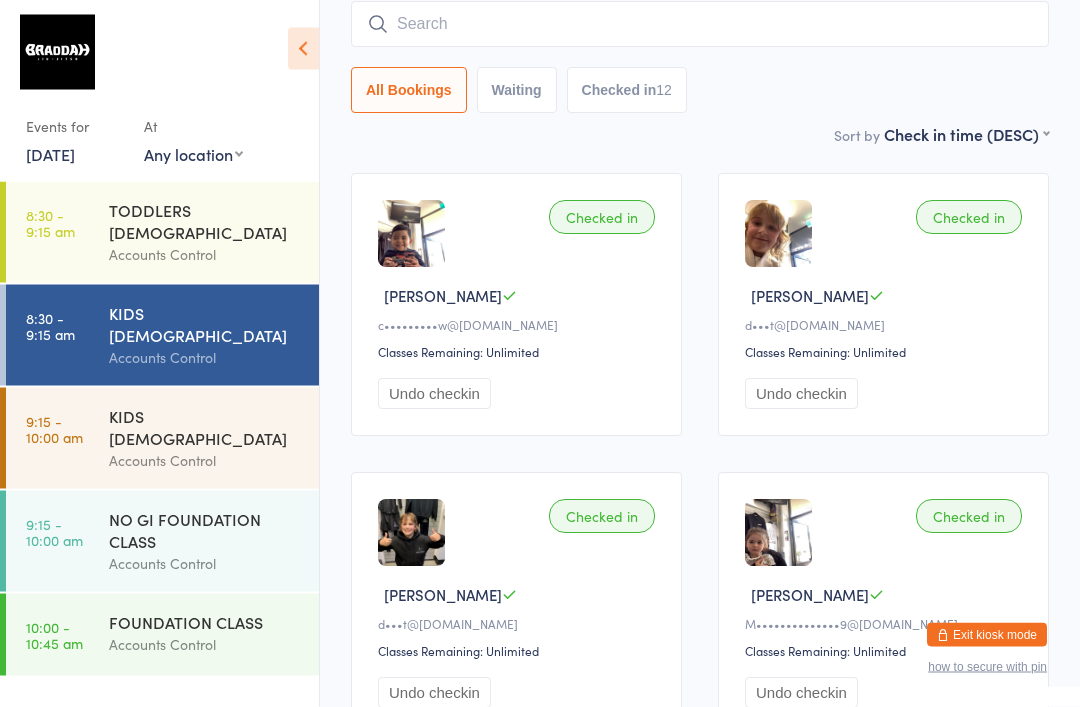 scroll, scrollTop: 0, scrollLeft: 0, axis: both 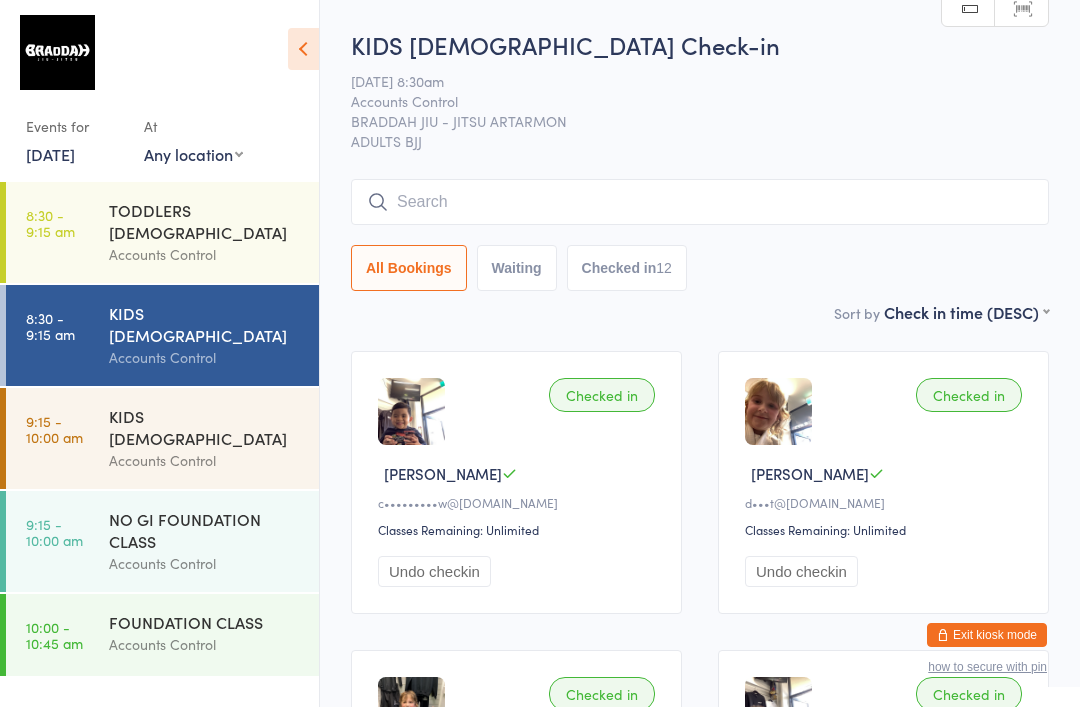 click at bounding box center [700, 202] 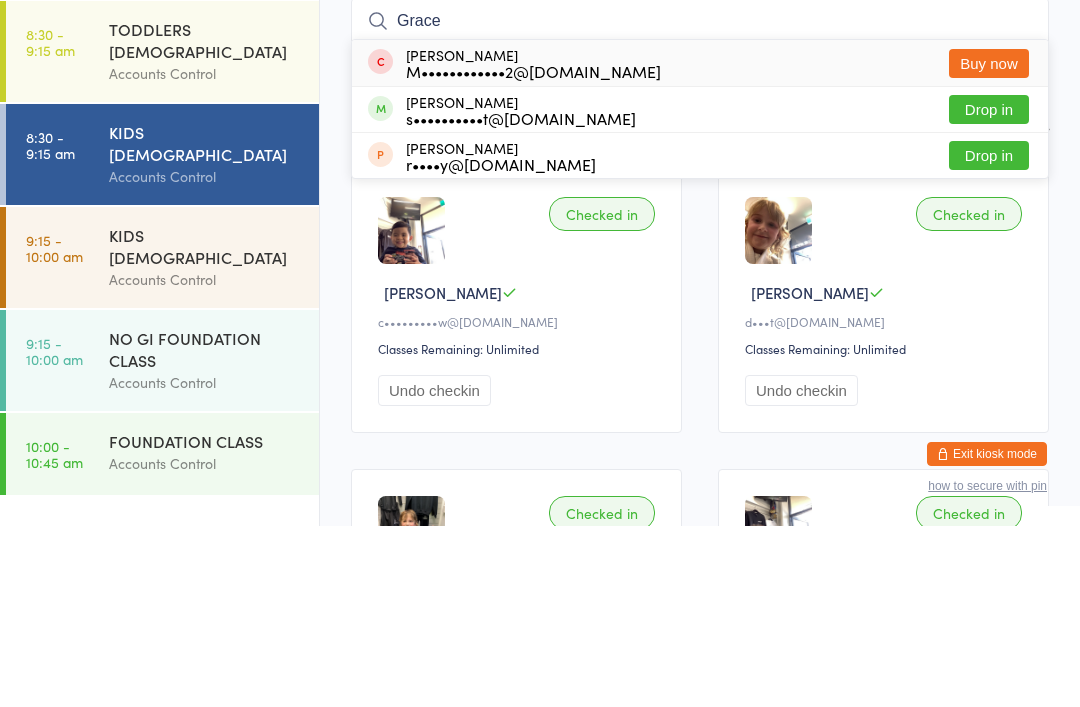 type on "Grace" 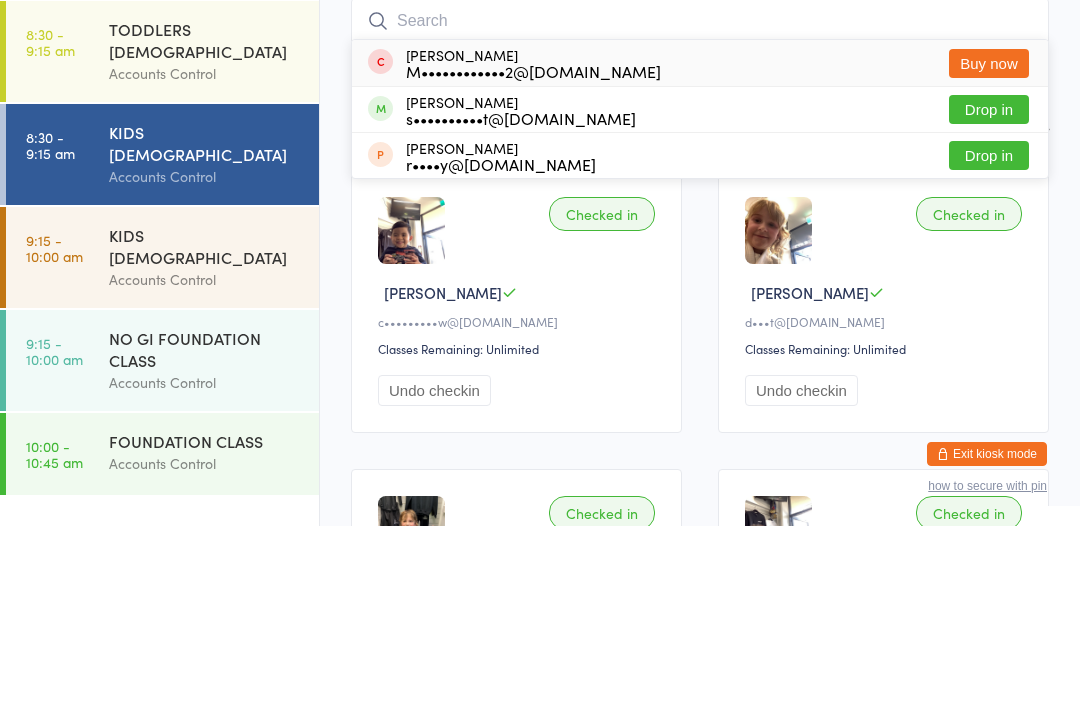 scroll, scrollTop: 181, scrollLeft: 0, axis: vertical 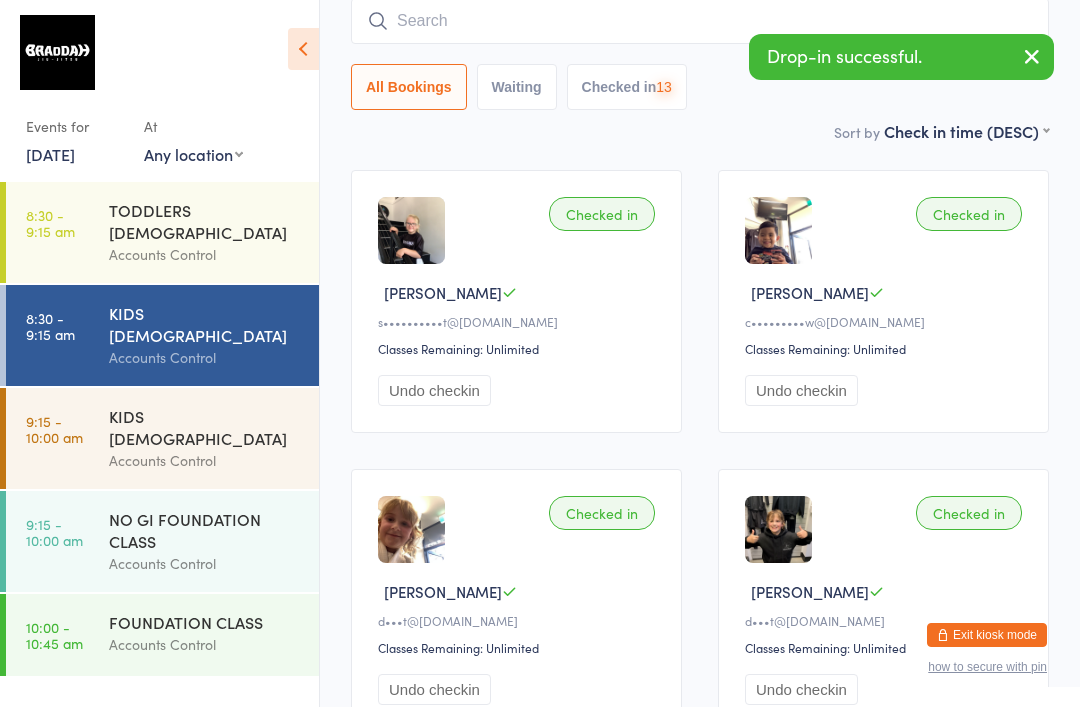 click at bounding box center (700, 21) 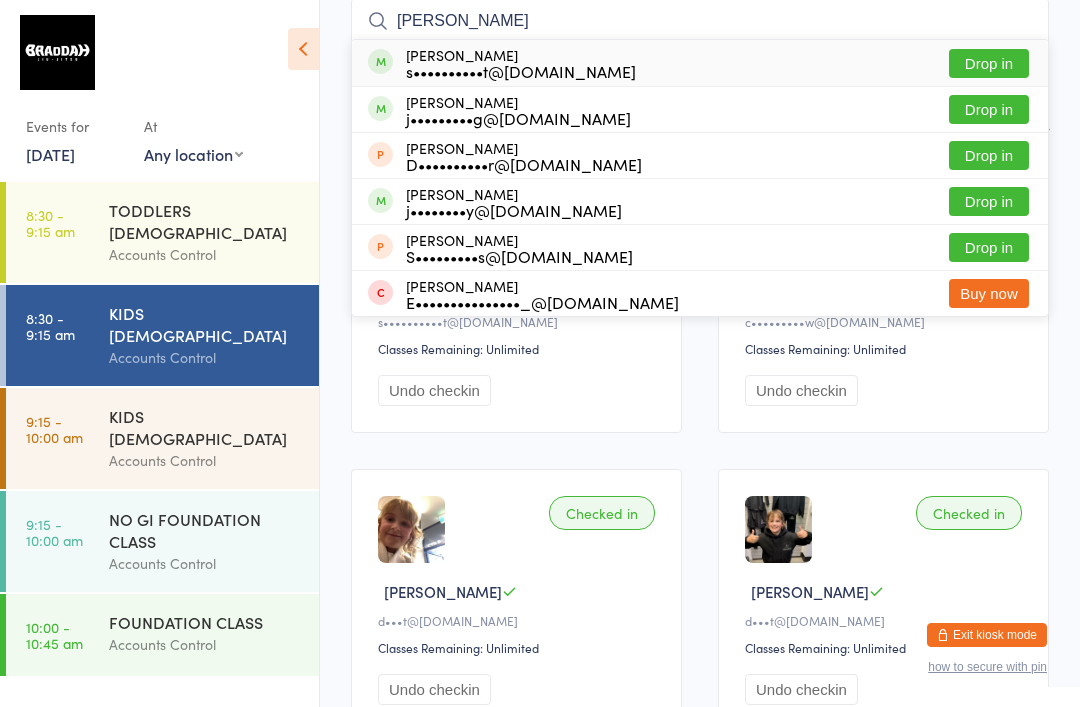 type on "Della" 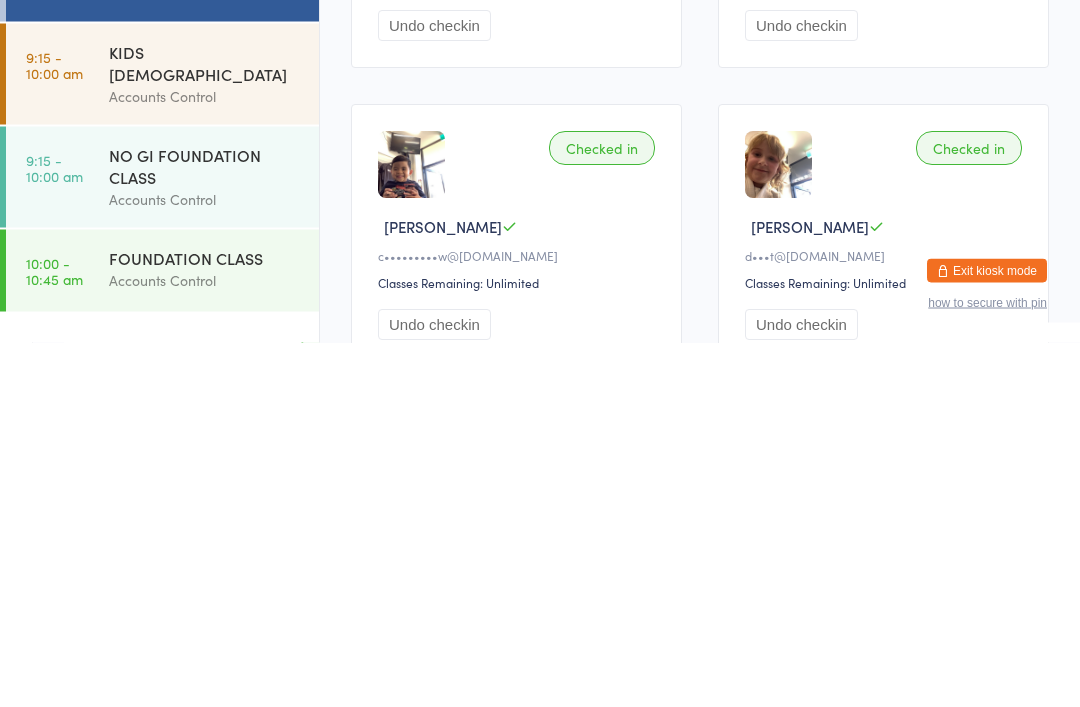 click on "NO GI FOUNDATION CLASS" at bounding box center (205, 530) 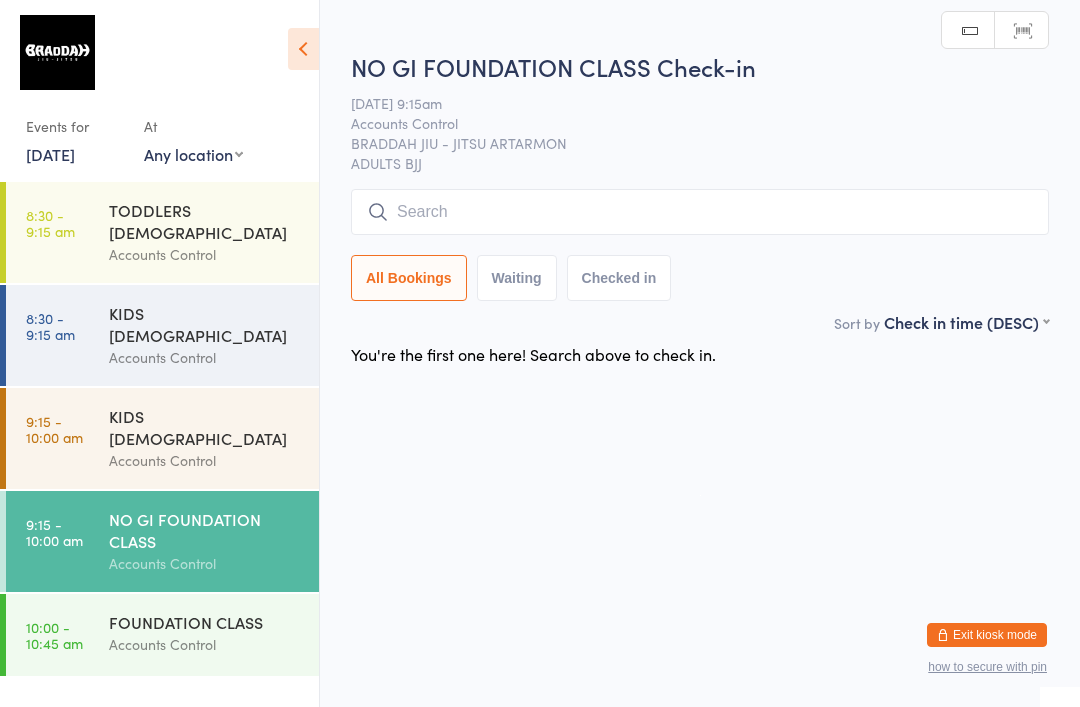 click at bounding box center [700, 212] 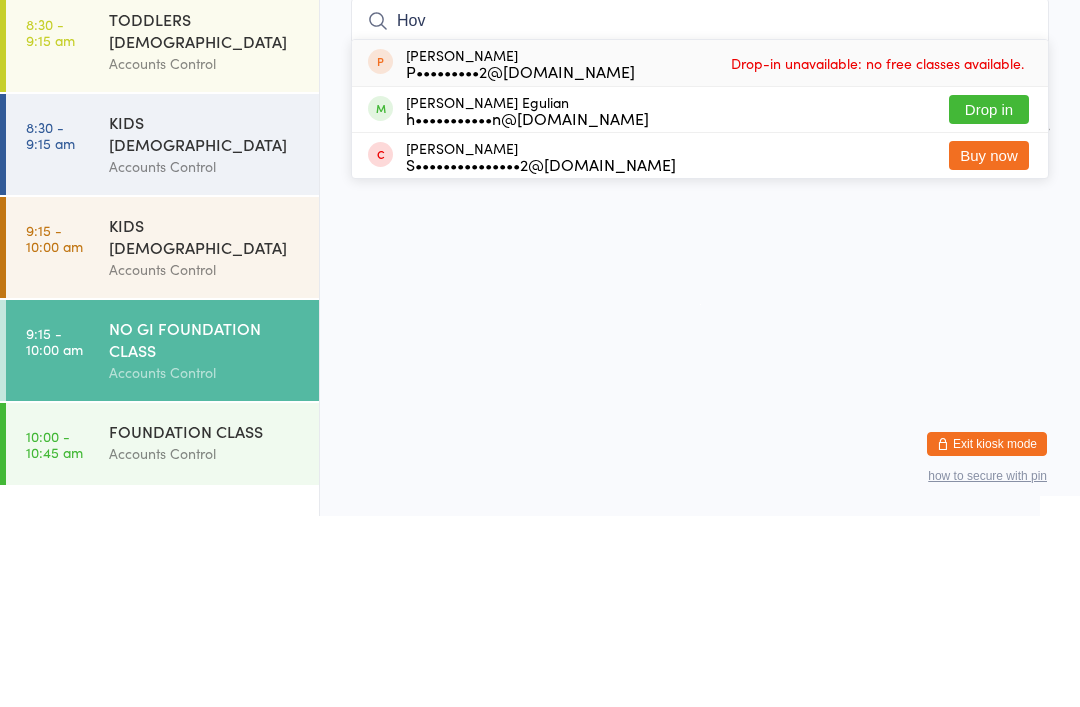 type on "Hov" 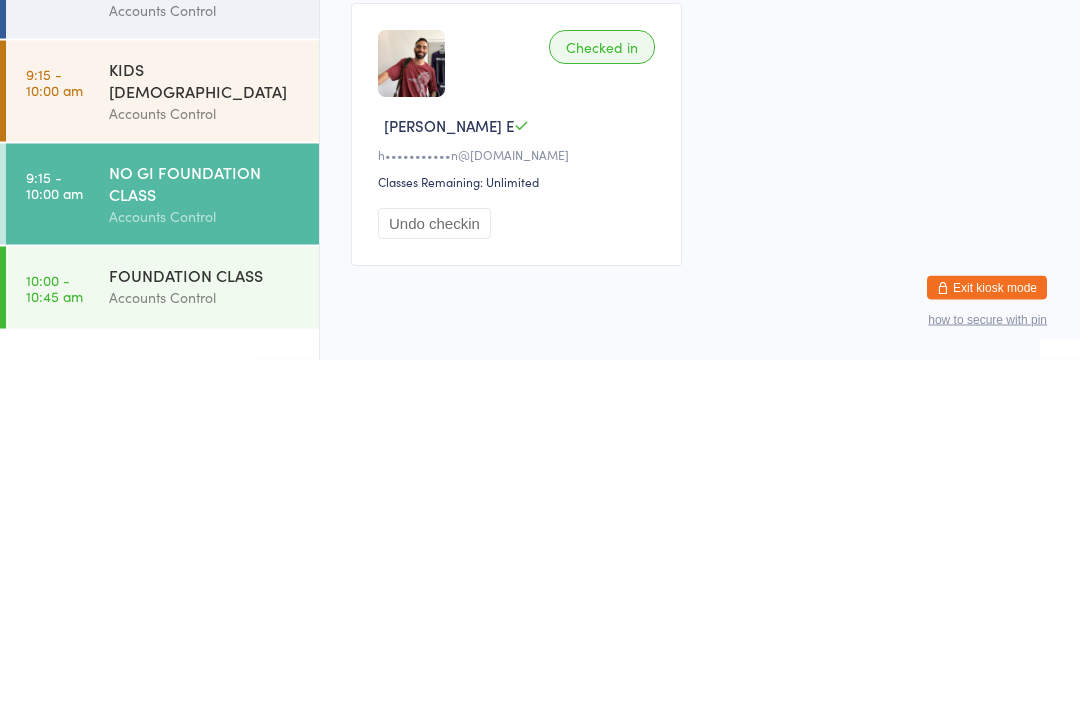 click on "FOUNDATION CLASS" at bounding box center (205, 622) 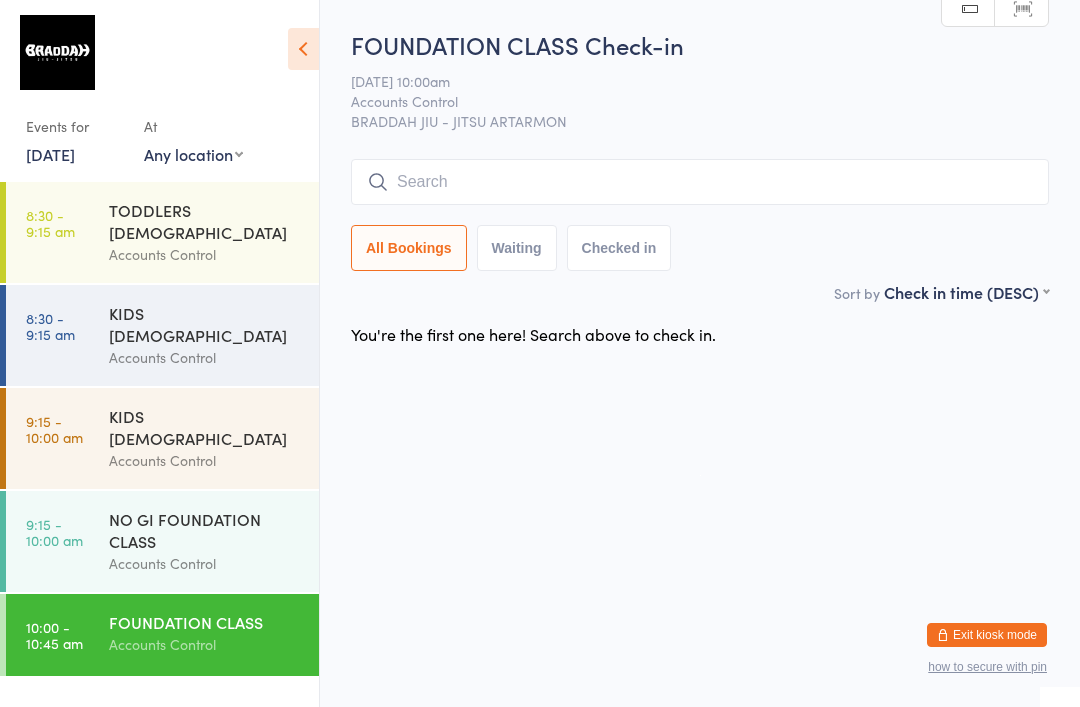 click on "NO GI FOUNDATION CLASS" at bounding box center [205, 530] 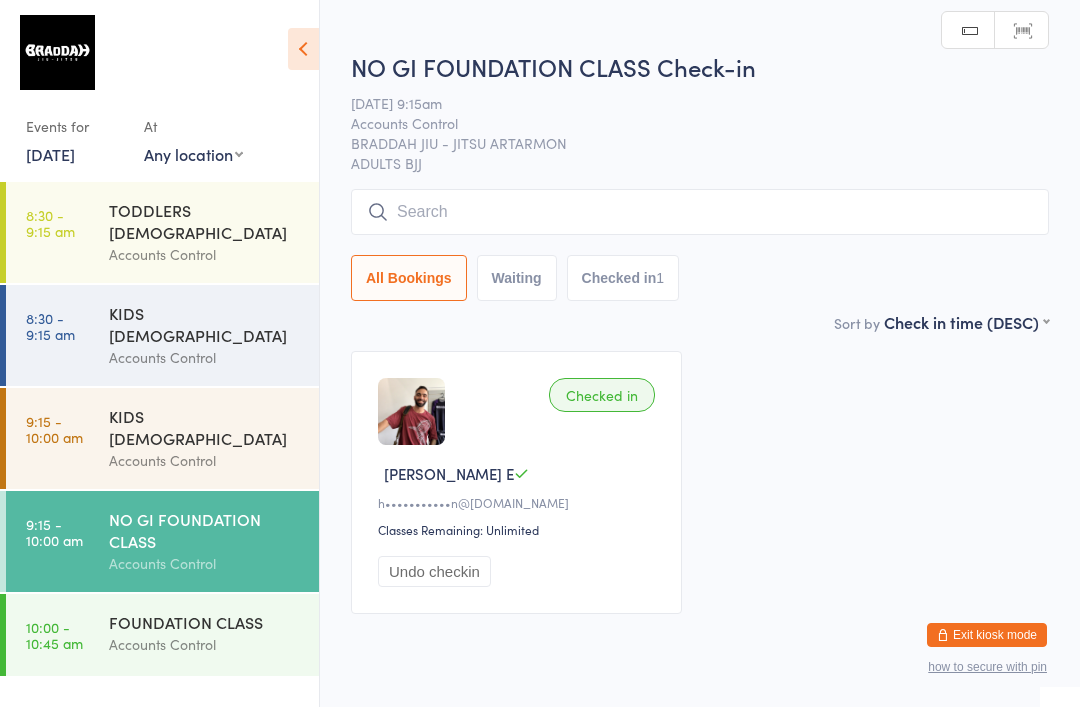 click at bounding box center [700, 212] 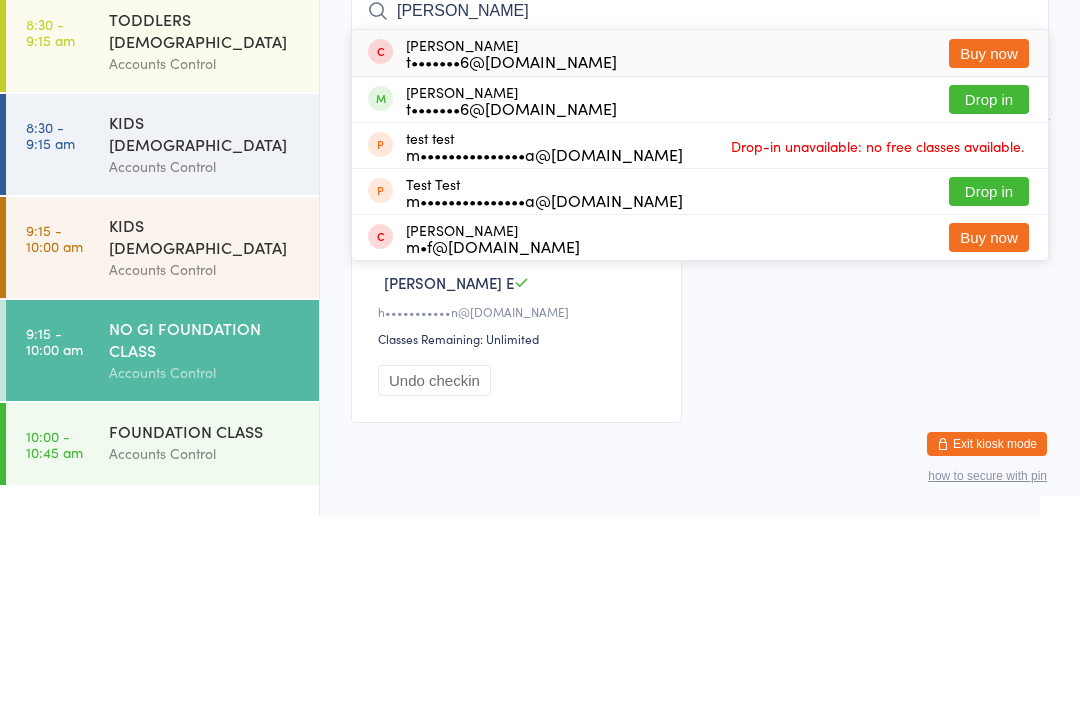 type on "Ted" 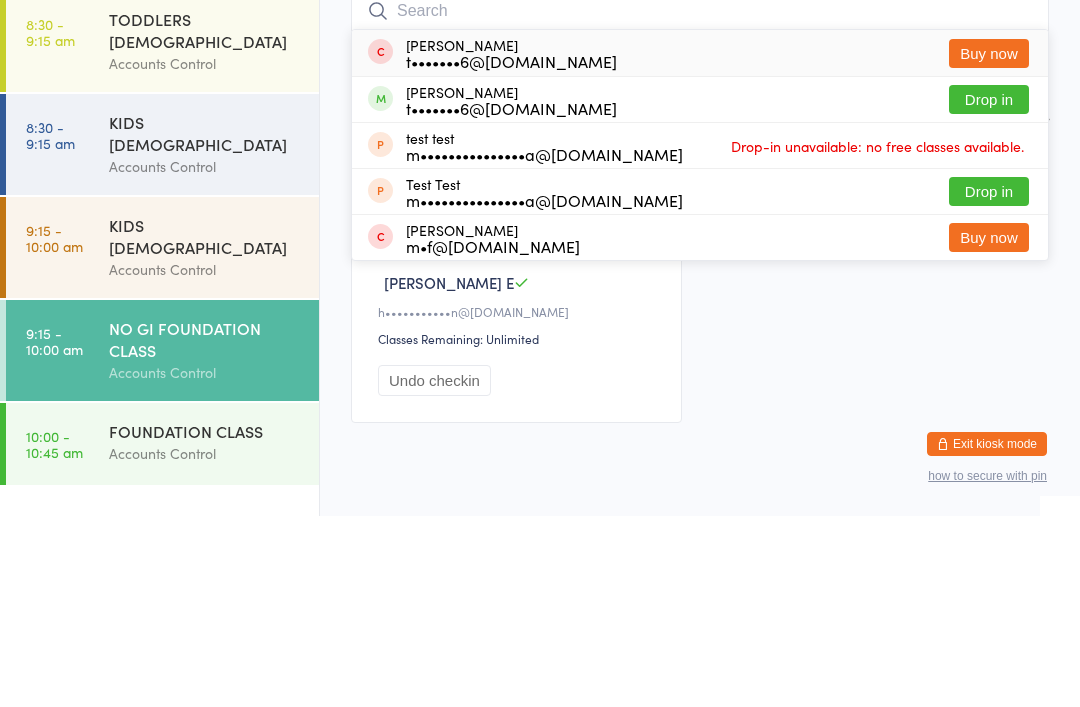 scroll, scrollTop: 71, scrollLeft: 0, axis: vertical 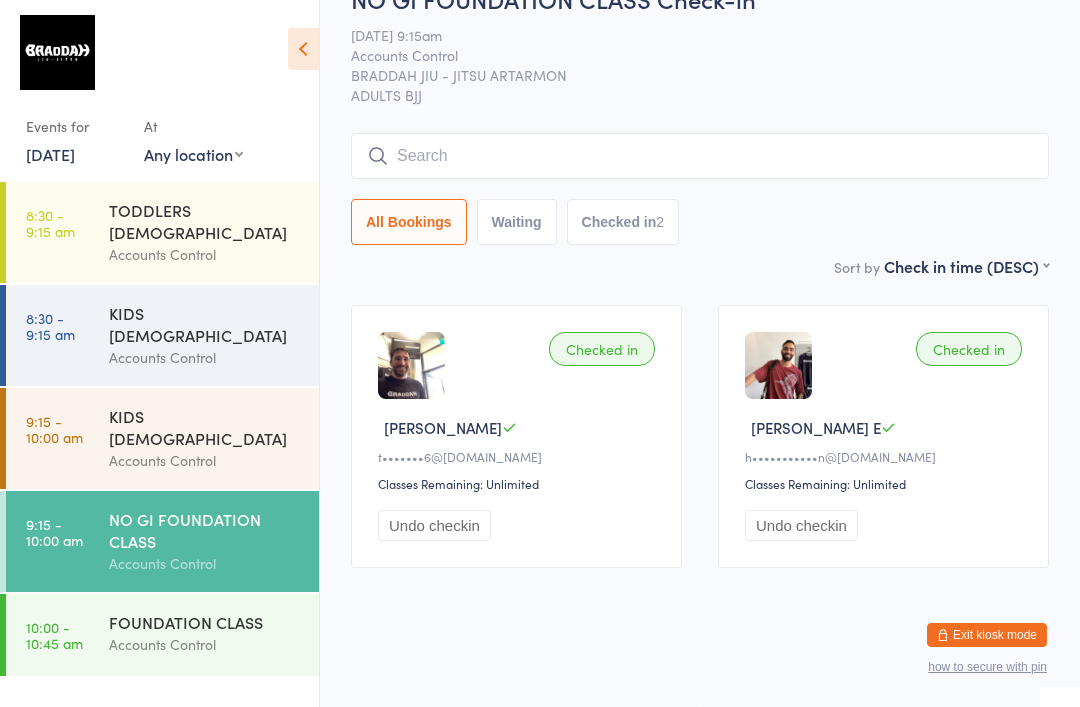 click at bounding box center (700, 156) 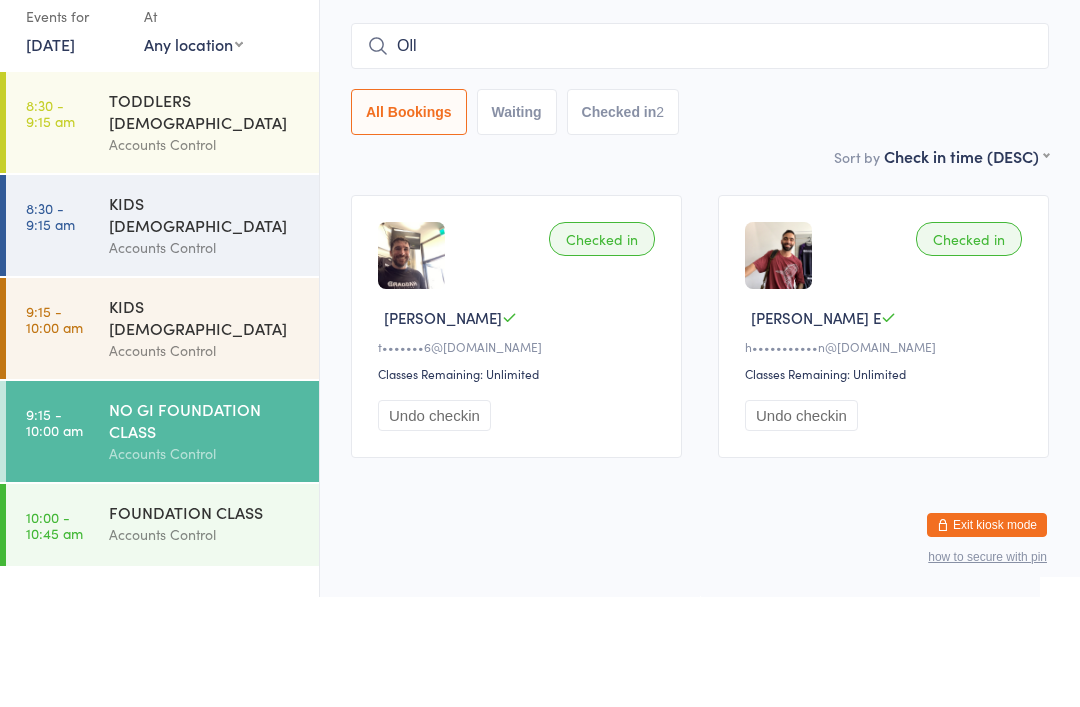type on "Olli" 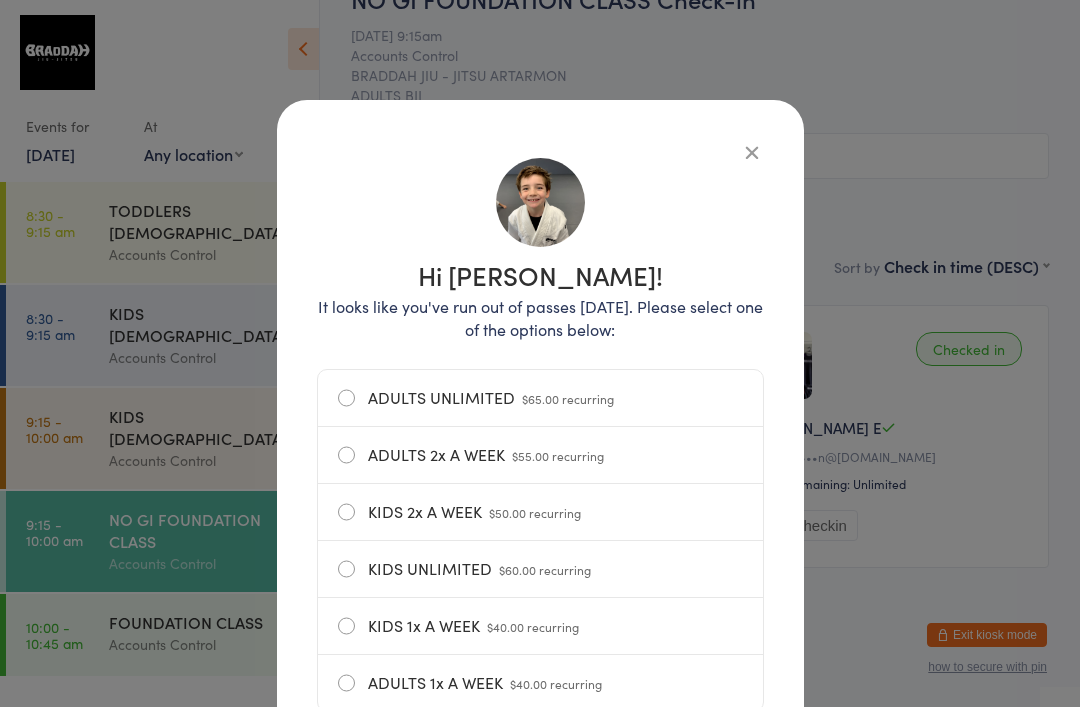click on "Hi Ollie! It looks like you've run out of passes today. Please select one of the options below: ADULTS UNLIMITED  $65.00 recurring ADULTS 2x A WEEK  $55.00 recurring KIDS 2x A WEEK  $50.00 recurring KIDS UNLIMITED  $60.00 recurring KIDS 1x A WEEK  $40.00 recurring ADULTS 1x A WEEK  $40.00 recurring No thanks, I don't want to attend" at bounding box center [540, 455] 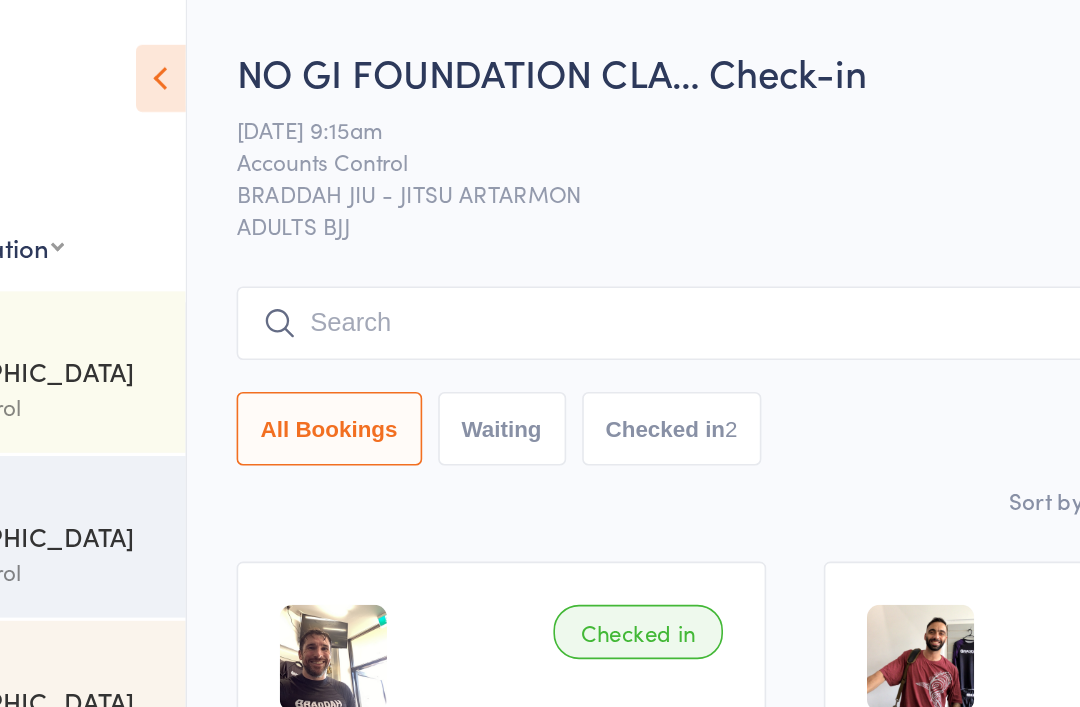 click at bounding box center [700, 202] 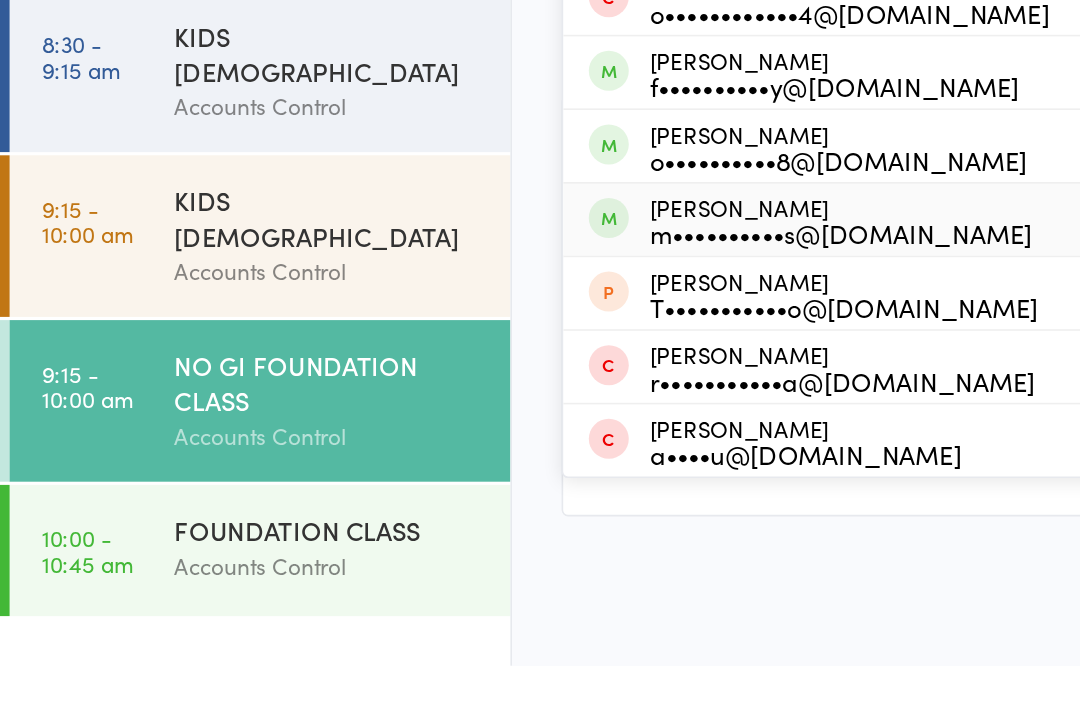 type on "Oliver" 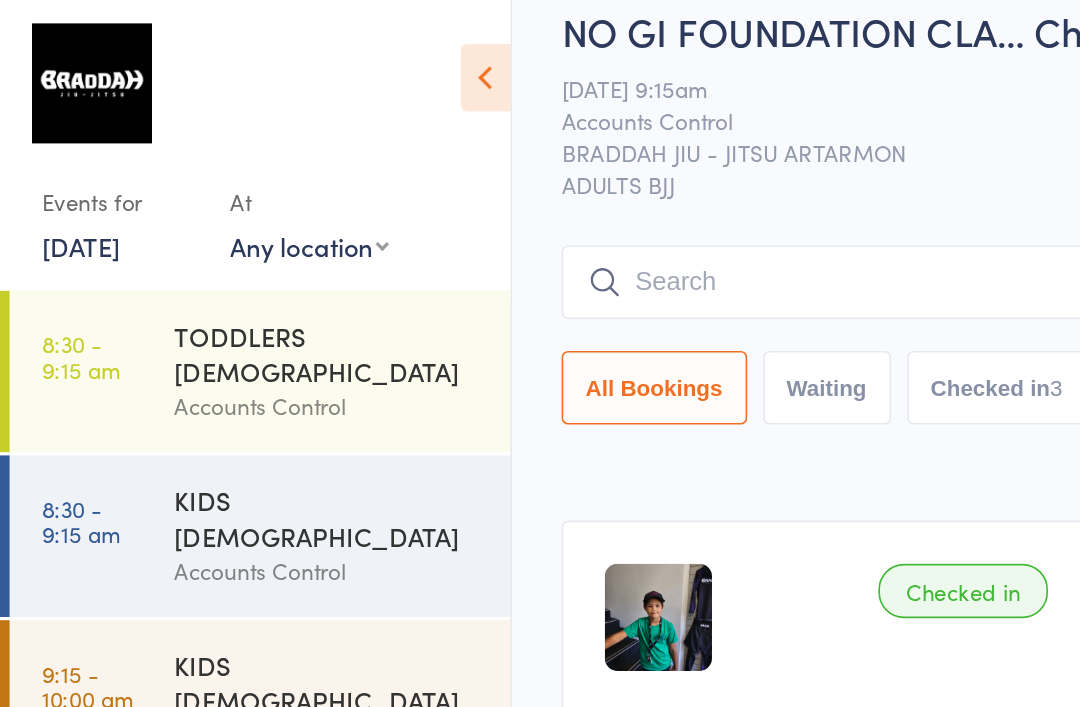 scroll, scrollTop: 0, scrollLeft: 0, axis: both 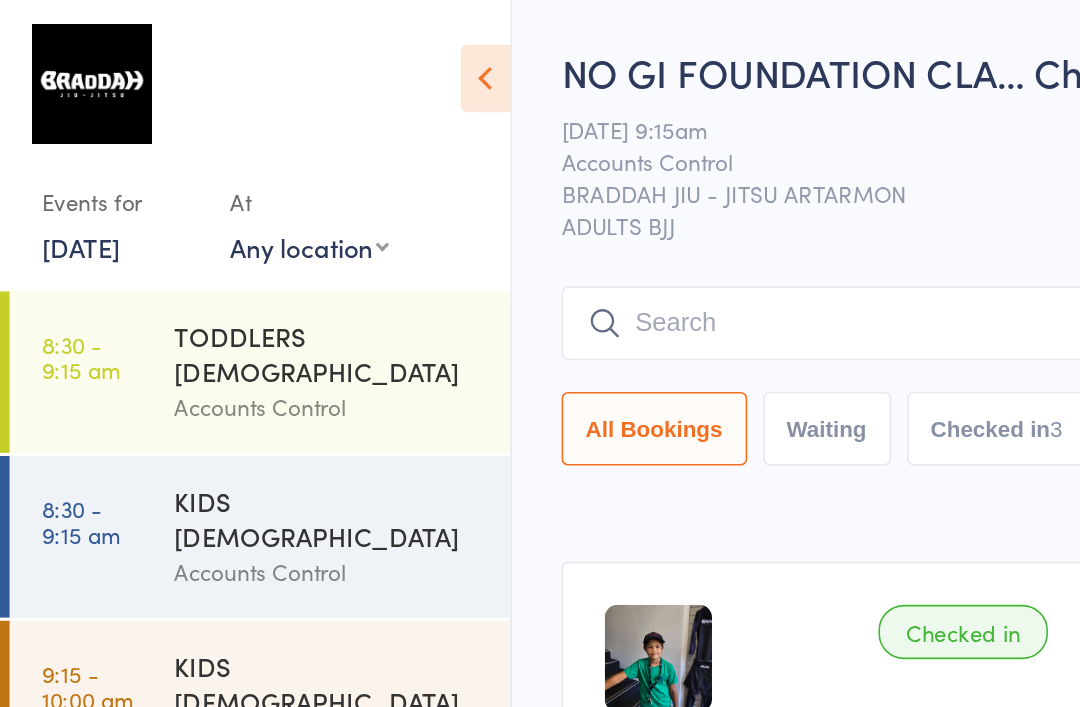 click at bounding box center [700, 202] 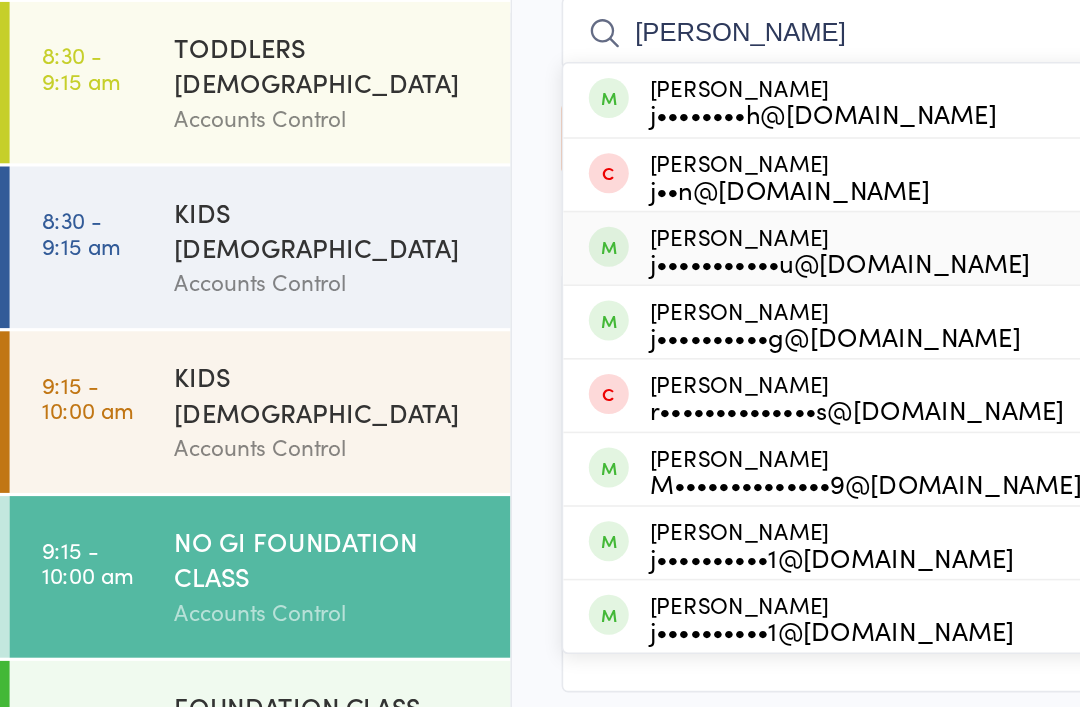 type on "John" 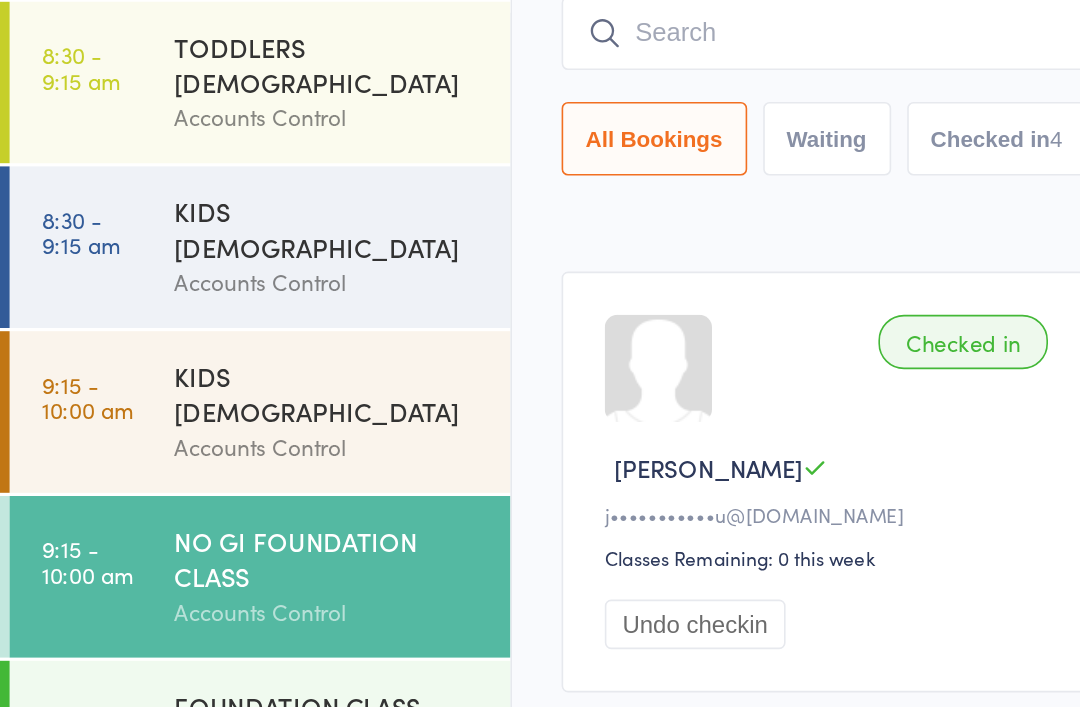 click at bounding box center (700, 202) 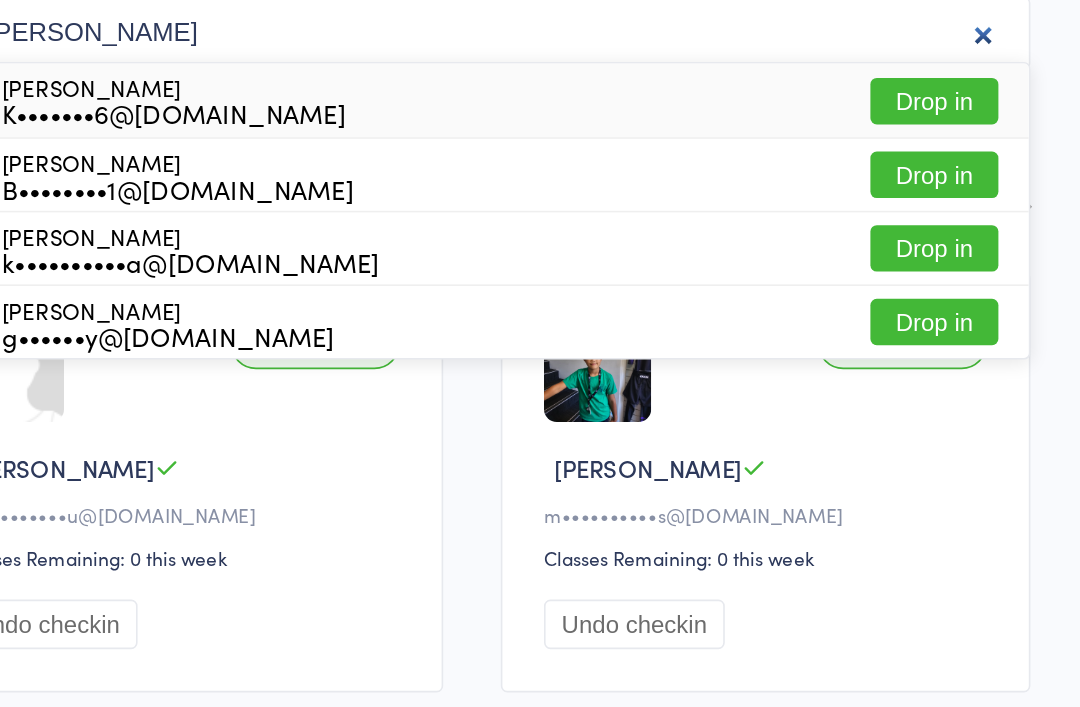type on "Kevin g" 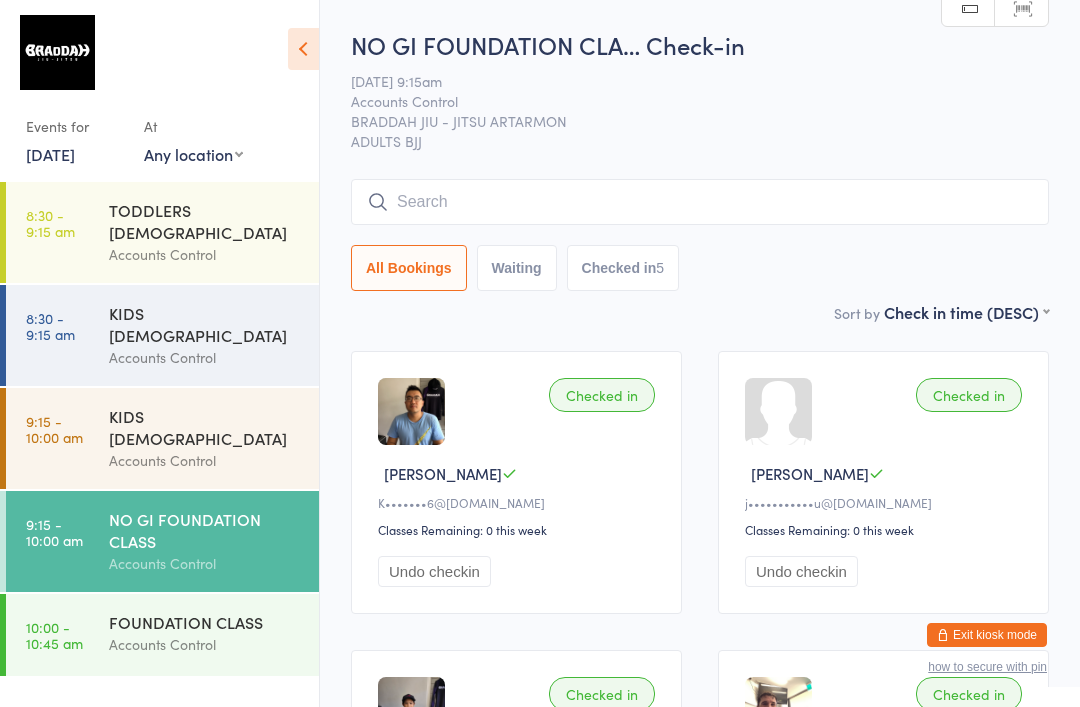 click on "Accounts Control" at bounding box center (205, 563) 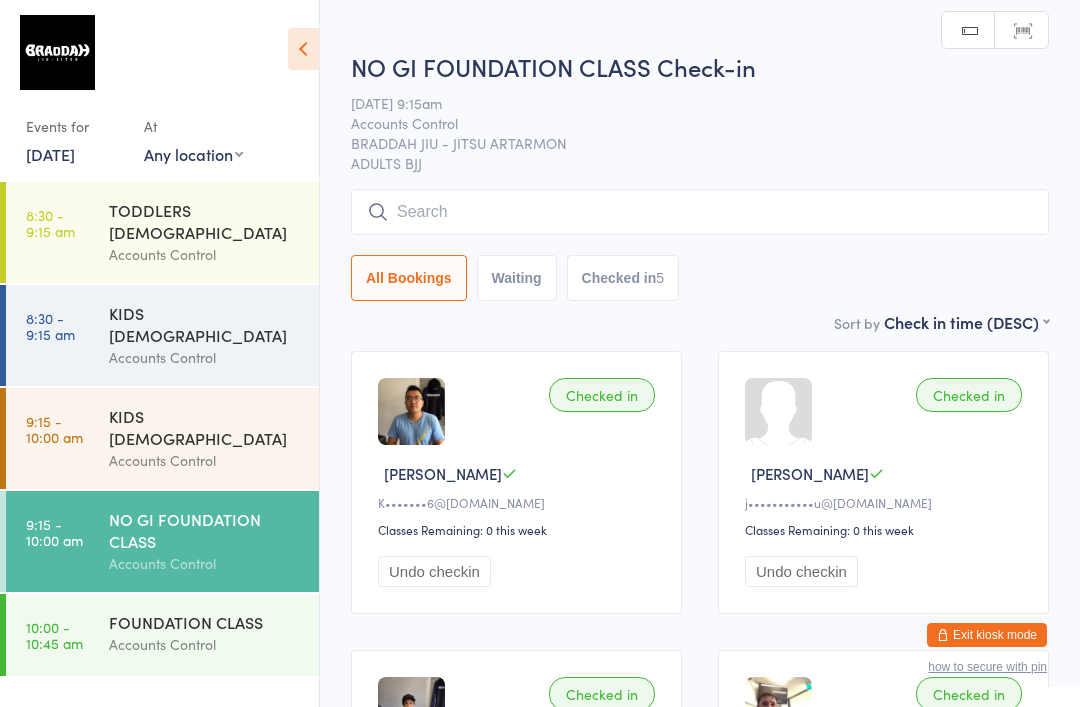 click on "NO GI FOUNDATION CLASS Check-in 12 Jul 9:15am  Accounts Control  BRADDAH JIU - JITSU ARTARMON  ADULTS BJJ  Manual search Scanner input All Bookings Waiting  Checked in  5" at bounding box center (700, 180) 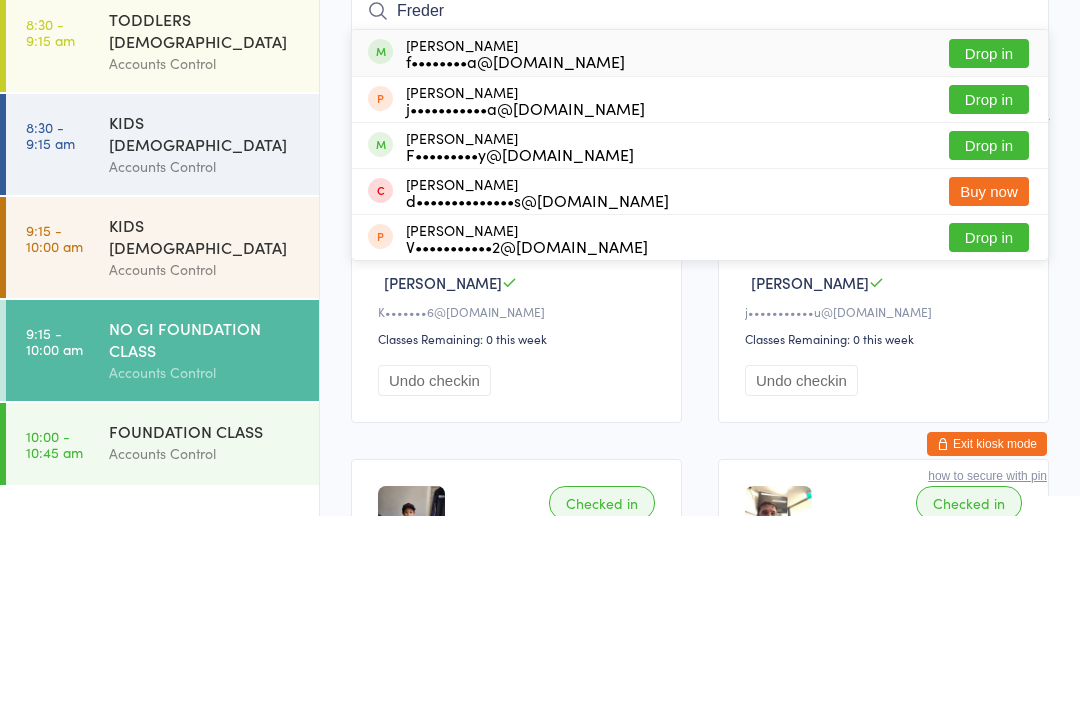 type on "Freder" 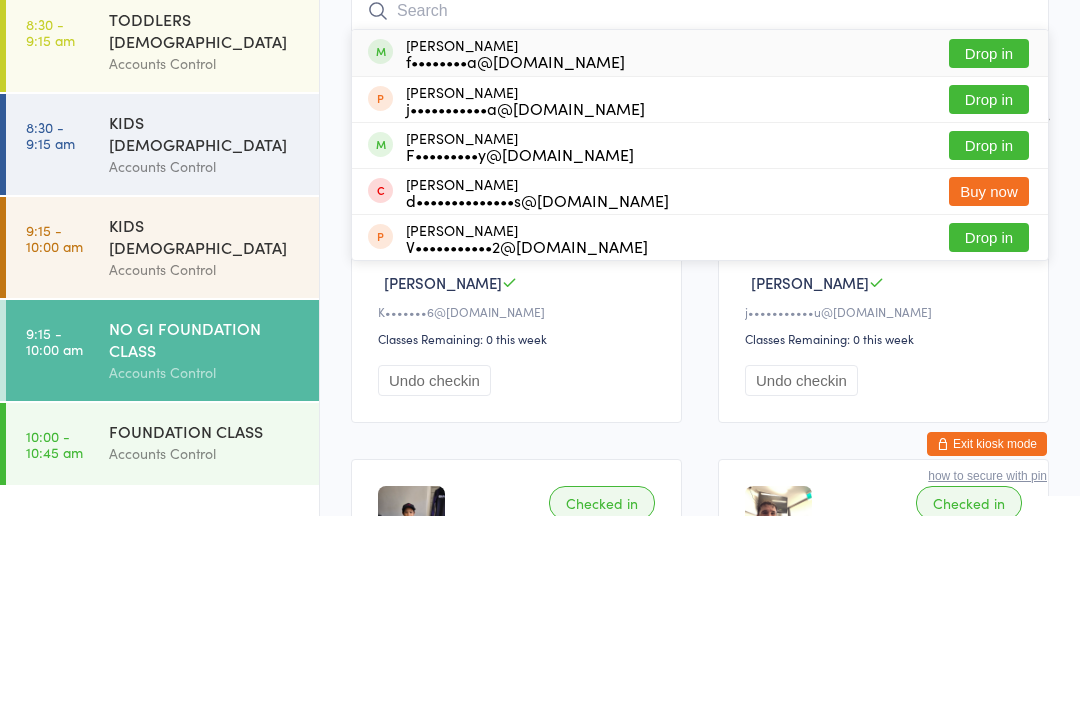scroll, scrollTop: 191, scrollLeft: 0, axis: vertical 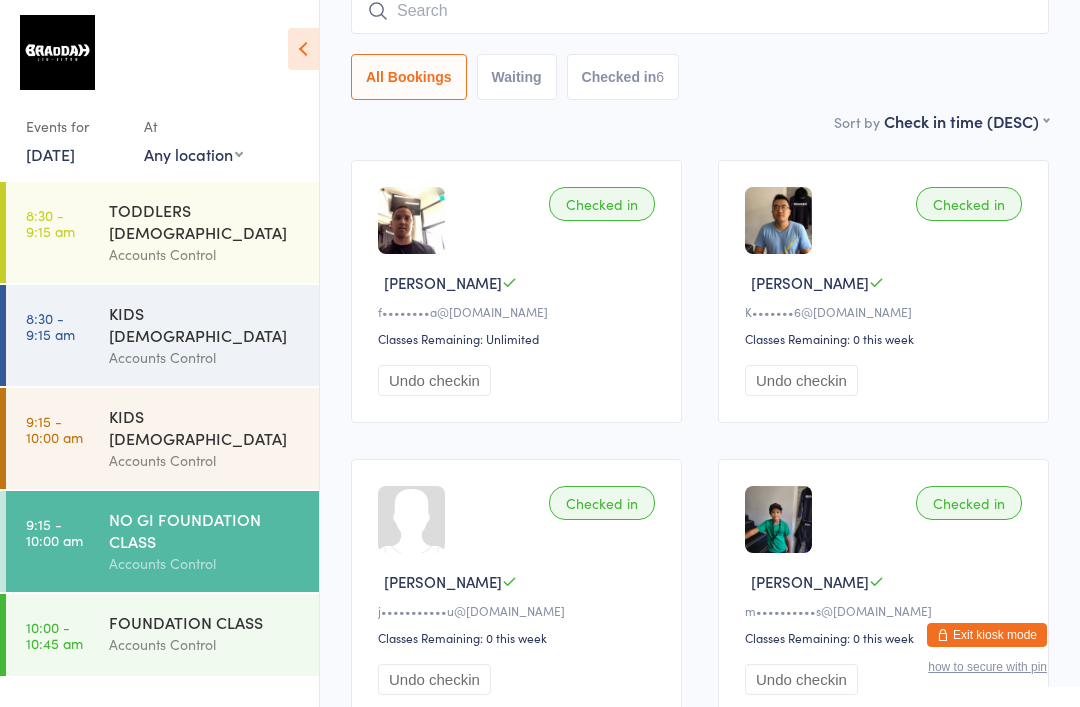 click at bounding box center (700, 11) 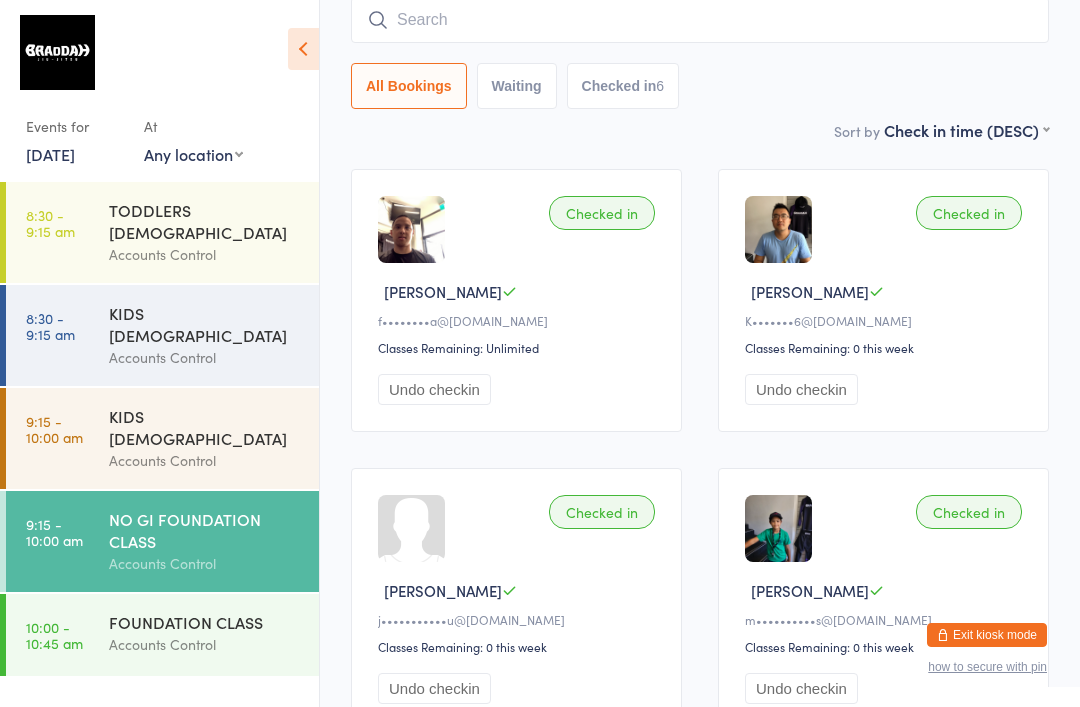 scroll, scrollTop: 181, scrollLeft: 0, axis: vertical 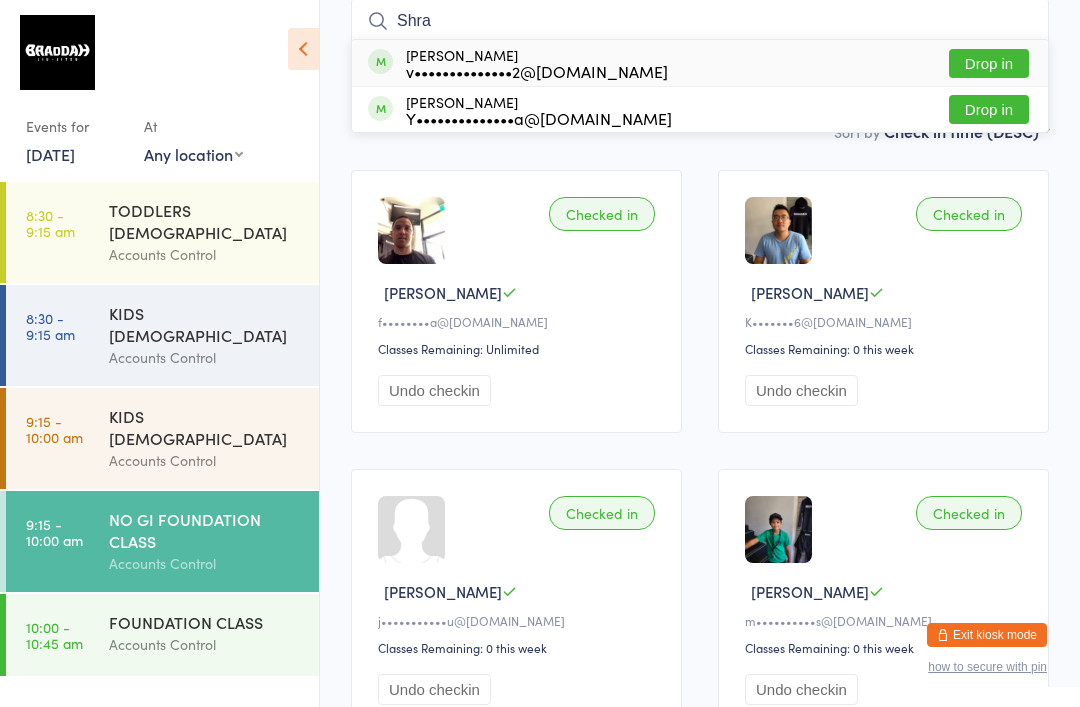 type on "Shra" 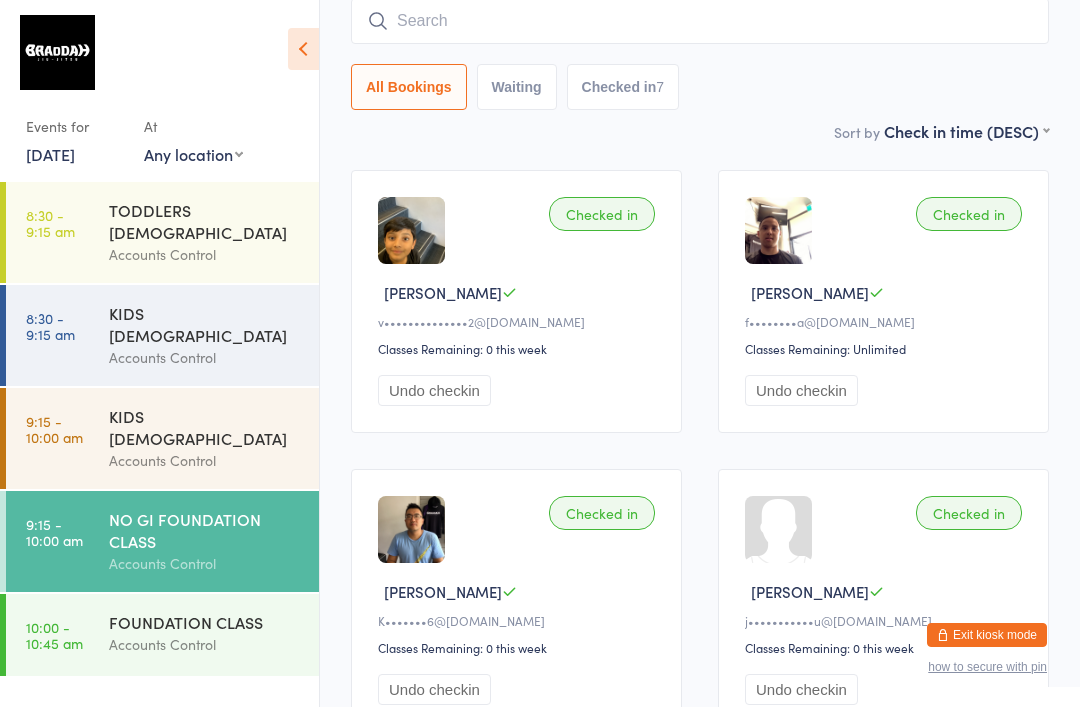 click at bounding box center [700, 21] 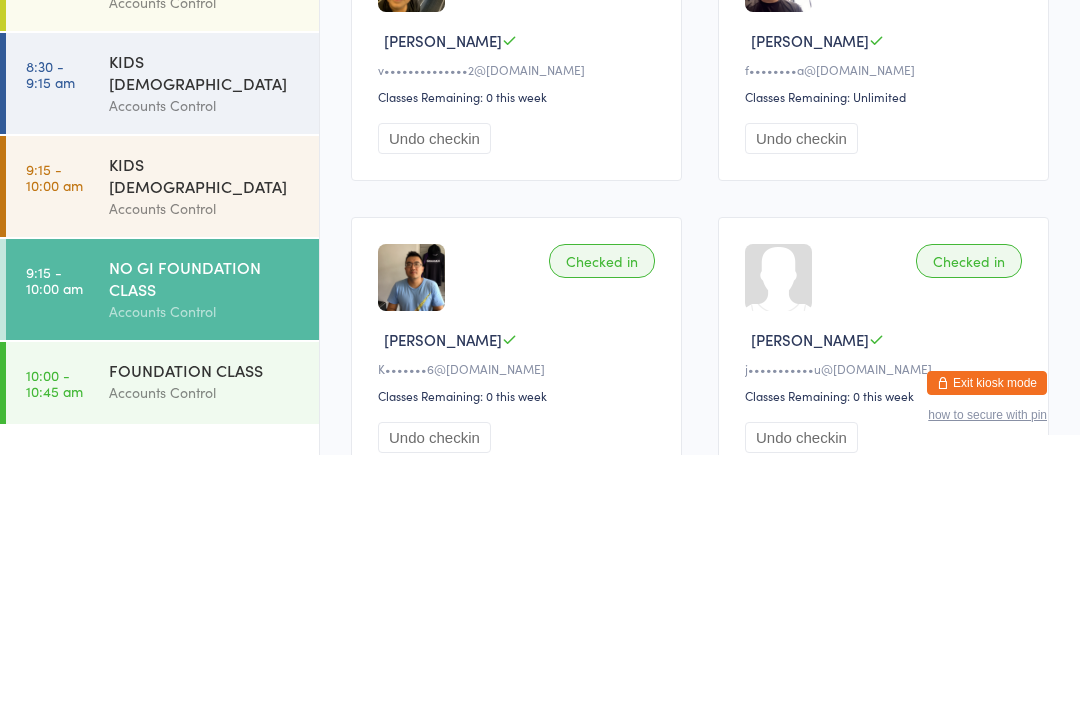 click on "NO GI FOUNDATION CLASS" at bounding box center (205, 530) 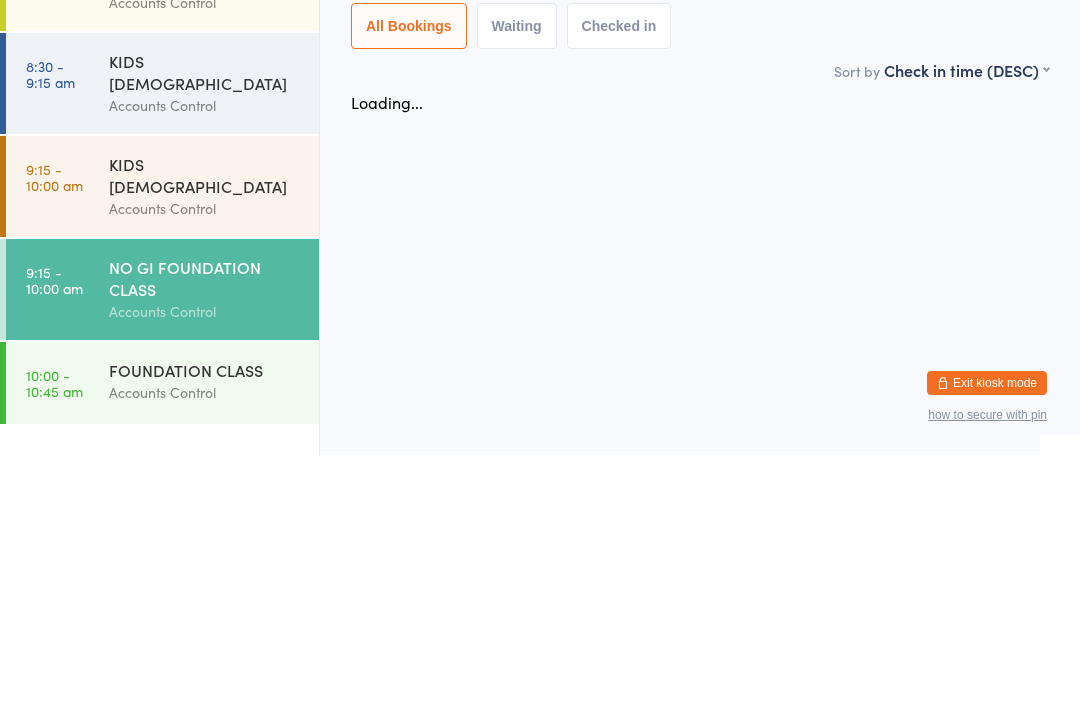 scroll, scrollTop: 0, scrollLeft: 0, axis: both 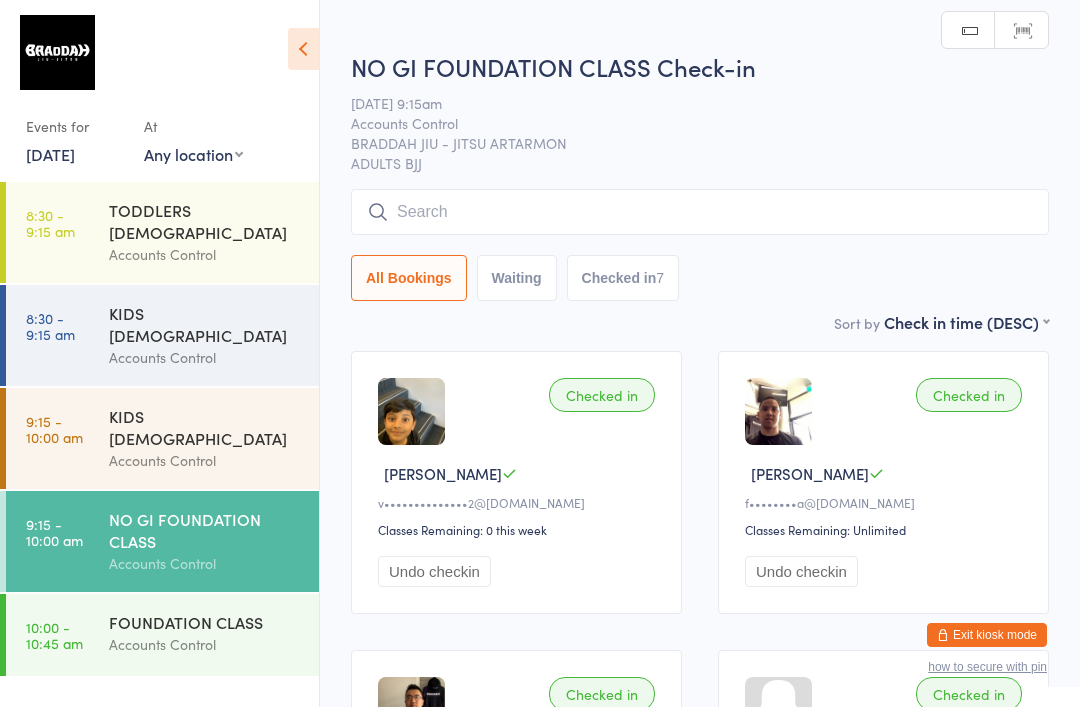 click at bounding box center (700, 212) 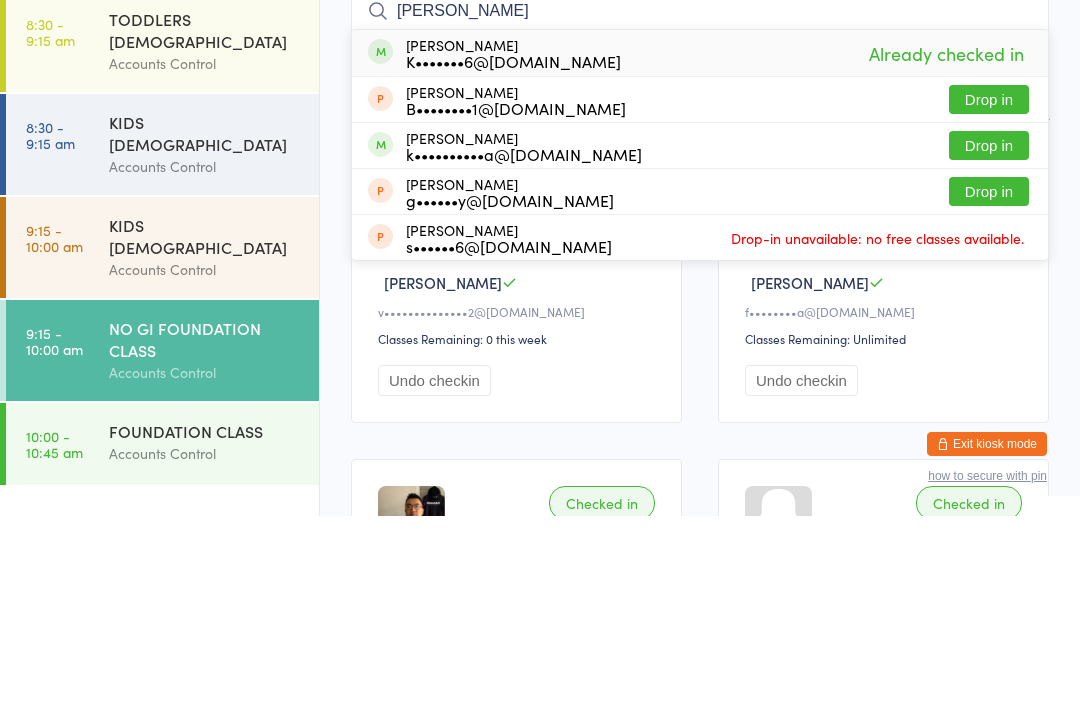 type on "Kevin" 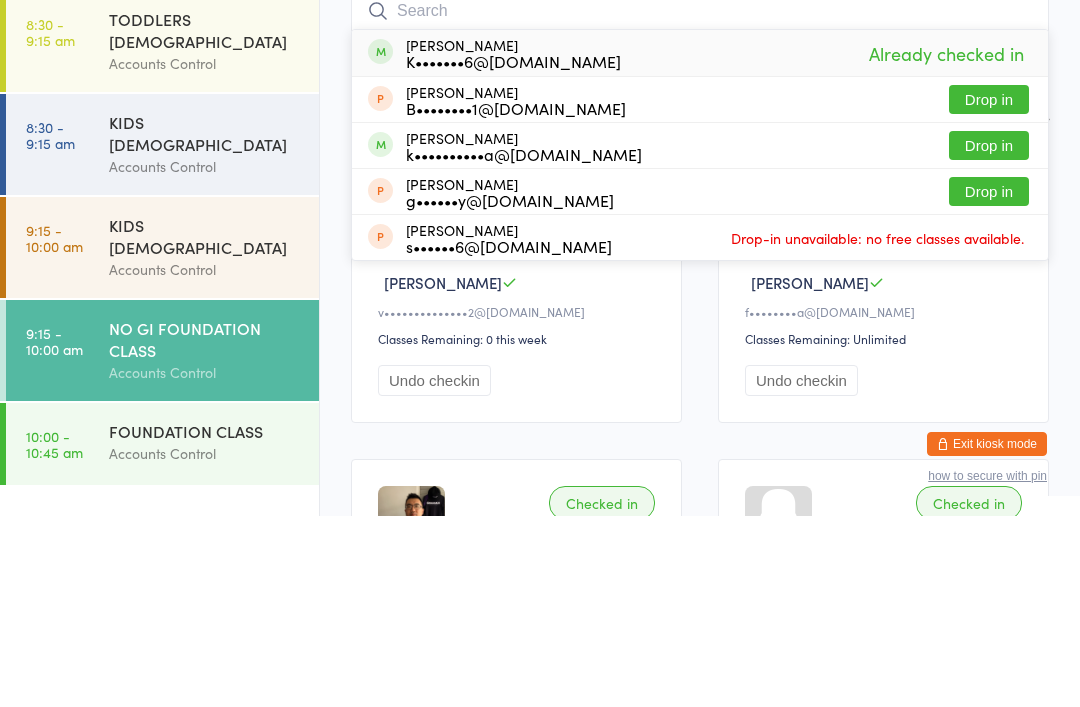 scroll, scrollTop: 191, scrollLeft: 0, axis: vertical 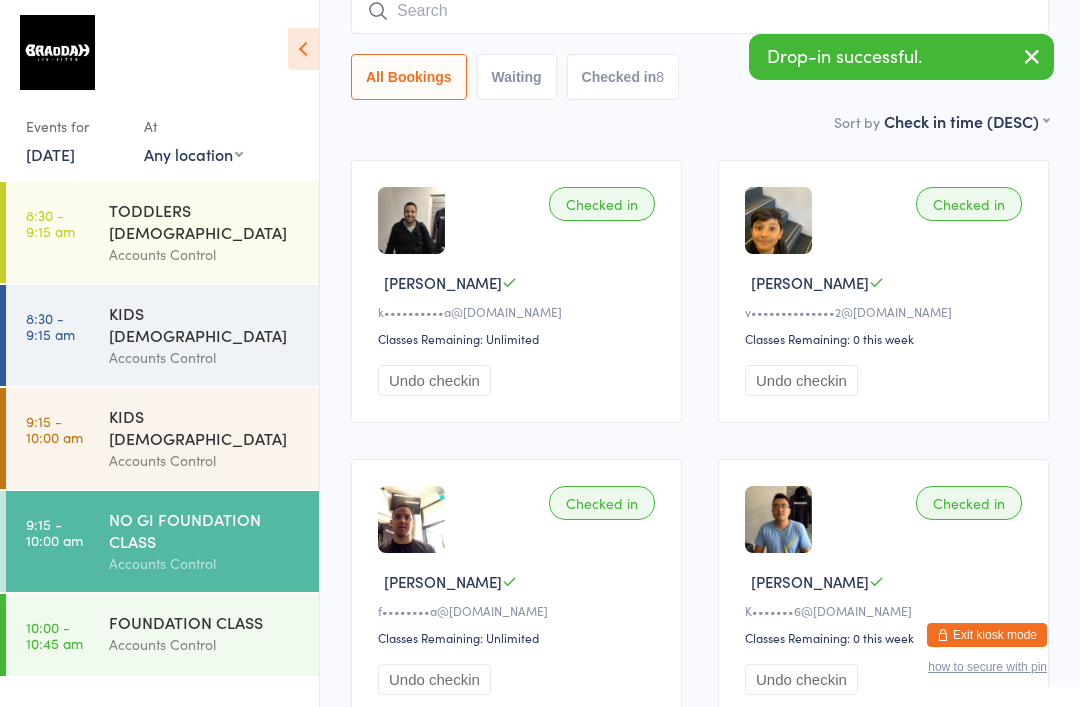 click at bounding box center (700, 11) 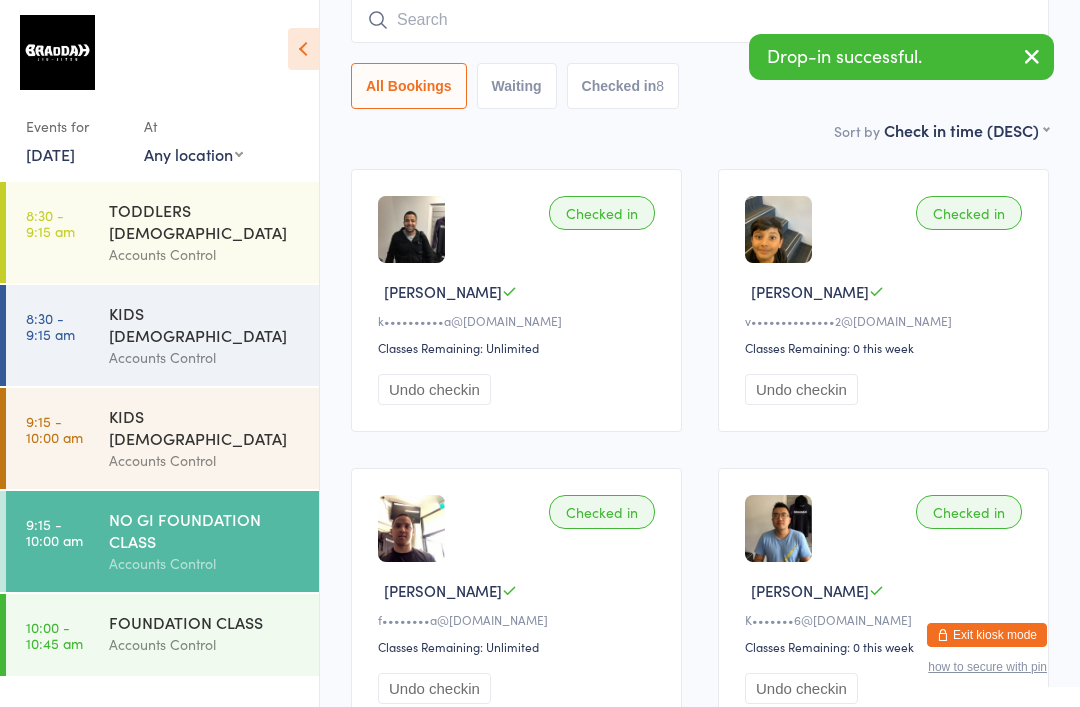 scroll, scrollTop: 181, scrollLeft: 0, axis: vertical 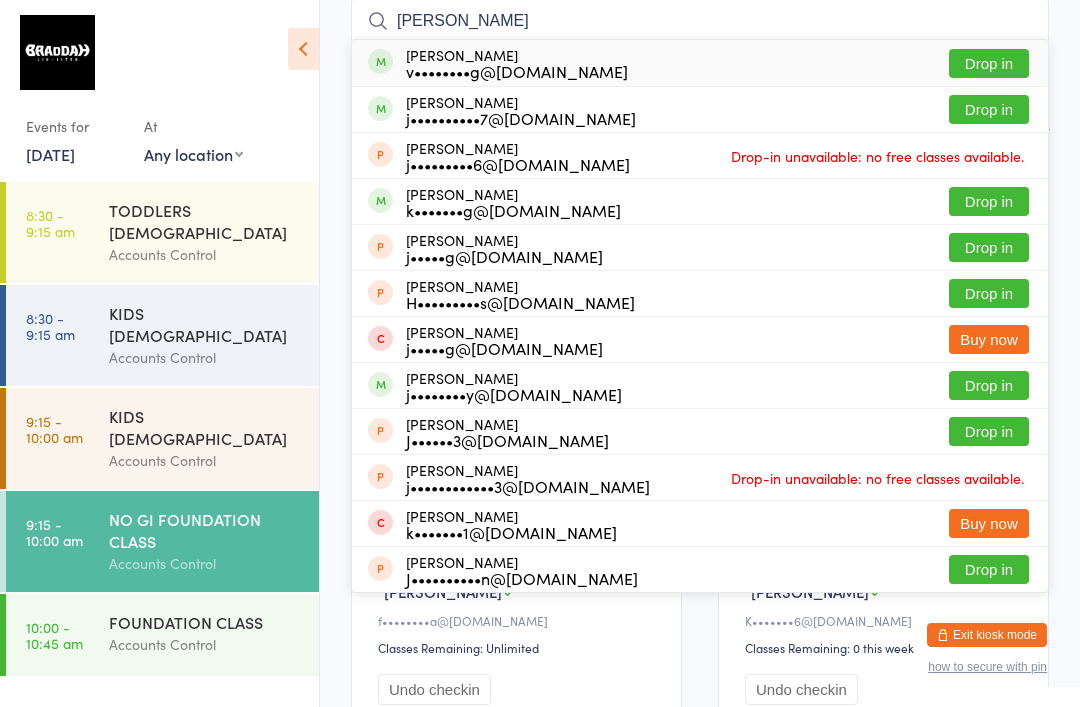 type on "Ja" 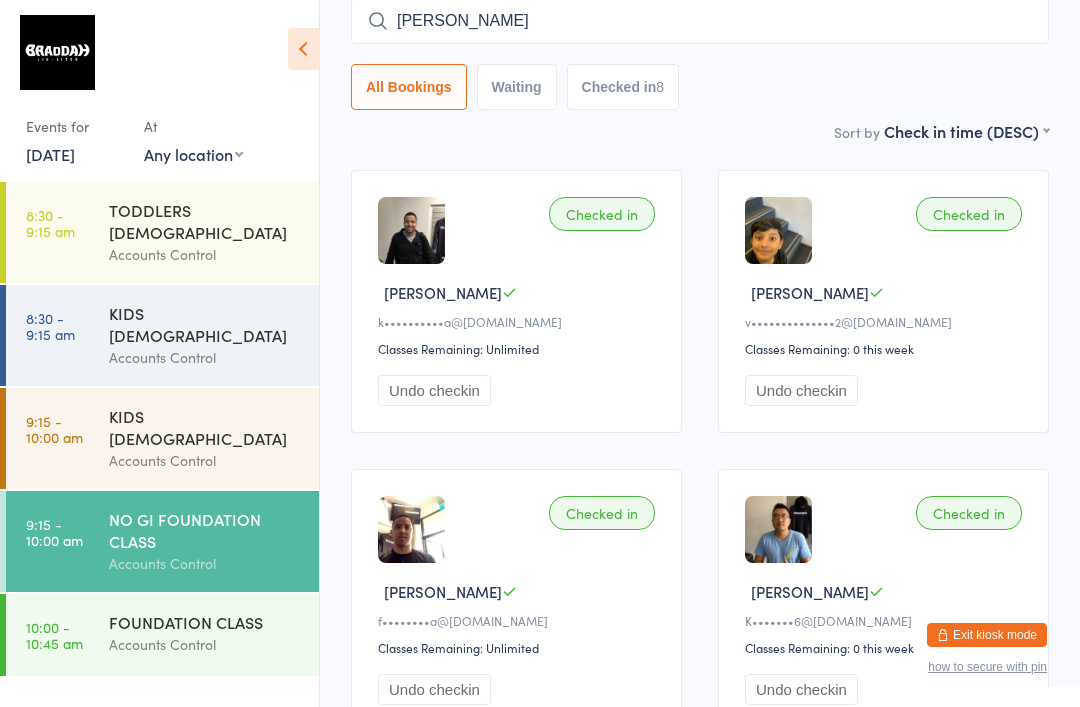 type 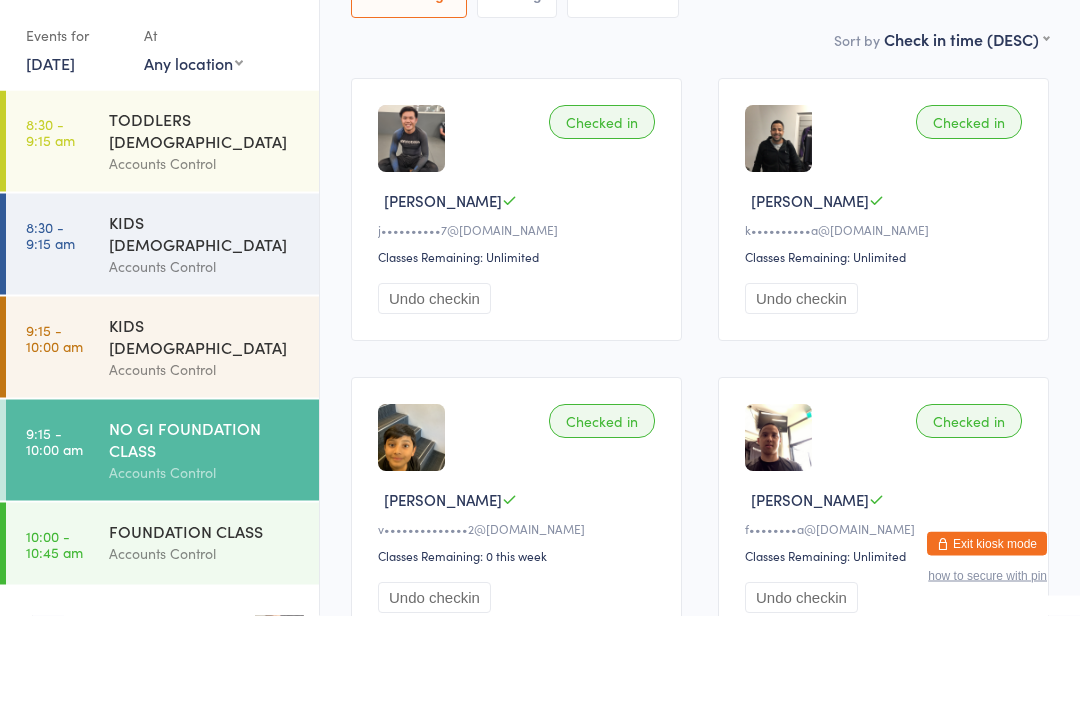 click on "KIDS [DEMOGRAPHIC_DATA]" at bounding box center (205, 427) 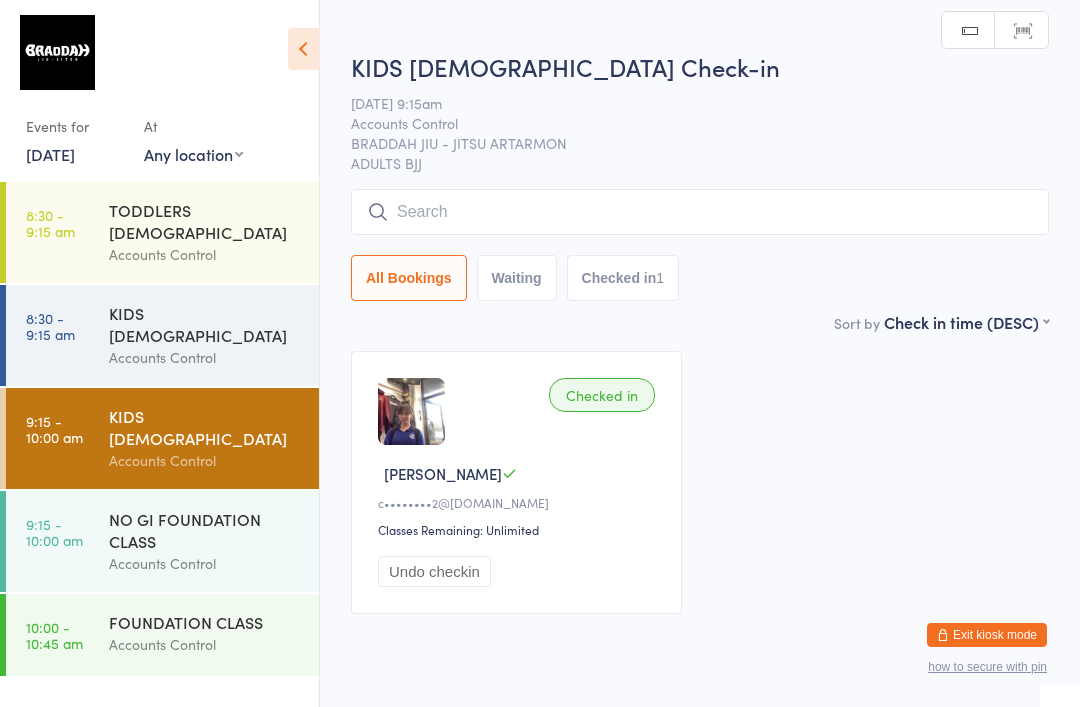click at bounding box center [700, 212] 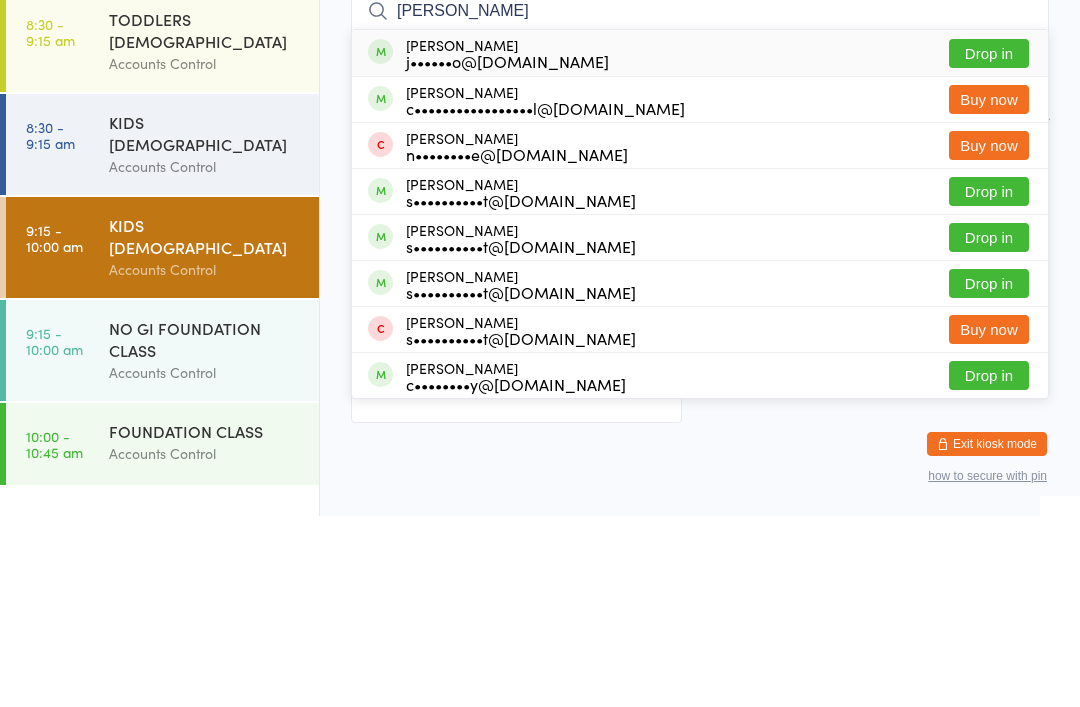 type on "Wesley" 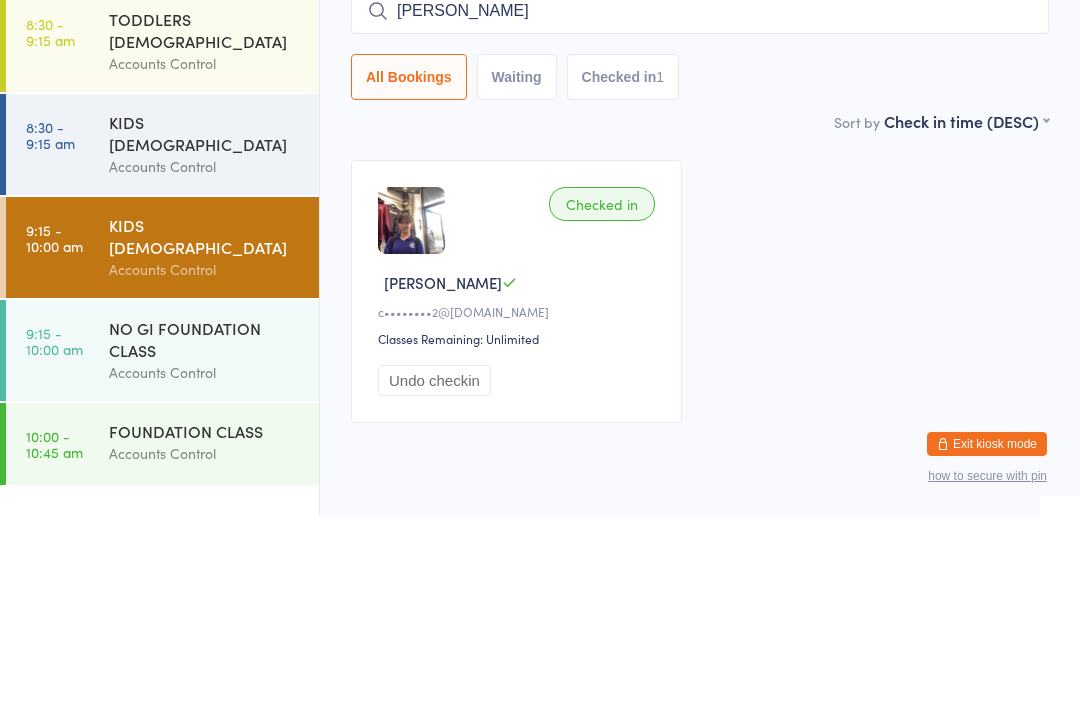 type 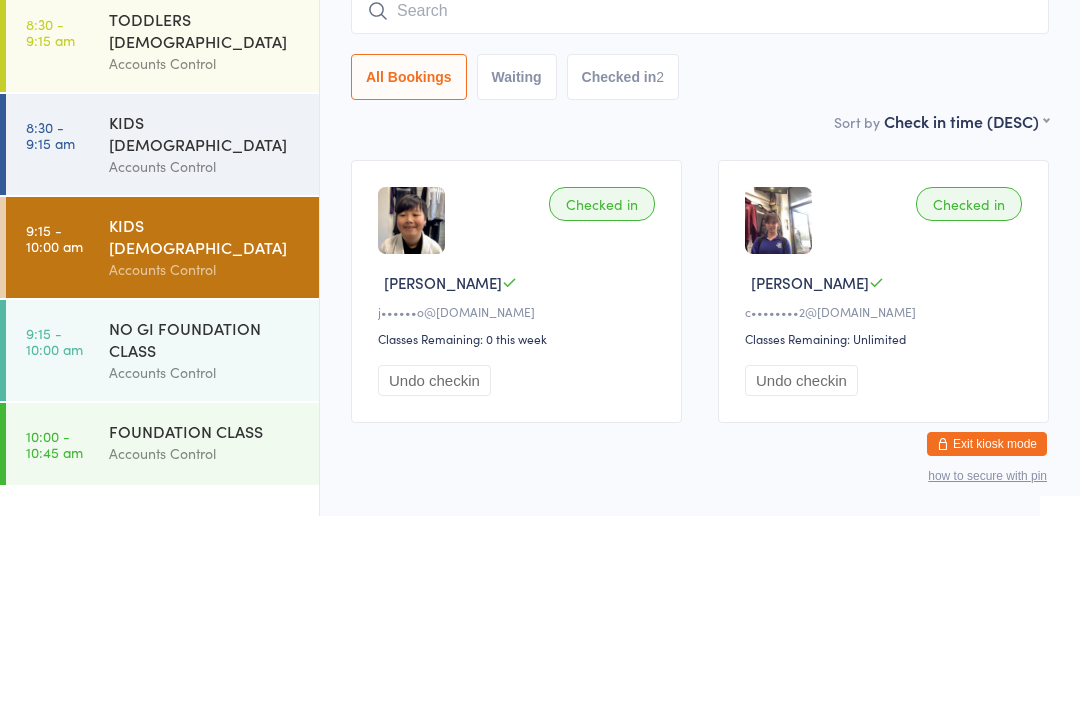 click on "NO GI FOUNDATION CLASS" at bounding box center (205, 530) 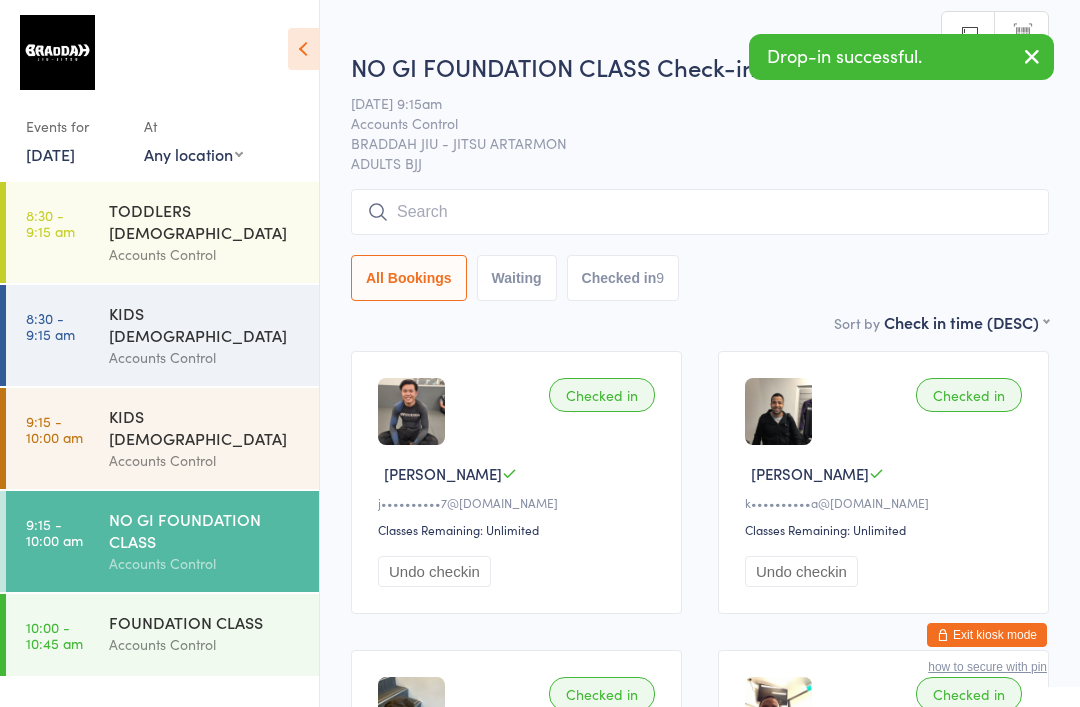 click at bounding box center [700, 212] 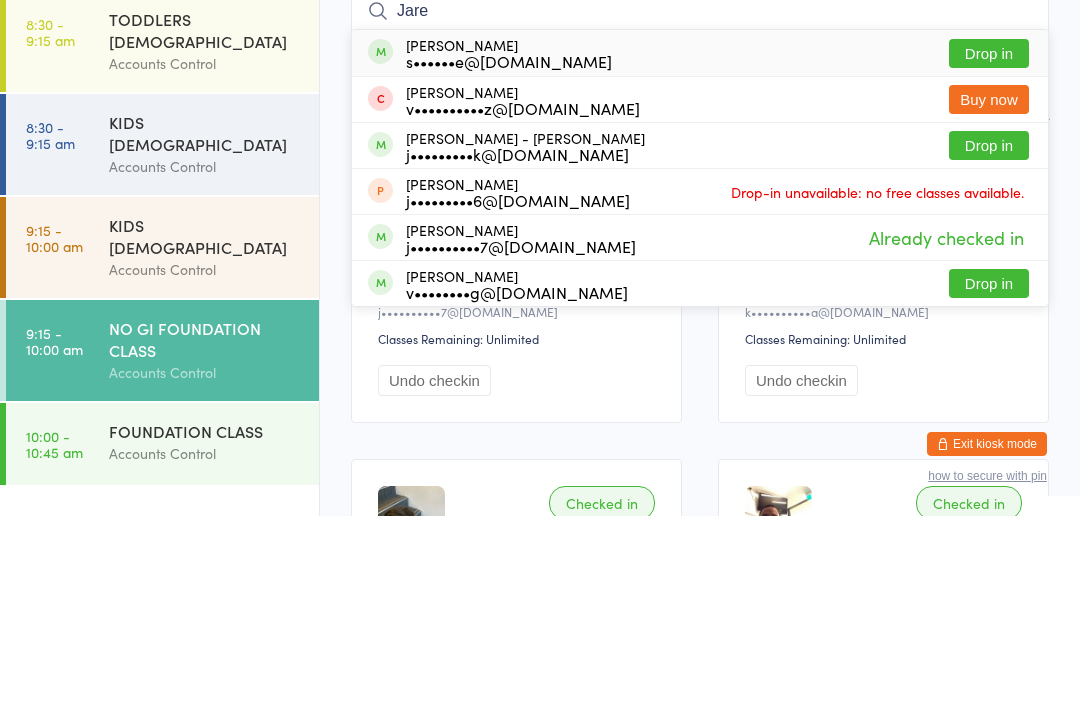 type on "Jare" 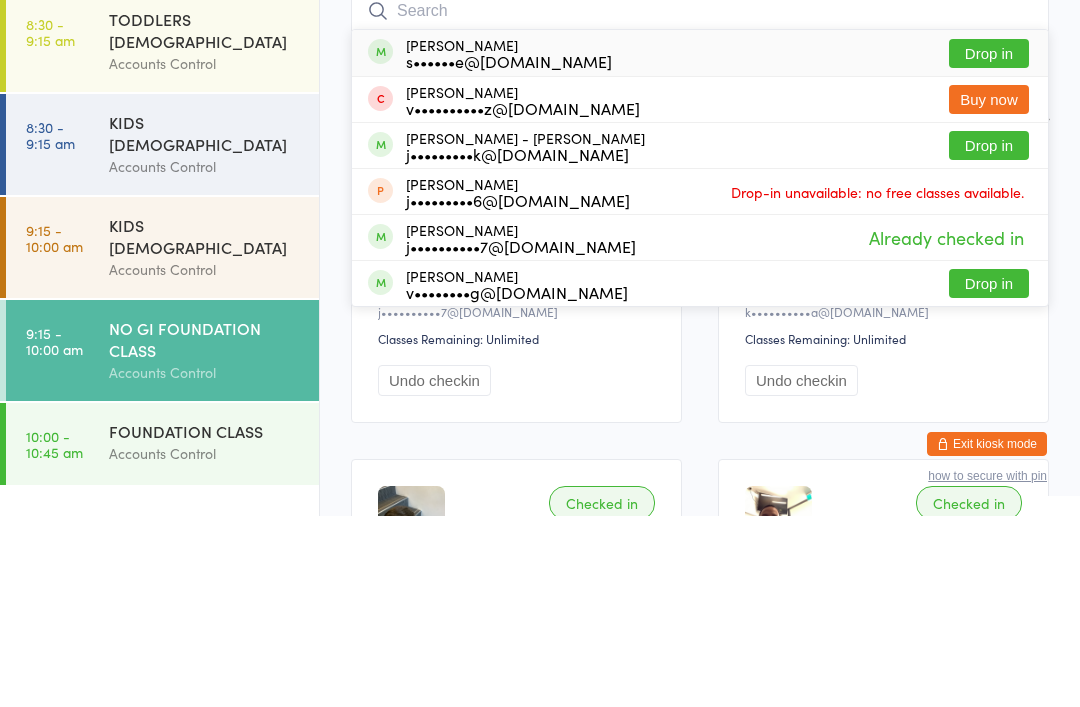 scroll, scrollTop: 191, scrollLeft: 0, axis: vertical 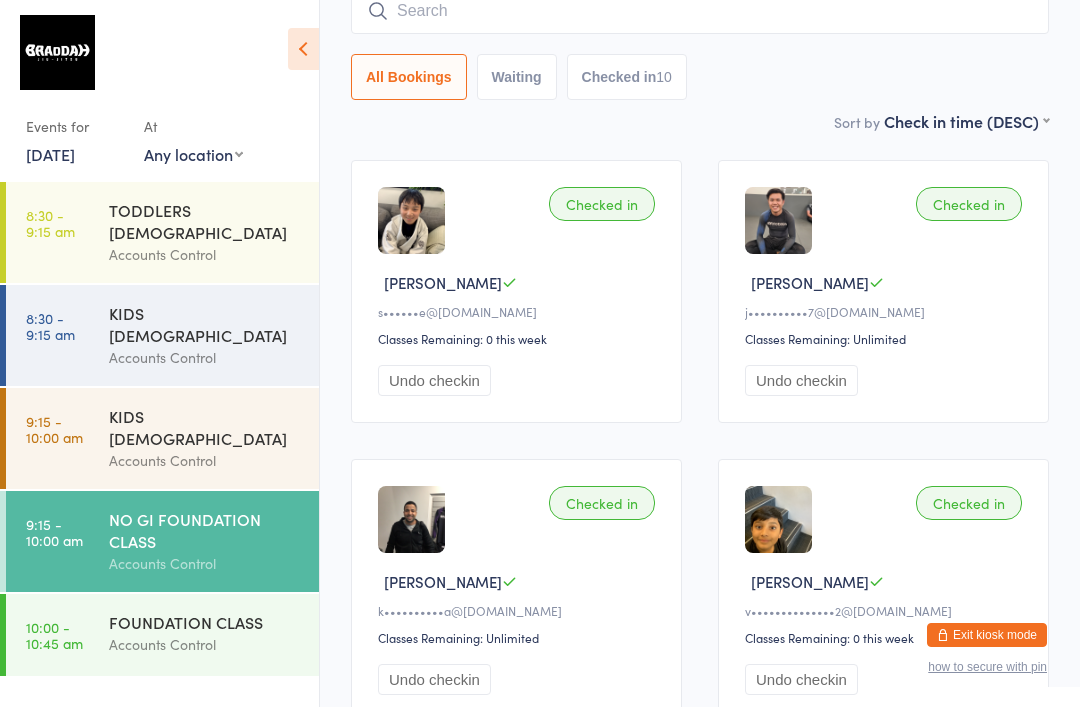 click at bounding box center [700, 11] 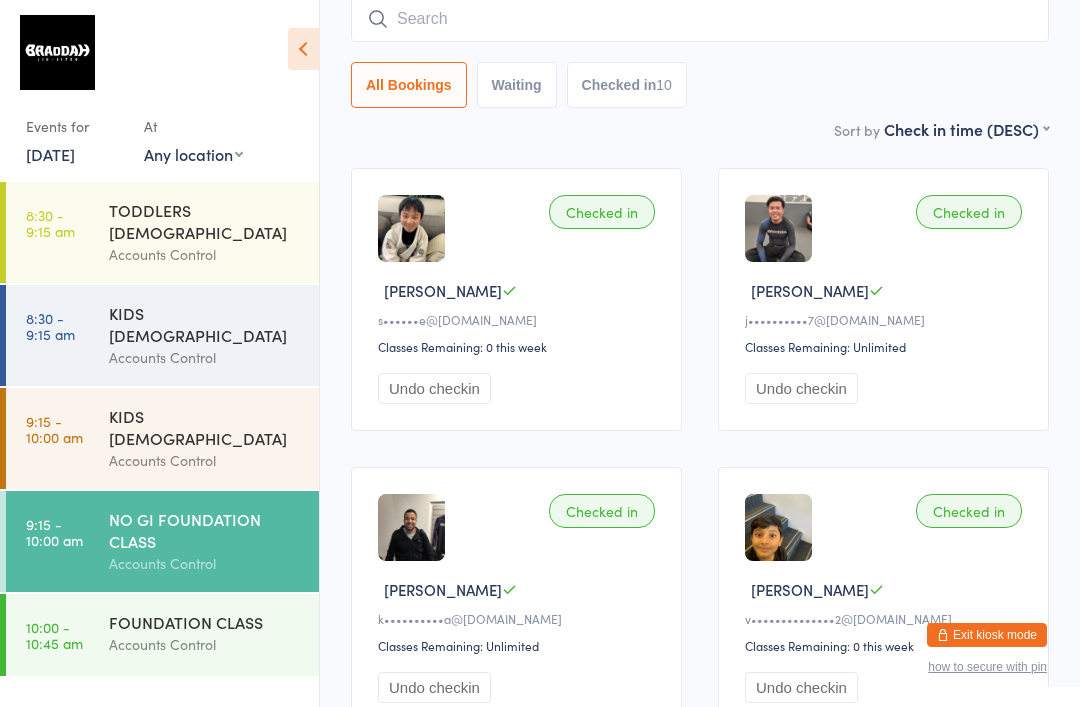 scroll, scrollTop: 181, scrollLeft: 0, axis: vertical 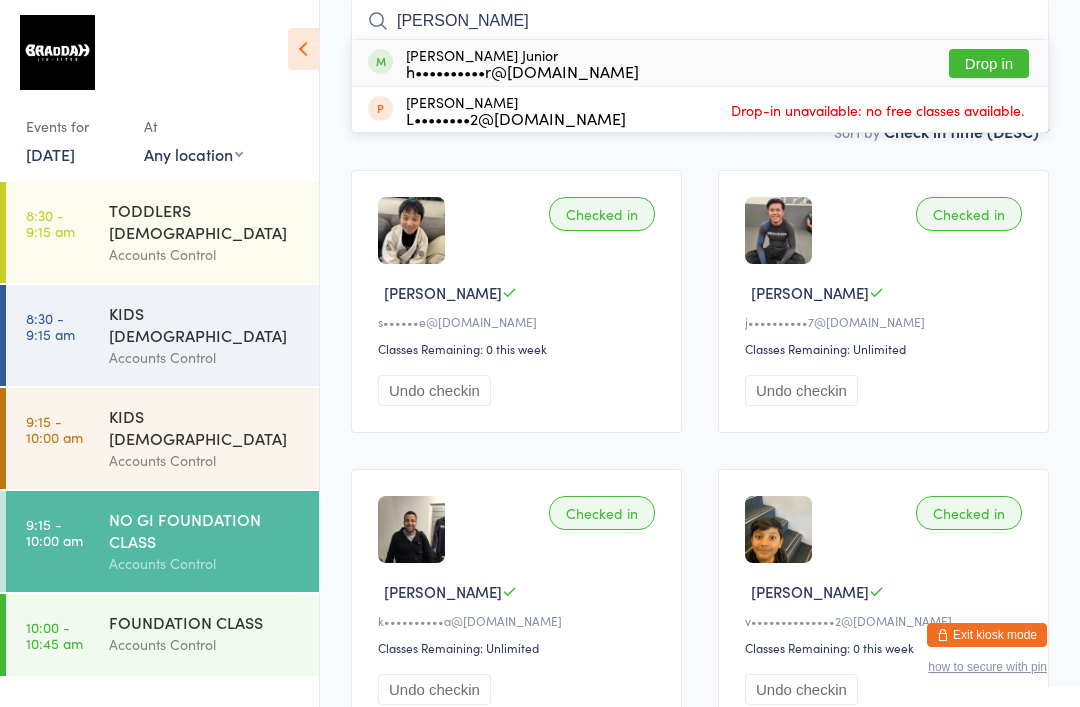 type on "Heit" 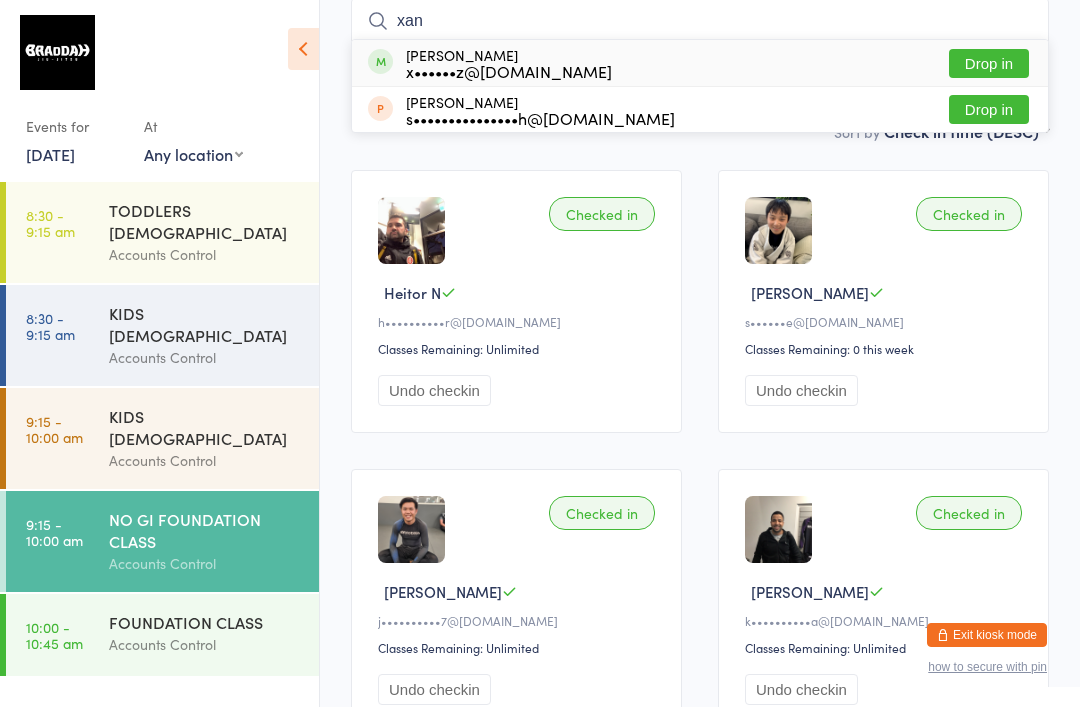 type on "xan" 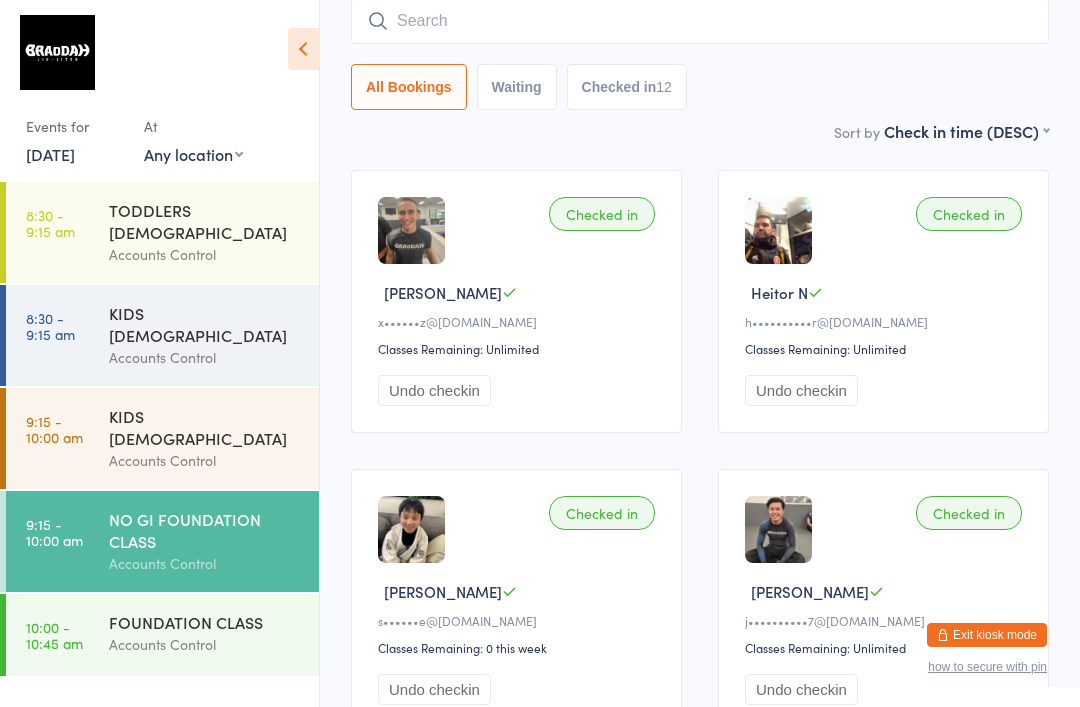 click at bounding box center (700, 21) 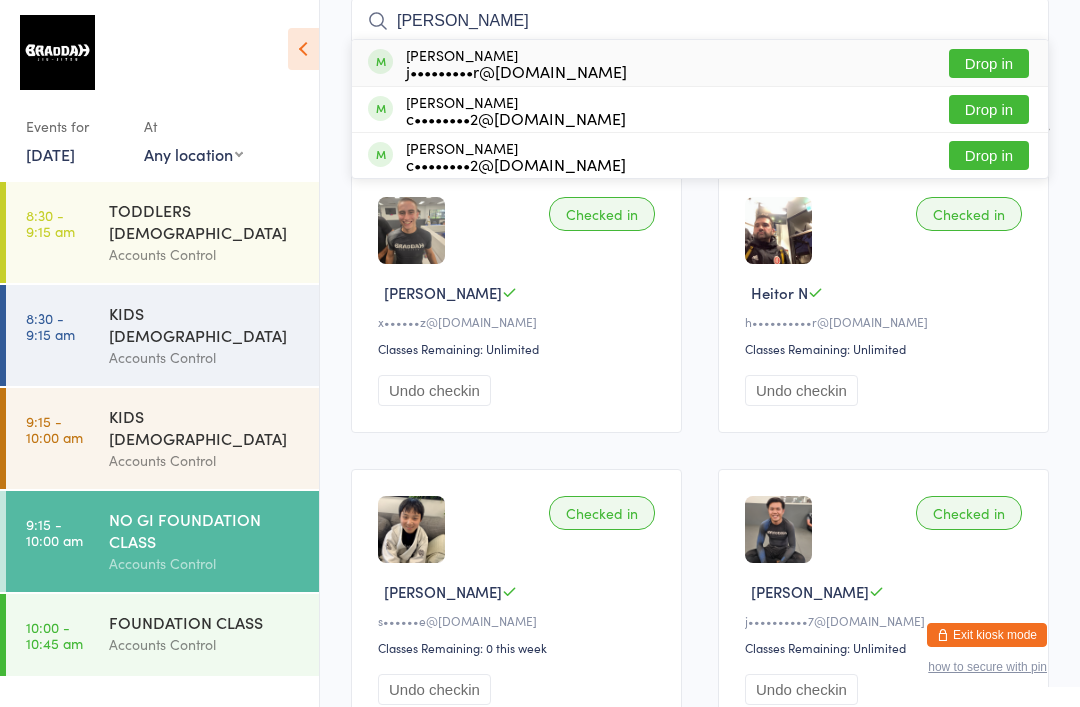 type on "Cropp" 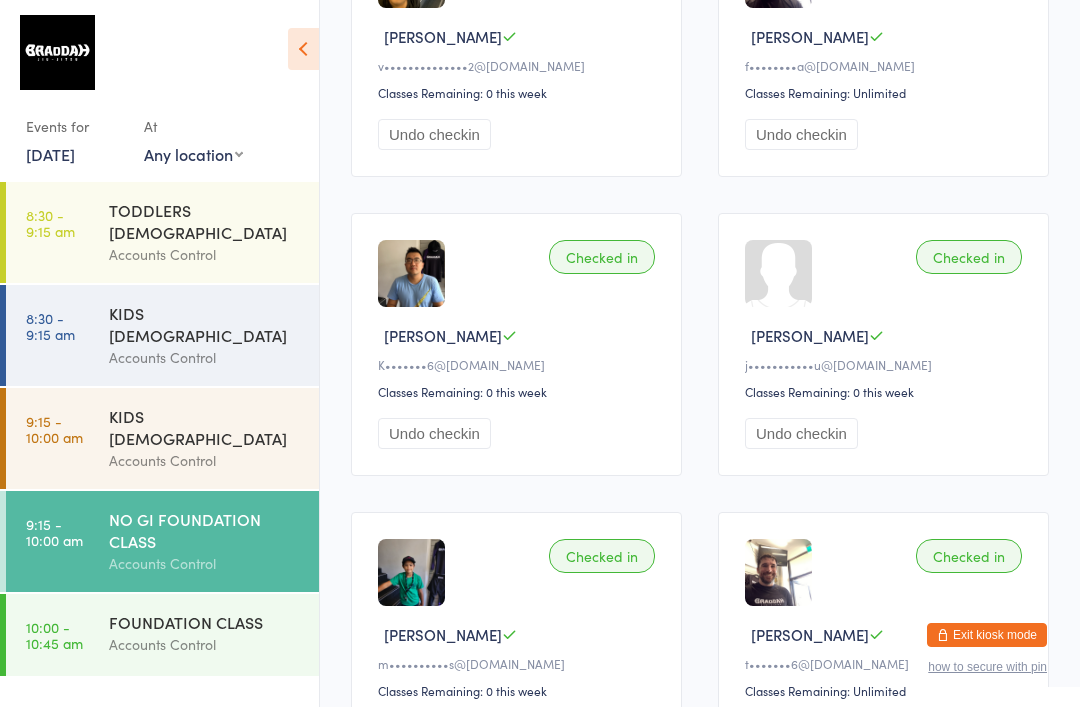 scroll, scrollTop: 1333, scrollLeft: 0, axis: vertical 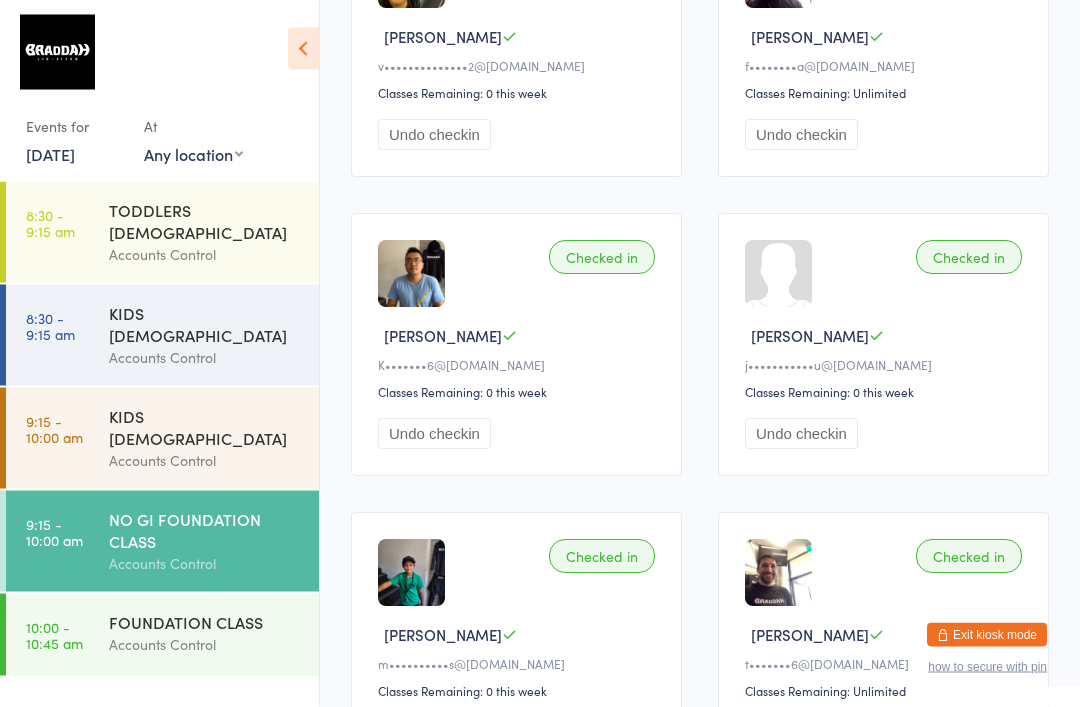 click on "KIDS 10 - 15 YO Accounts Control" at bounding box center [214, 438] 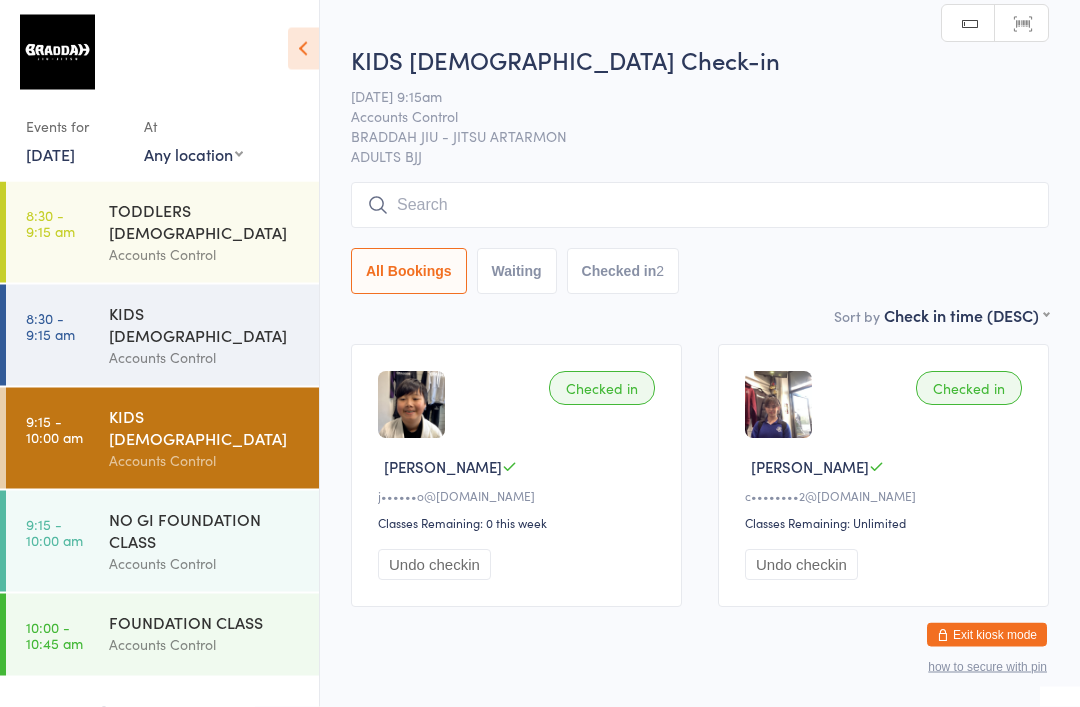 scroll, scrollTop: 7, scrollLeft: 0, axis: vertical 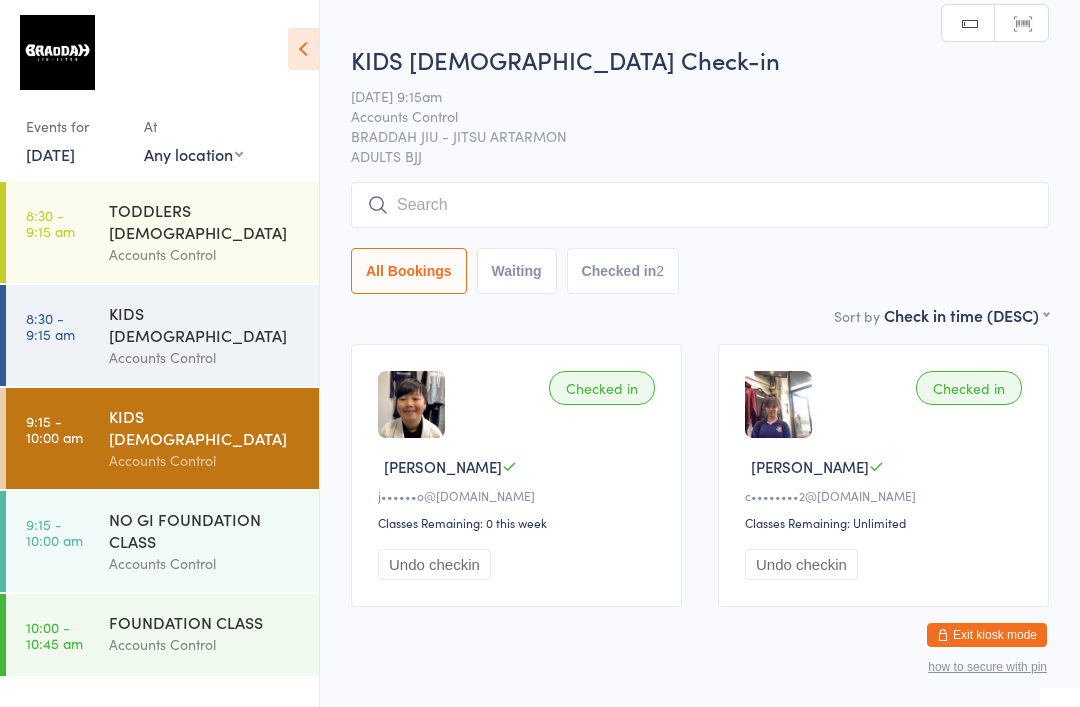 click on "Accounts Control" at bounding box center (205, 357) 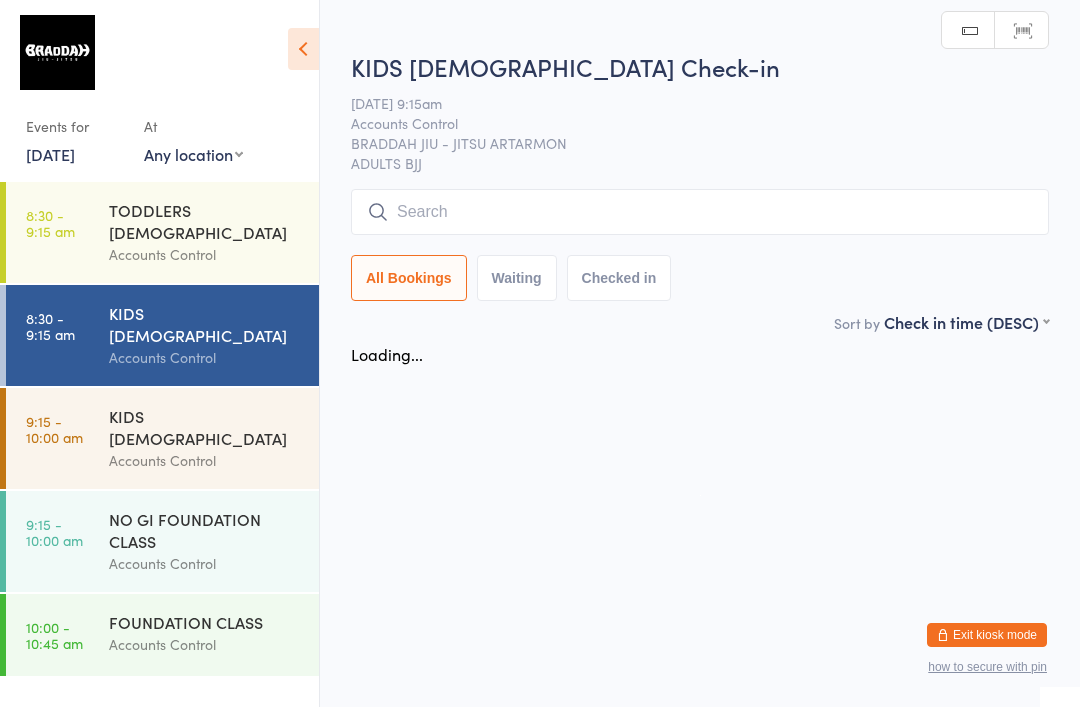 scroll, scrollTop: 0, scrollLeft: 0, axis: both 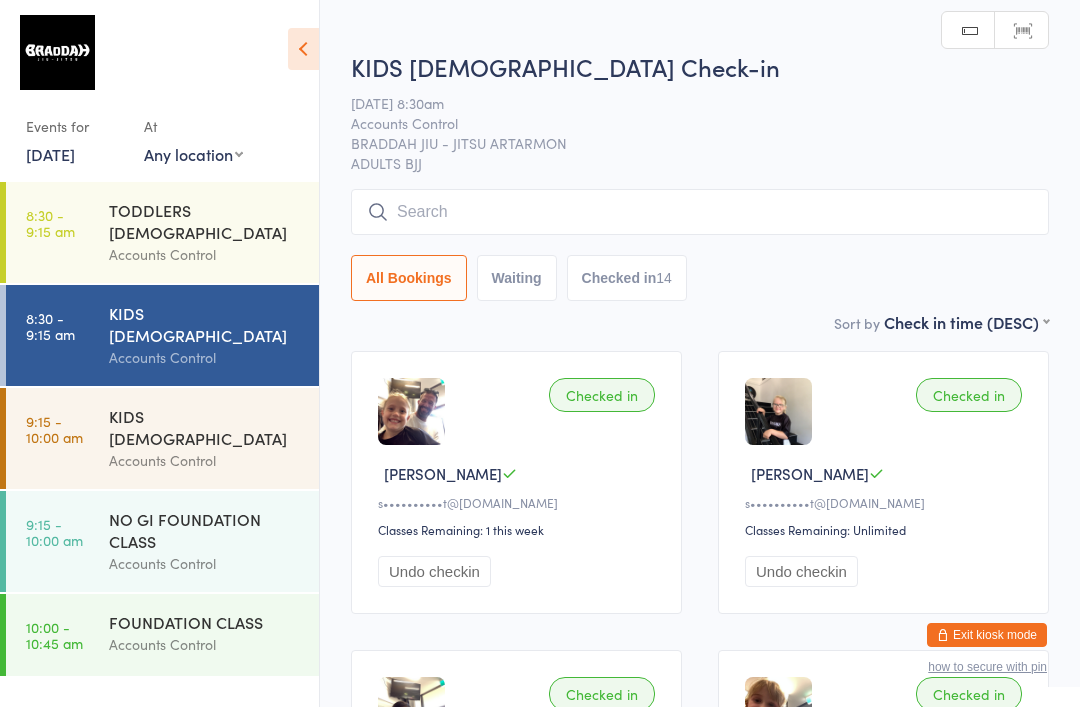 click on "Accounts Control" at bounding box center [205, 460] 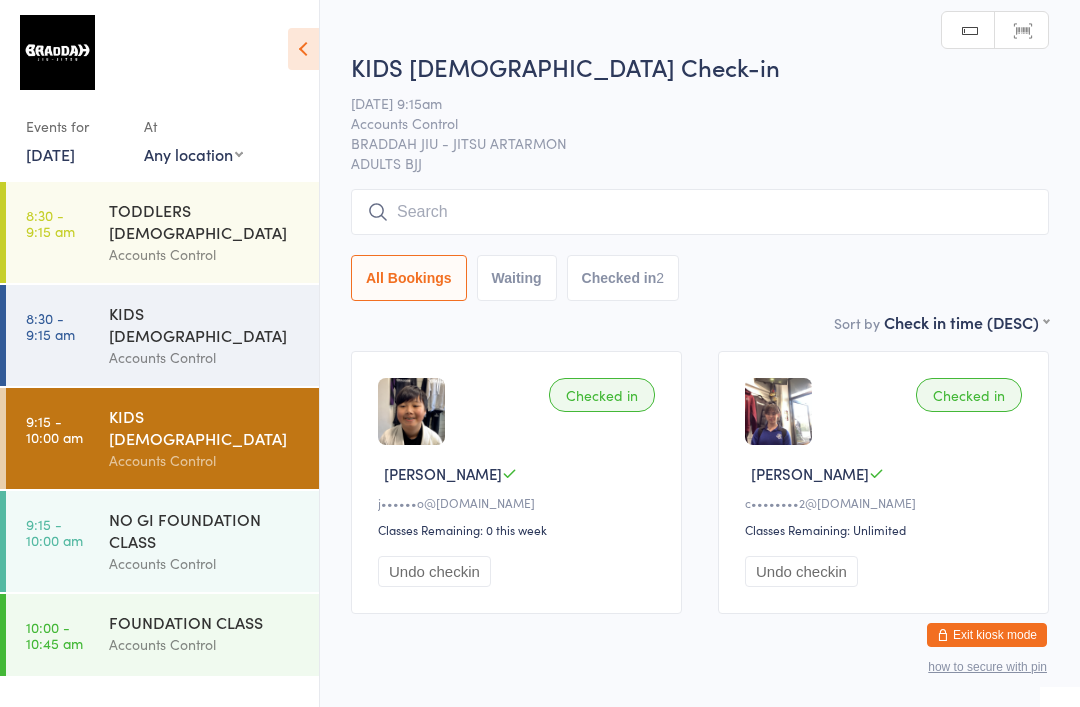 click at bounding box center (700, 212) 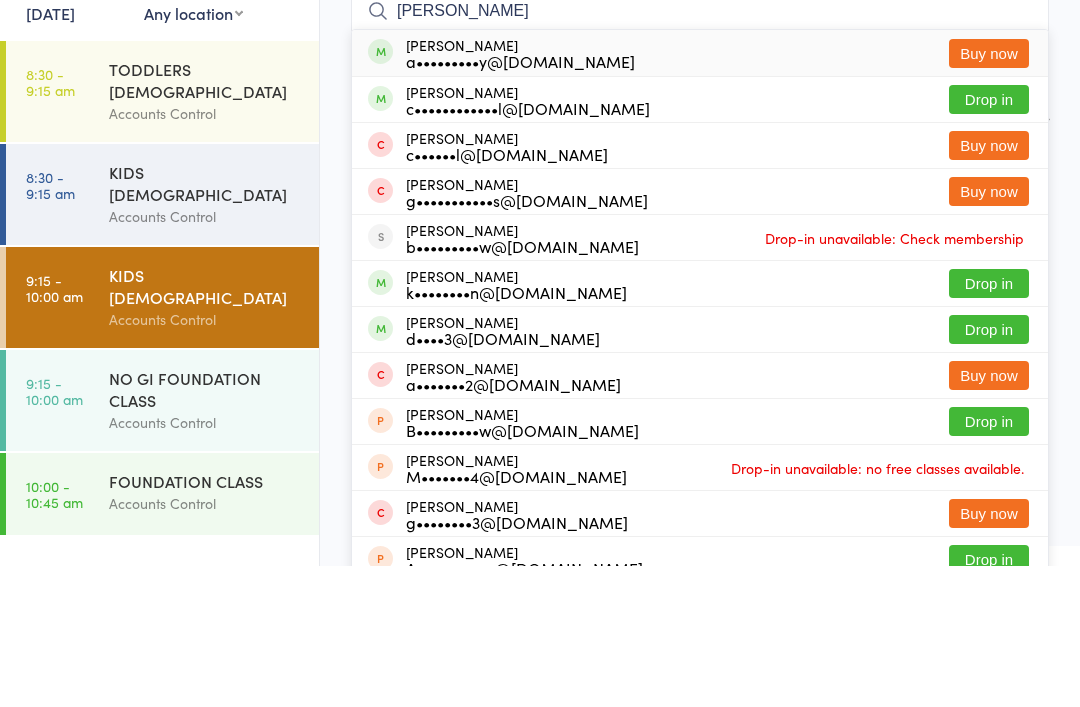 scroll, scrollTop: 0, scrollLeft: 0, axis: both 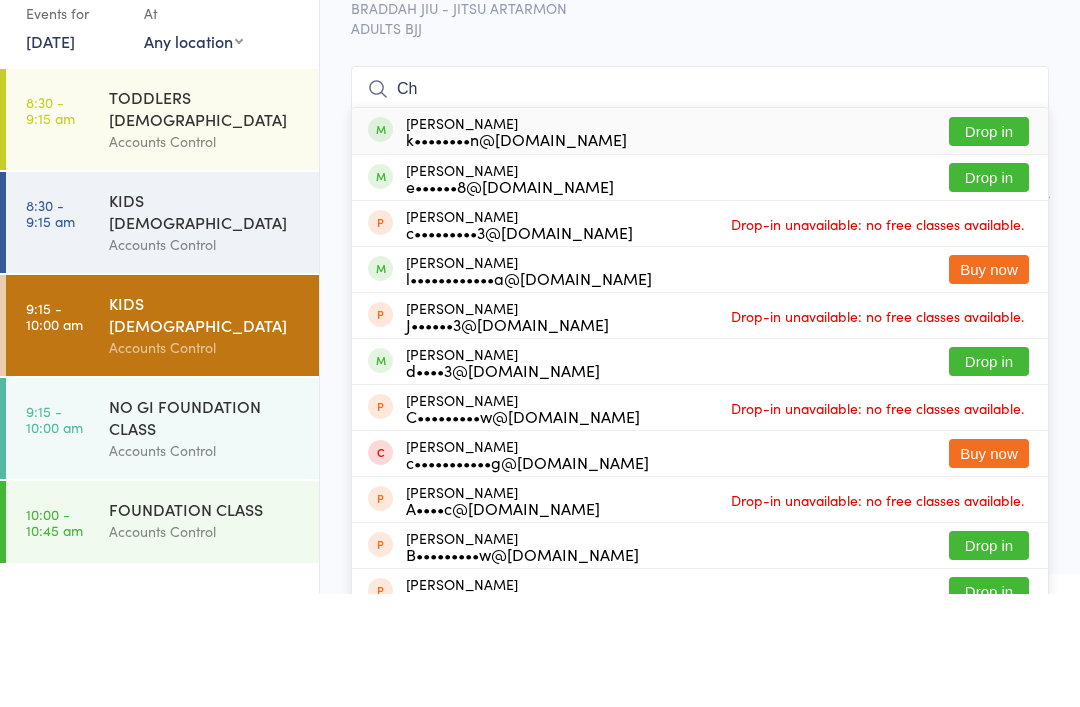 type on "C" 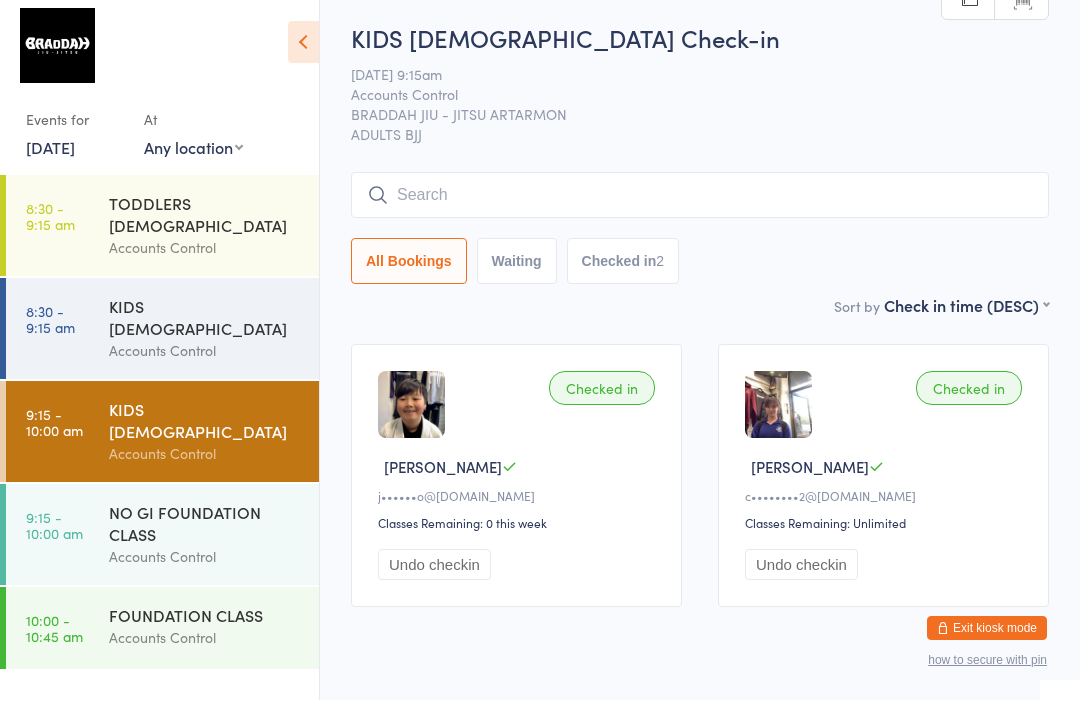 click at bounding box center (700, 202) 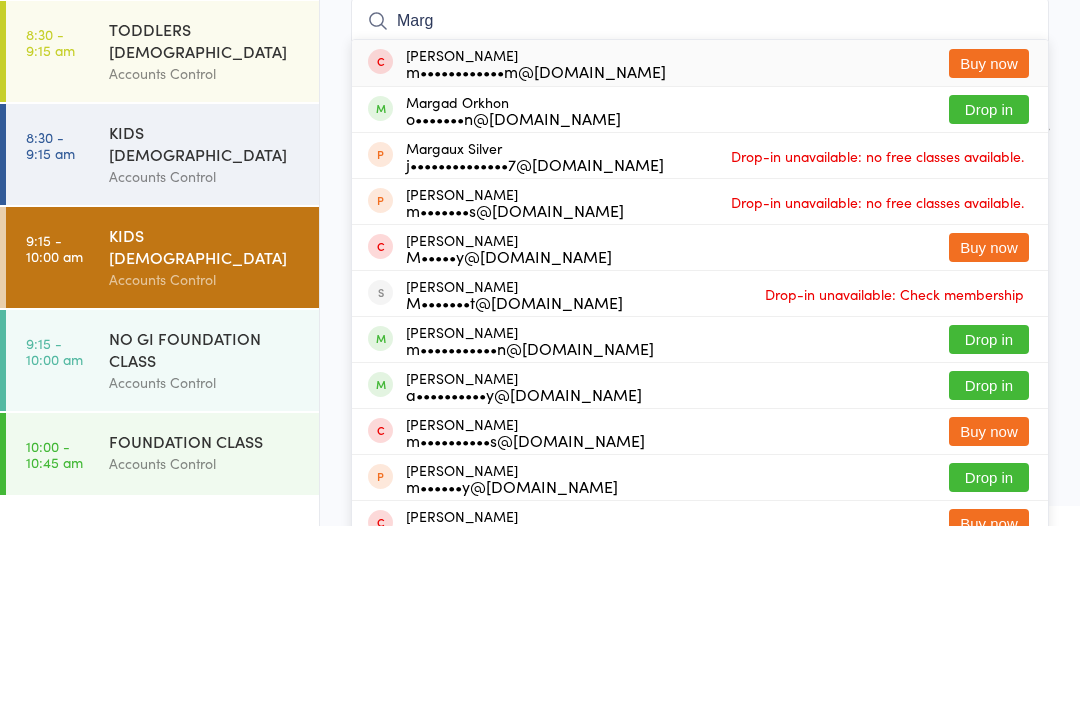 type on "Marg" 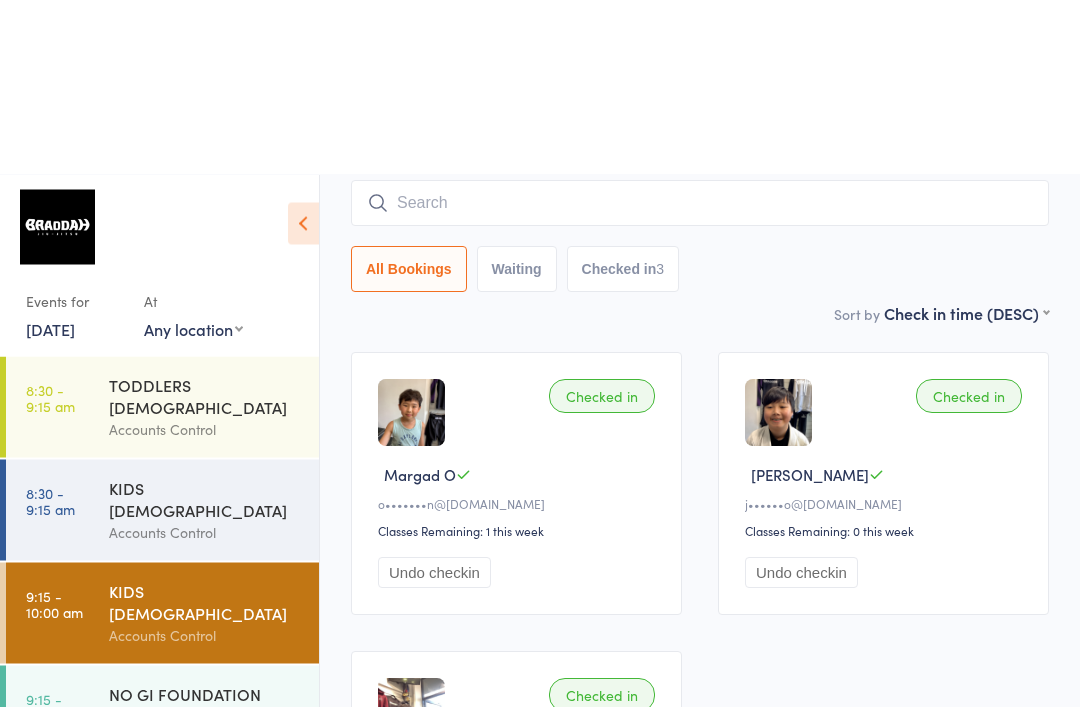 scroll, scrollTop: 0, scrollLeft: 0, axis: both 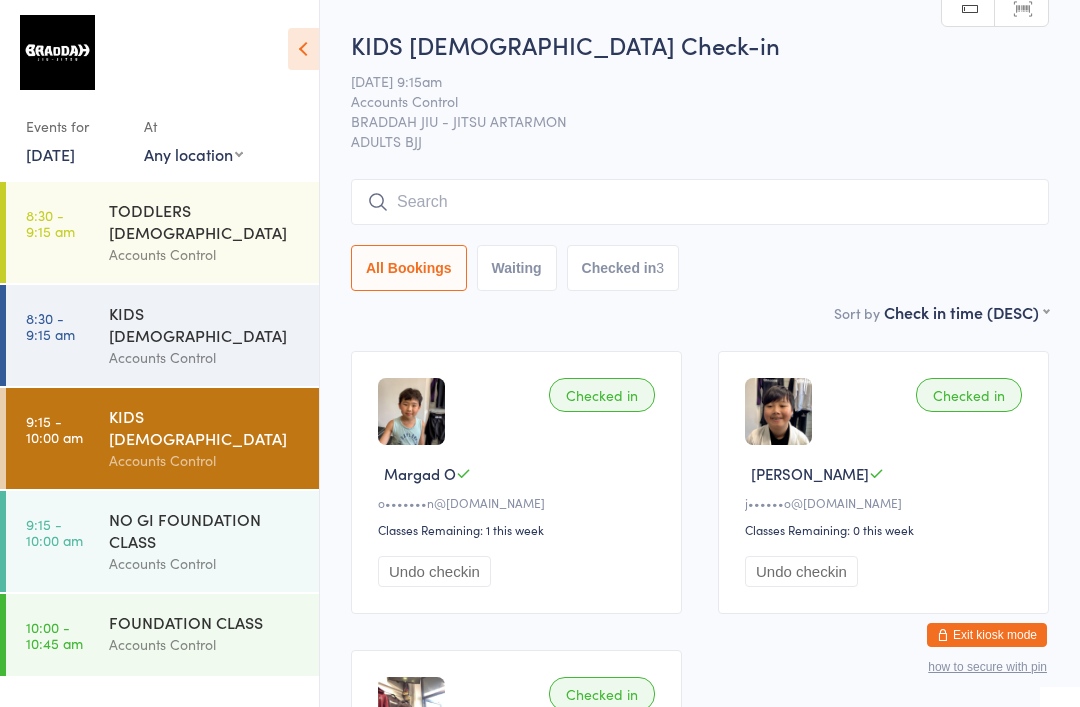 click on "BRADDAH JIU - JITSU ARTARMON" at bounding box center (684, 121) 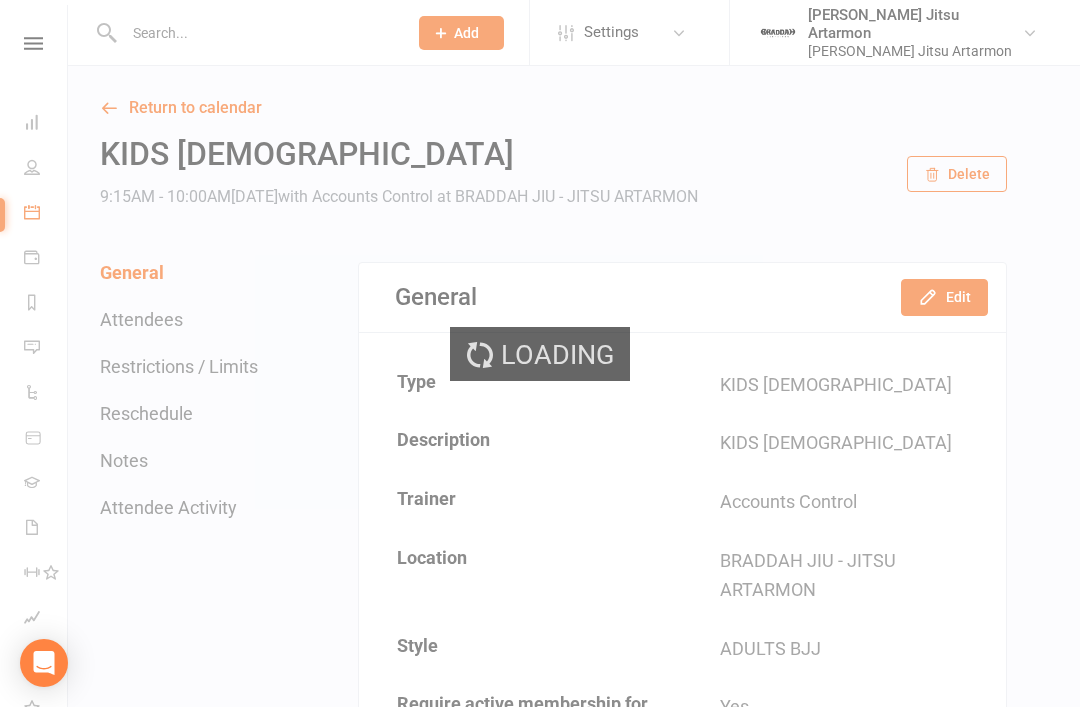 scroll, scrollTop: 0, scrollLeft: 0, axis: both 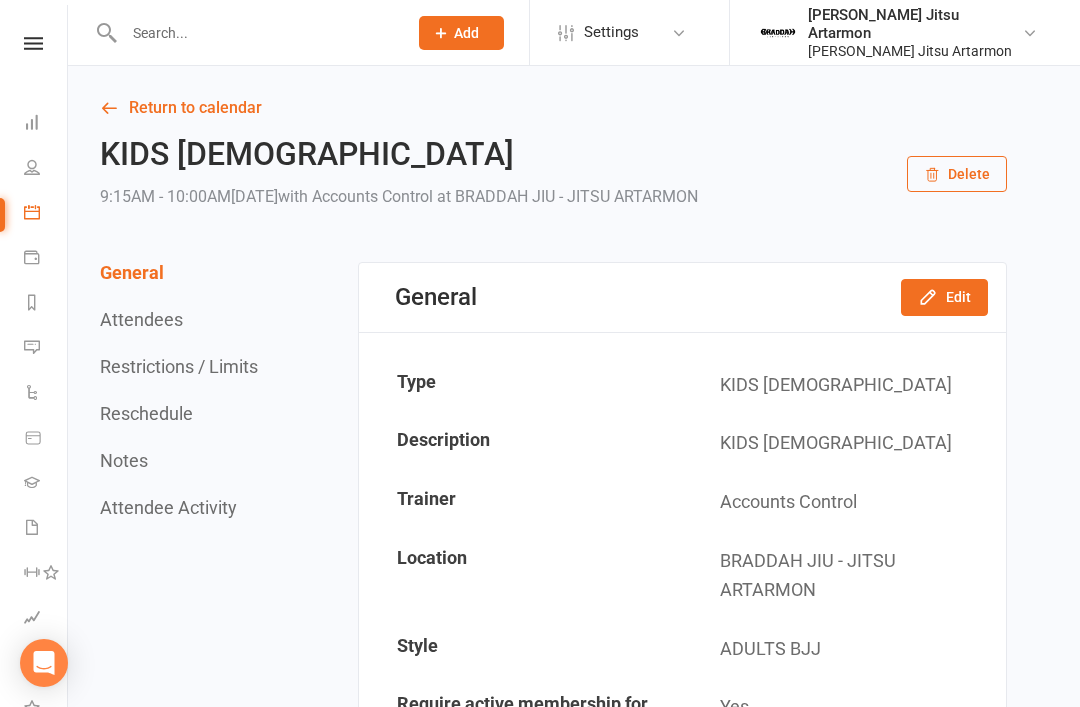click at bounding box center (33, 43) 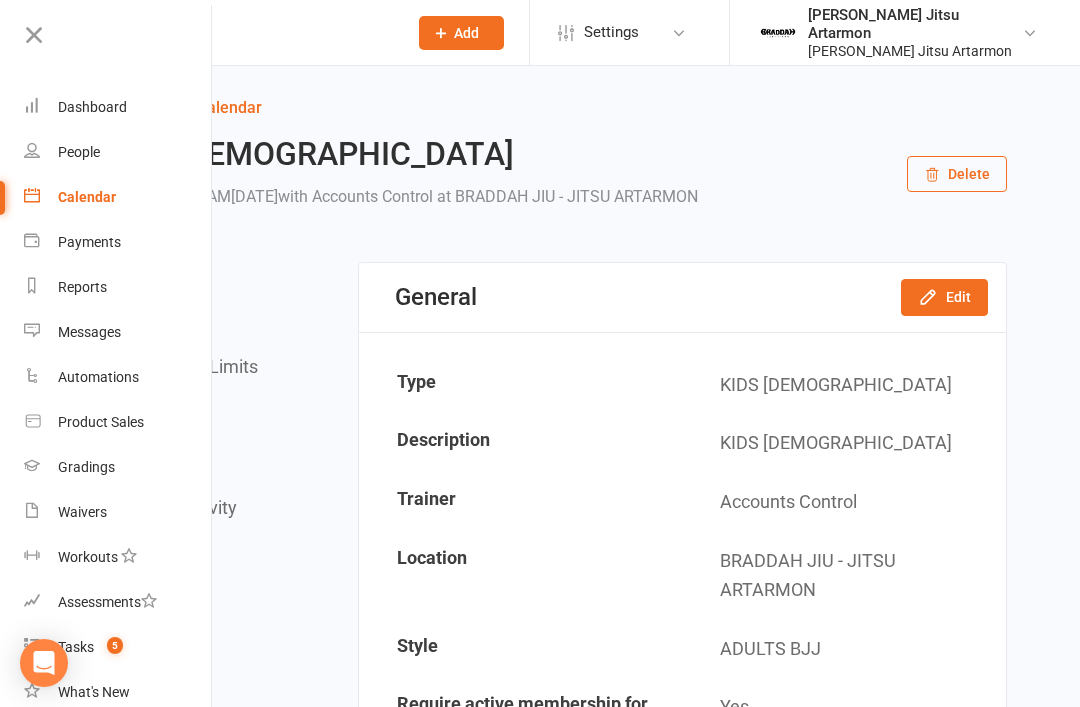 click on "People" at bounding box center [118, 152] 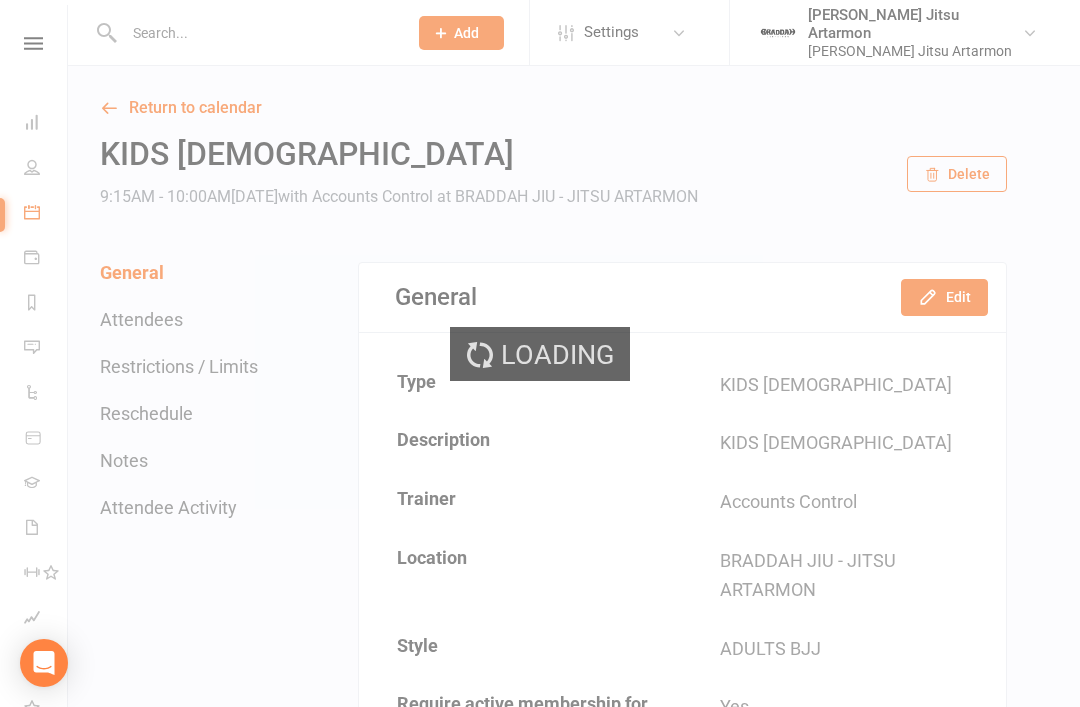 select on "100" 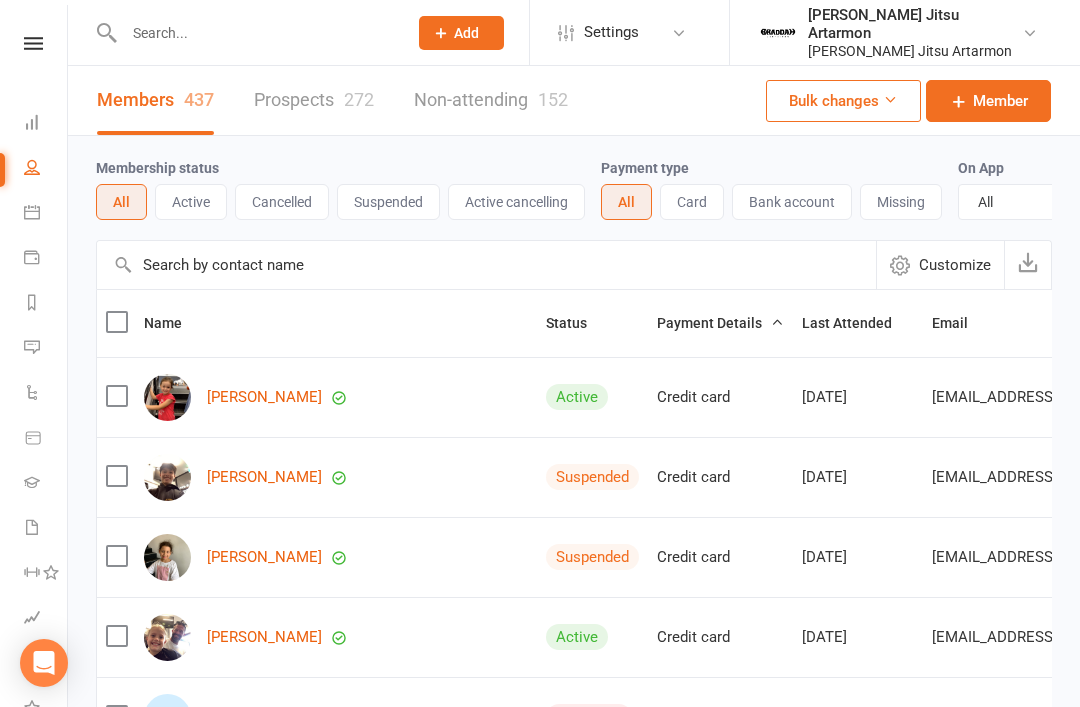 click at bounding box center [486, 265] 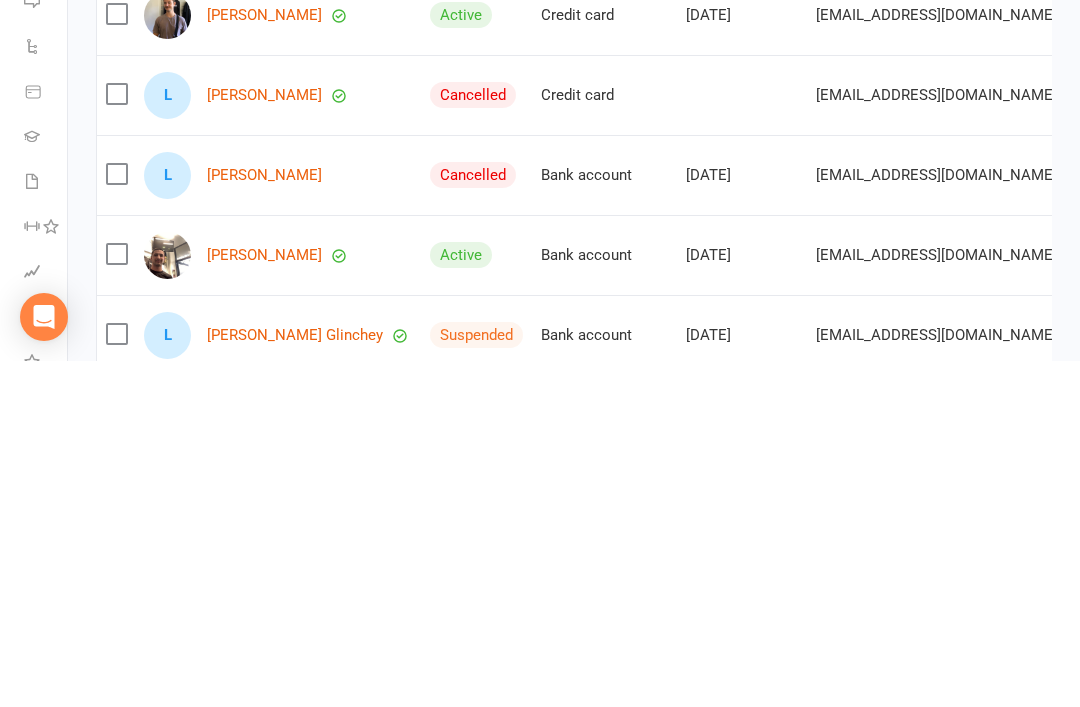 scroll, scrollTop: 38, scrollLeft: 0, axis: vertical 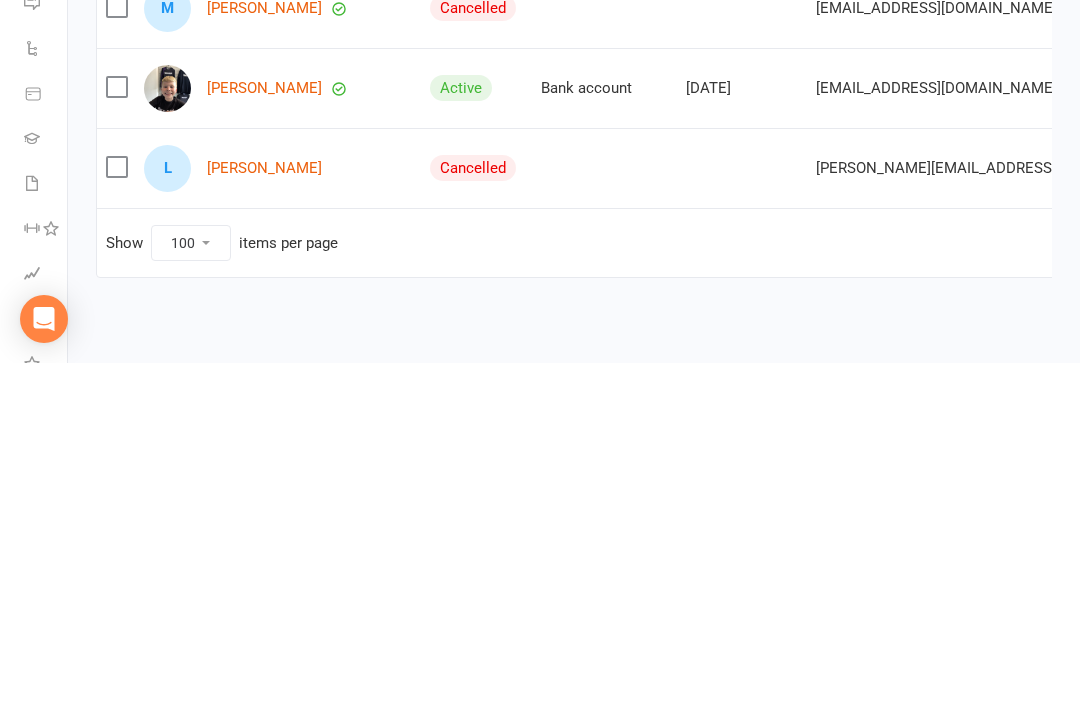 type on "[PERSON_NAME]" 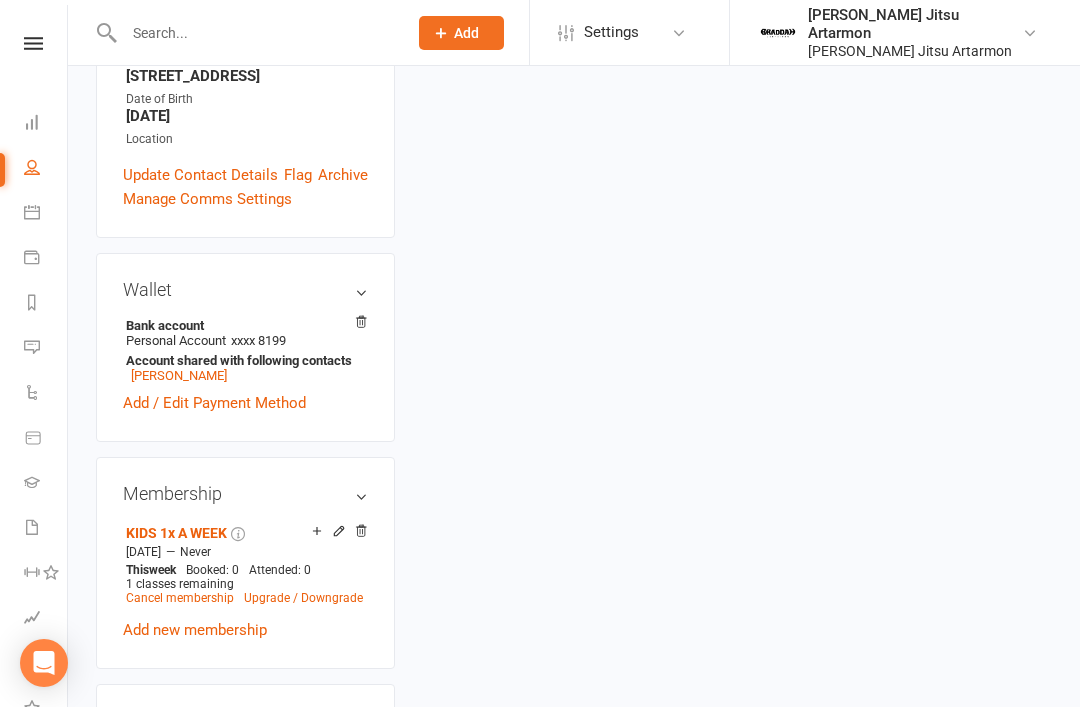 scroll, scrollTop: 0, scrollLeft: 0, axis: both 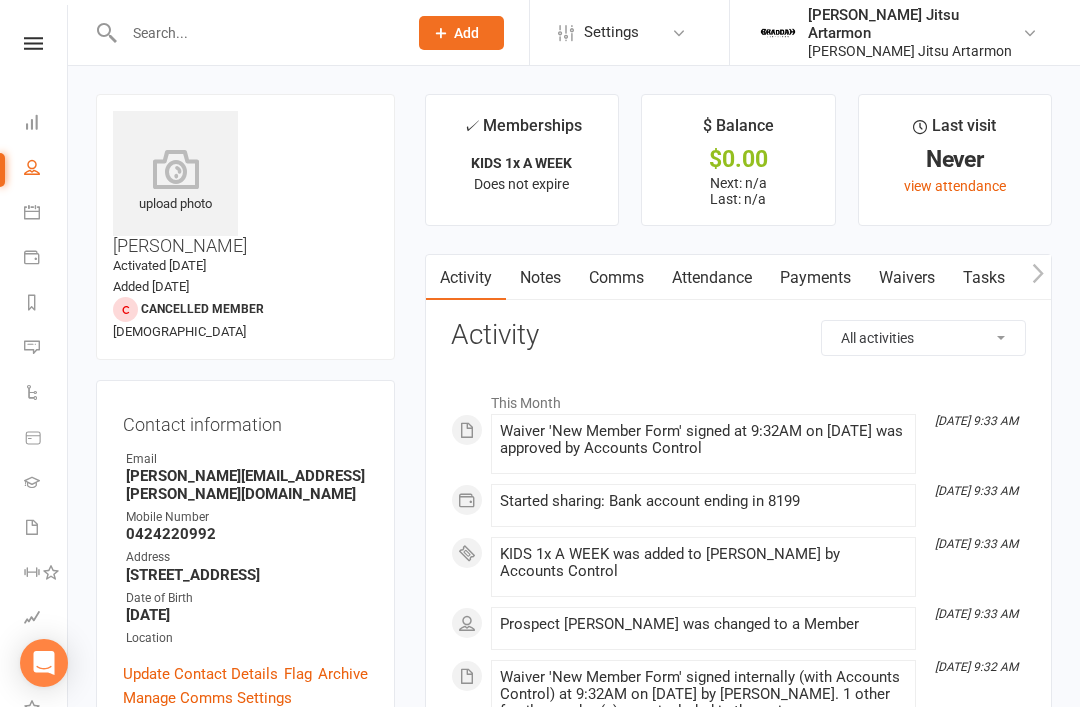 click at bounding box center (175, 169) 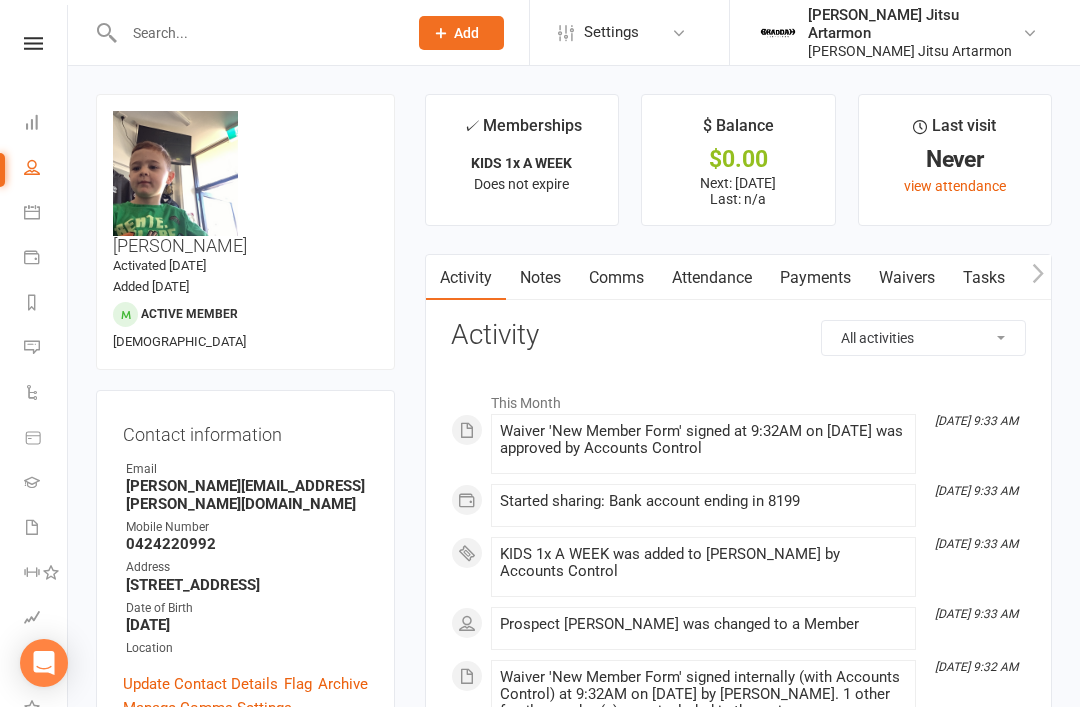 click on "Clubworx Dashboard People Calendar Payments Reports Messages   Automations   Product Sales Gradings   Waivers   Workouts   Assessments  Tasks   5 What's New Check-in Kiosk modes General attendance Roll call Class check-in" at bounding box center [34, 358] 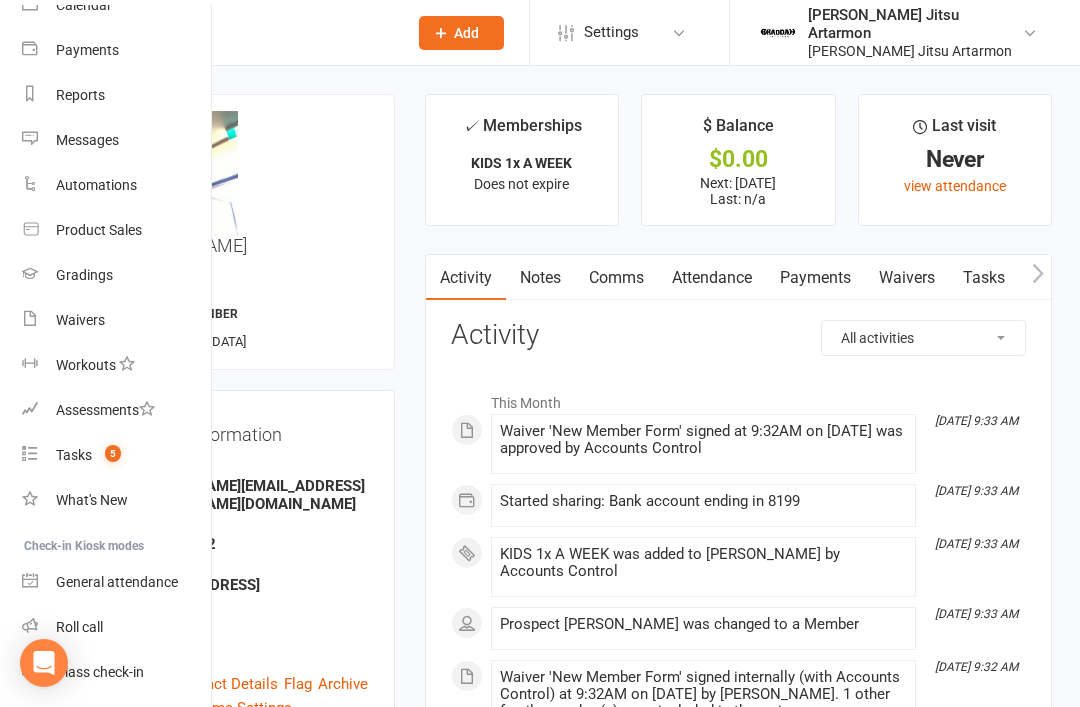 scroll, scrollTop: 191, scrollLeft: 2, axis: both 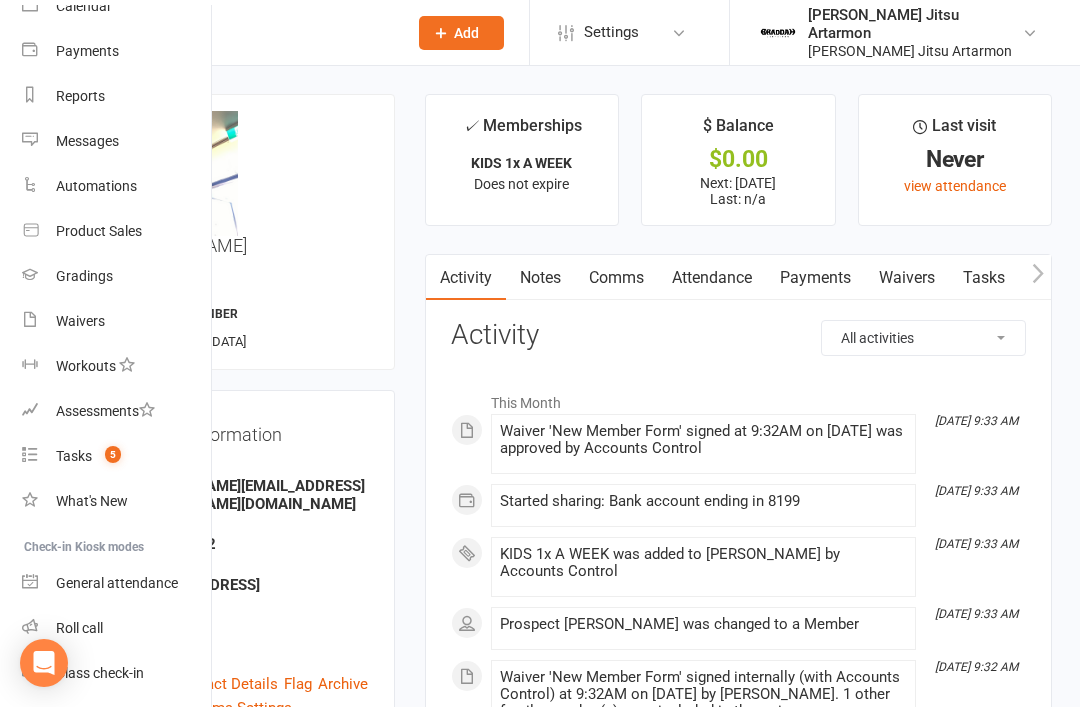 click on "Class check-in" at bounding box center (116, 673) 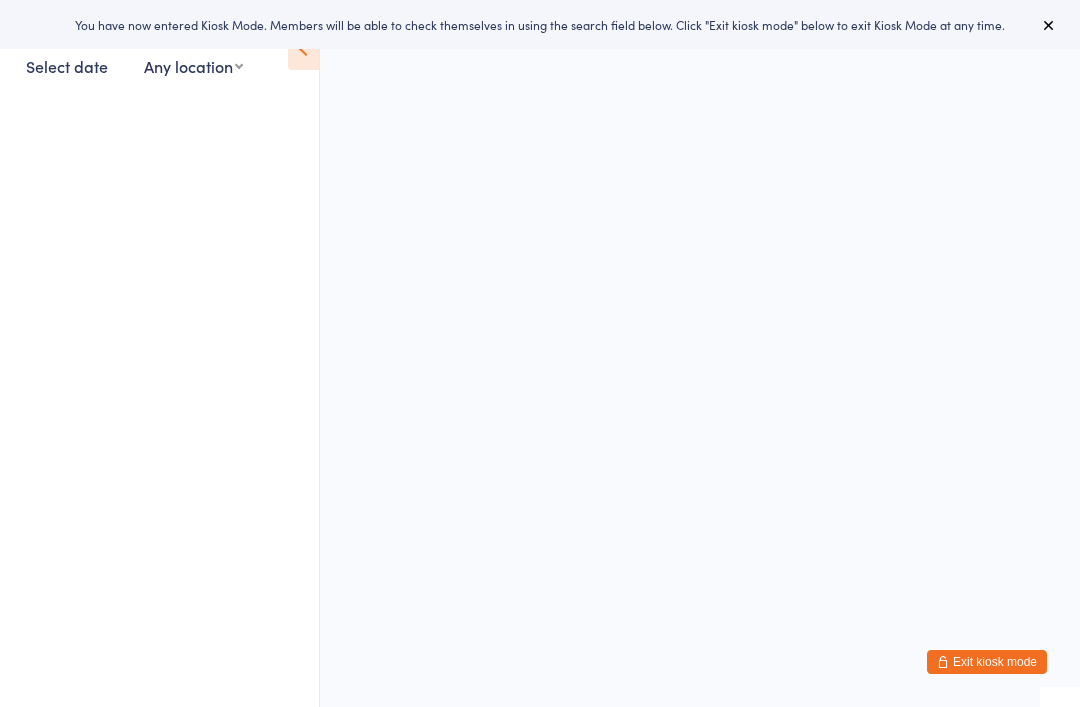 scroll, scrollTop: 0, scrollLeft: 0, axis: both 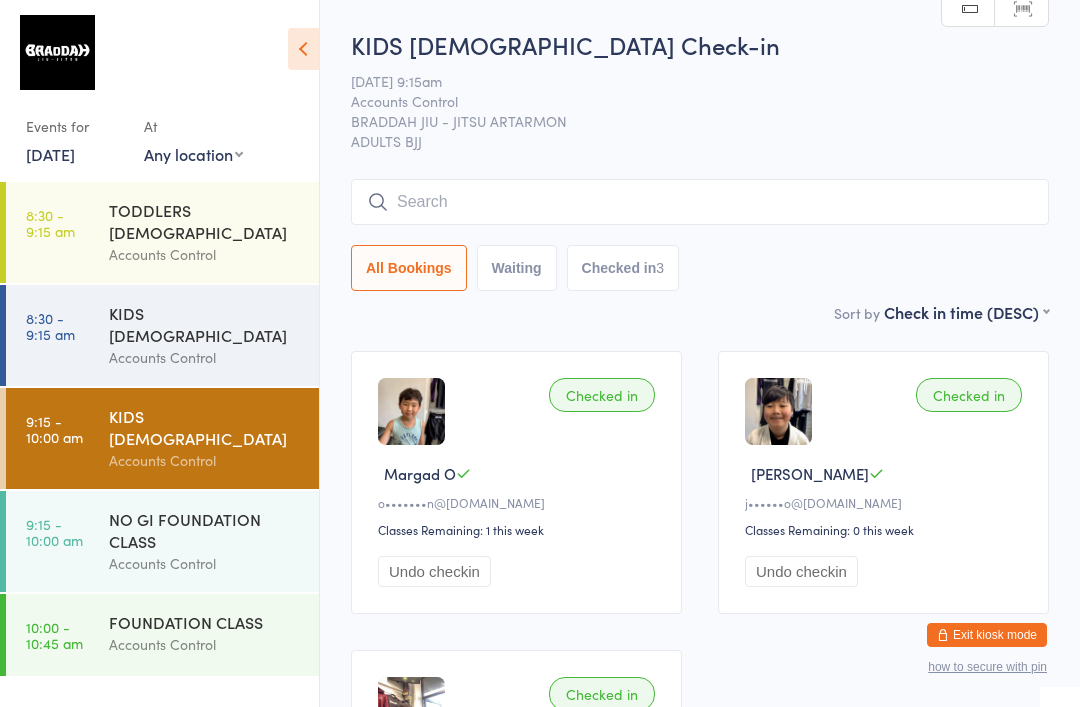 click on "Accounts Control" at bounding box center [205, 644] 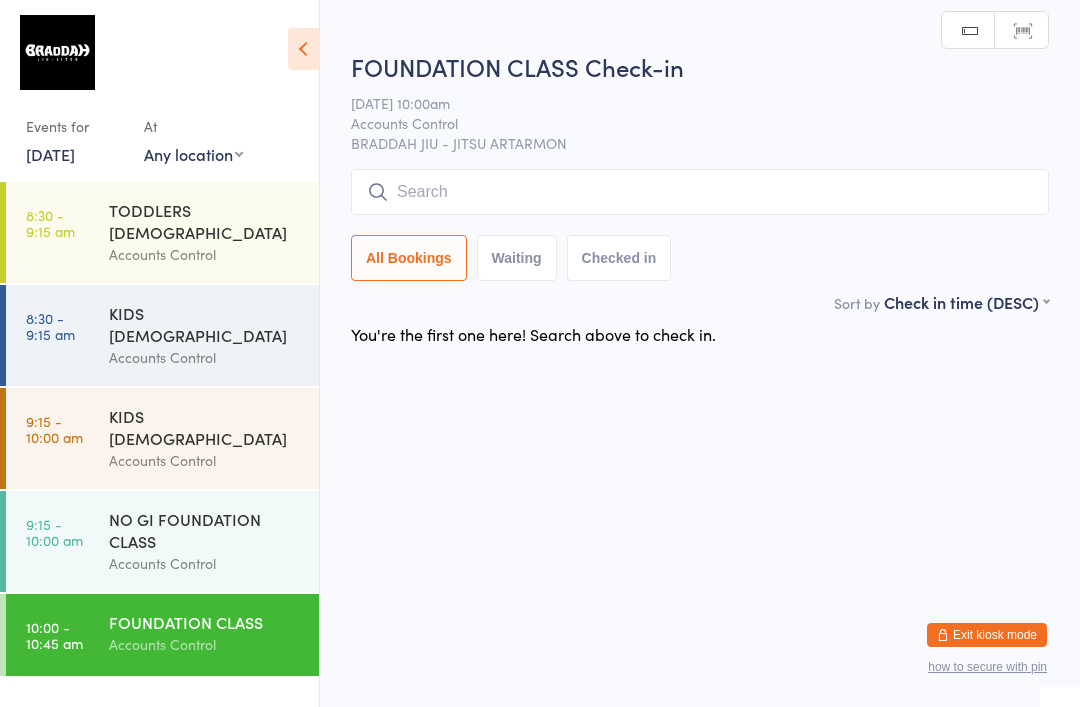 click at bounding box center [700, 192] 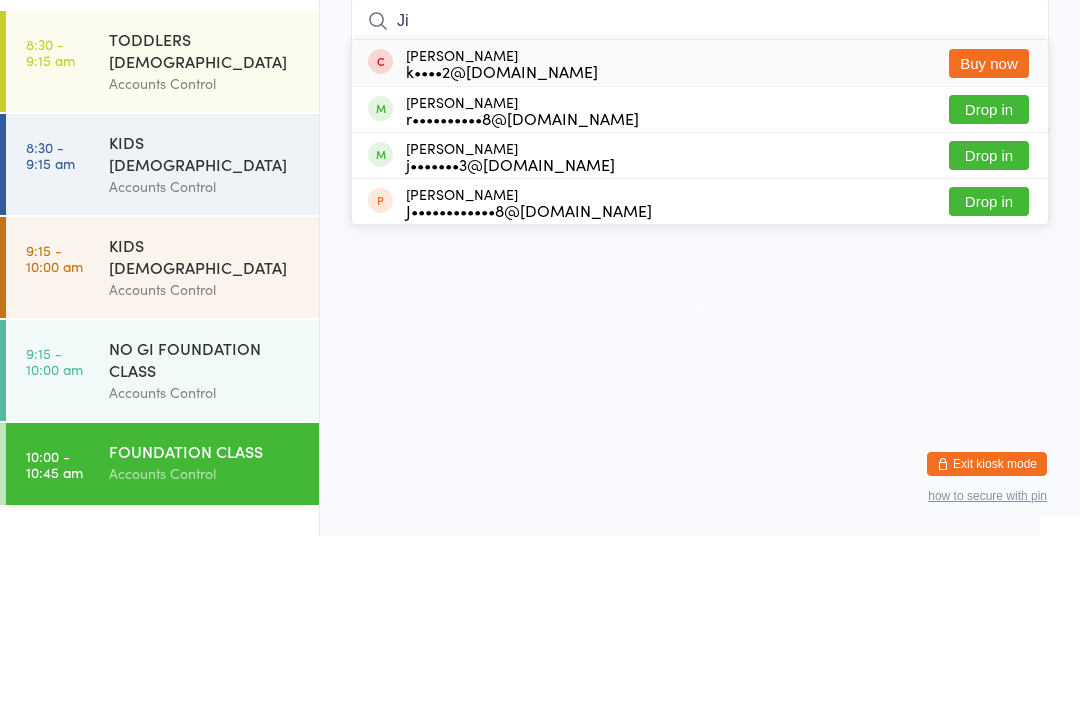 type on "Ji" 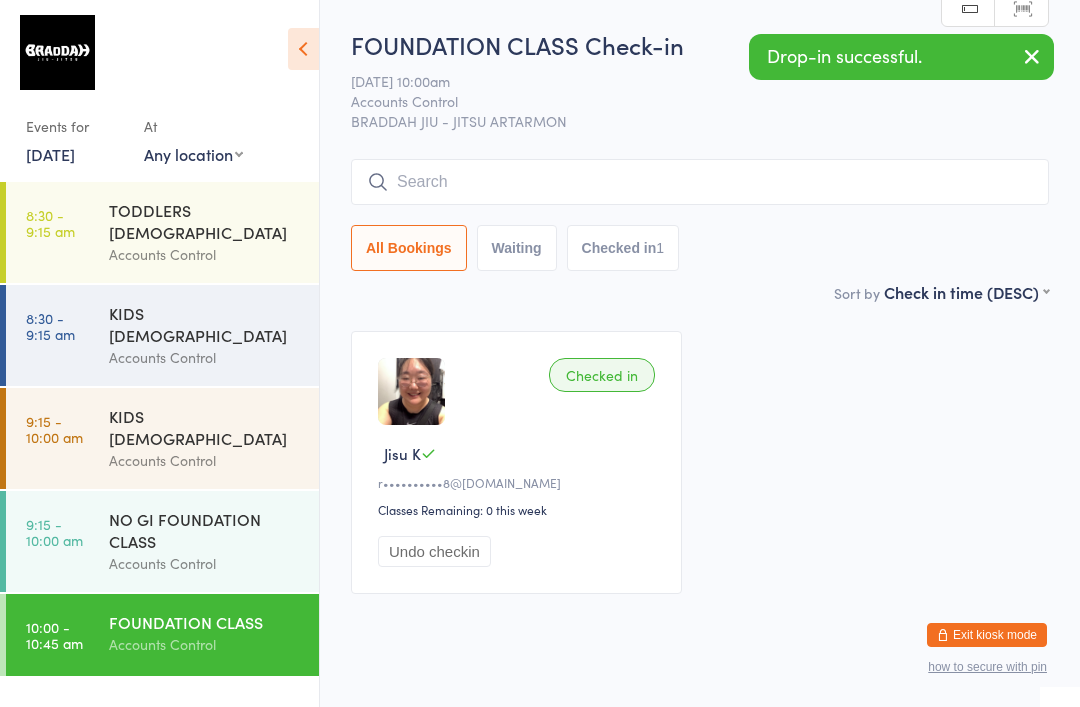 click on "9:15 - 10:00 am NO GI FOUNDATION CLASS Accounts Control" at bounding box center (162, 541) 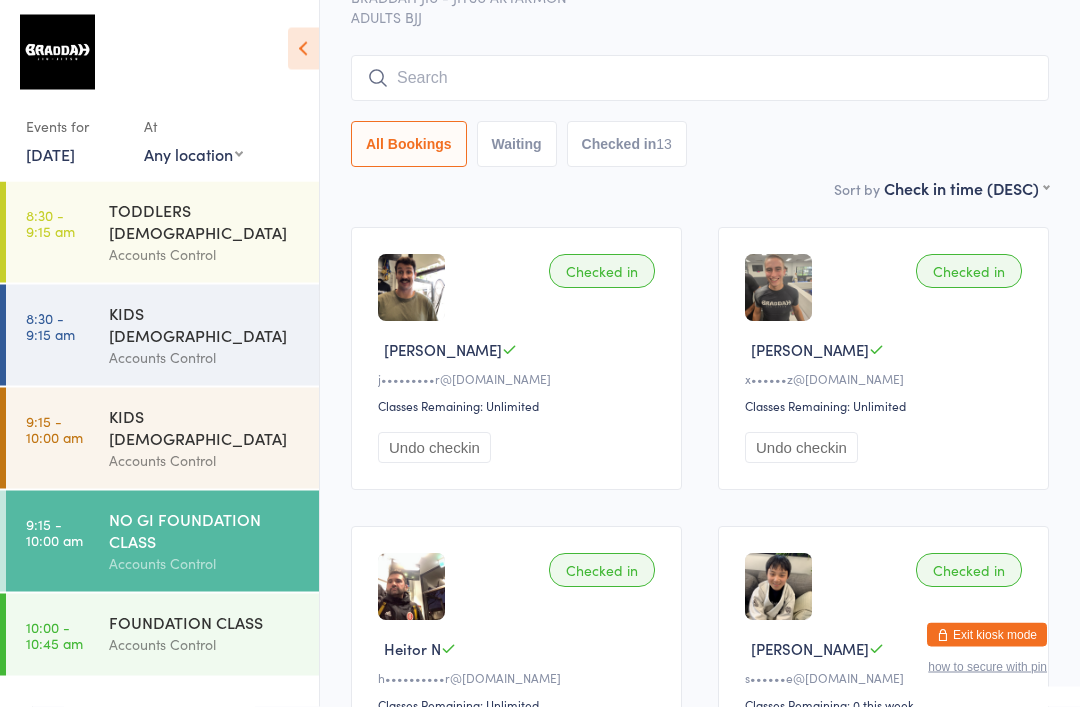 scroll, scrollTop: 124, scrollLeft: 0, axis: vertical 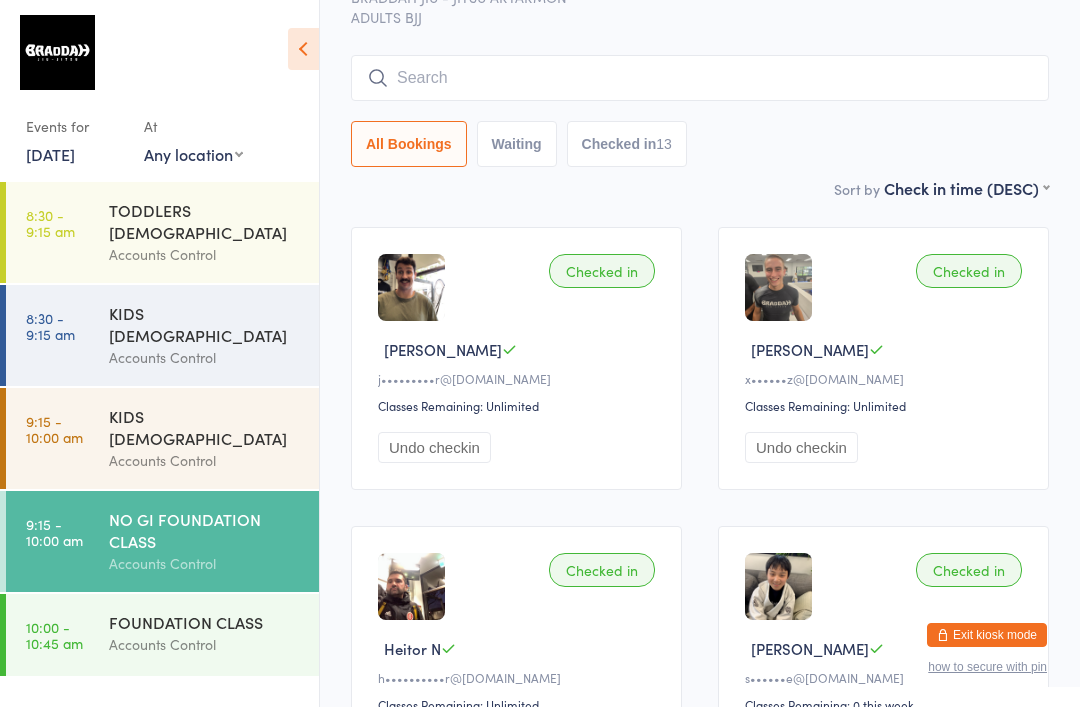 click on "FOUNDATION CLASS" at bounding box center [205, 622] 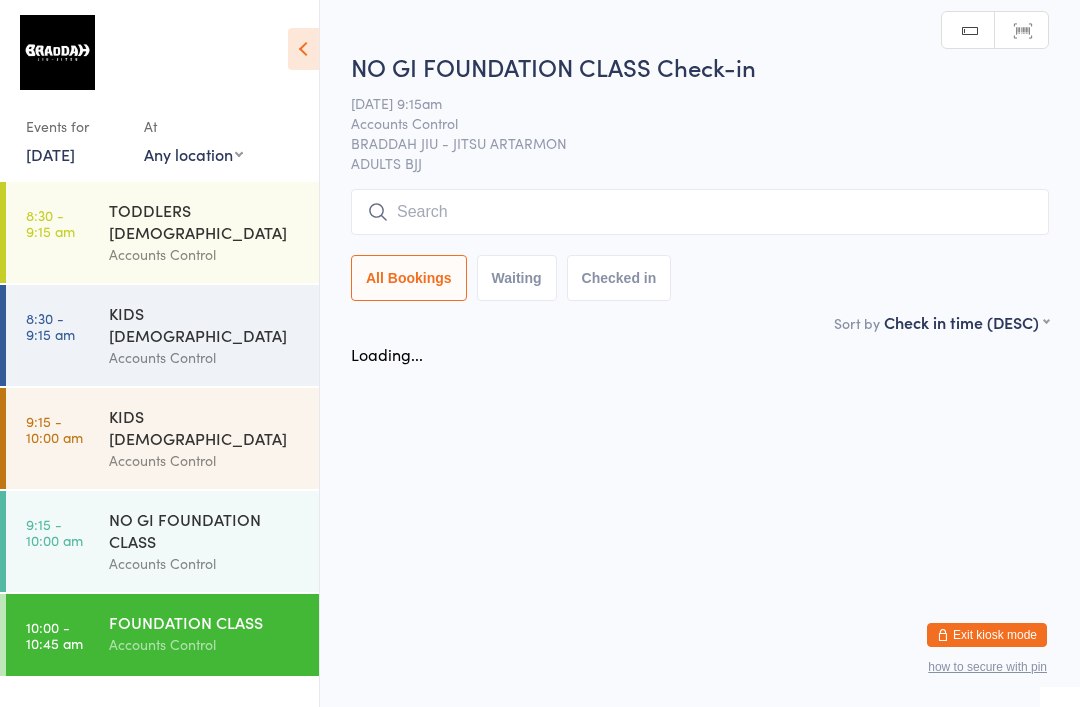 scroll, scrollTop: 0, scrollLeft: 0, axis: both 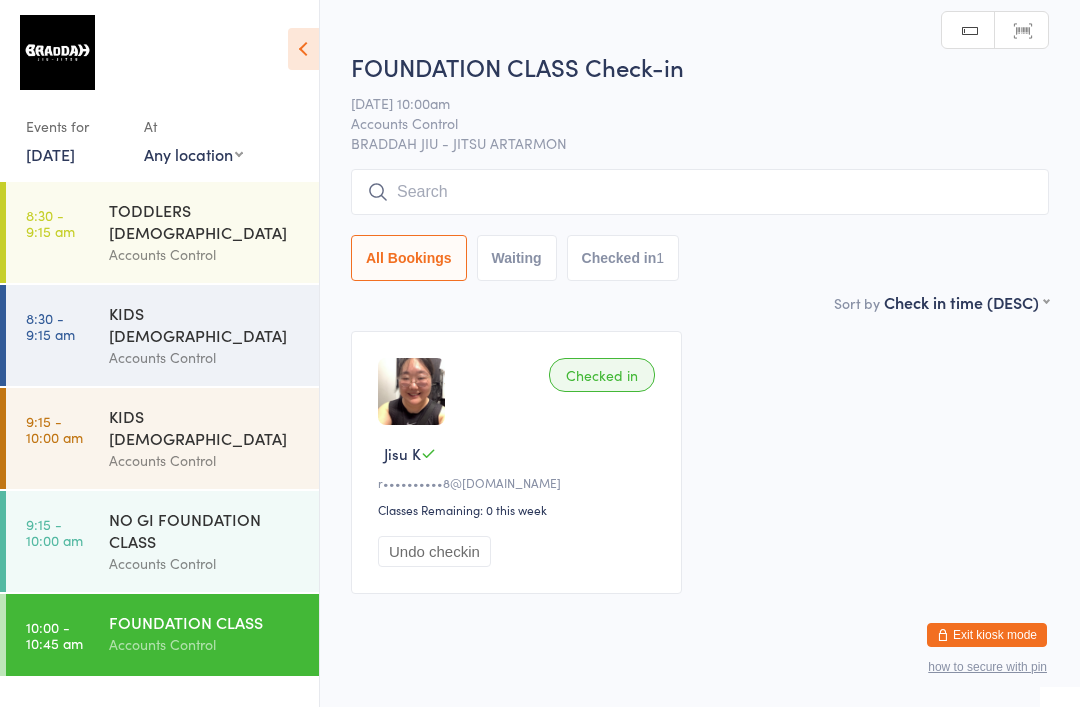 click at bounding box center [700, 192] 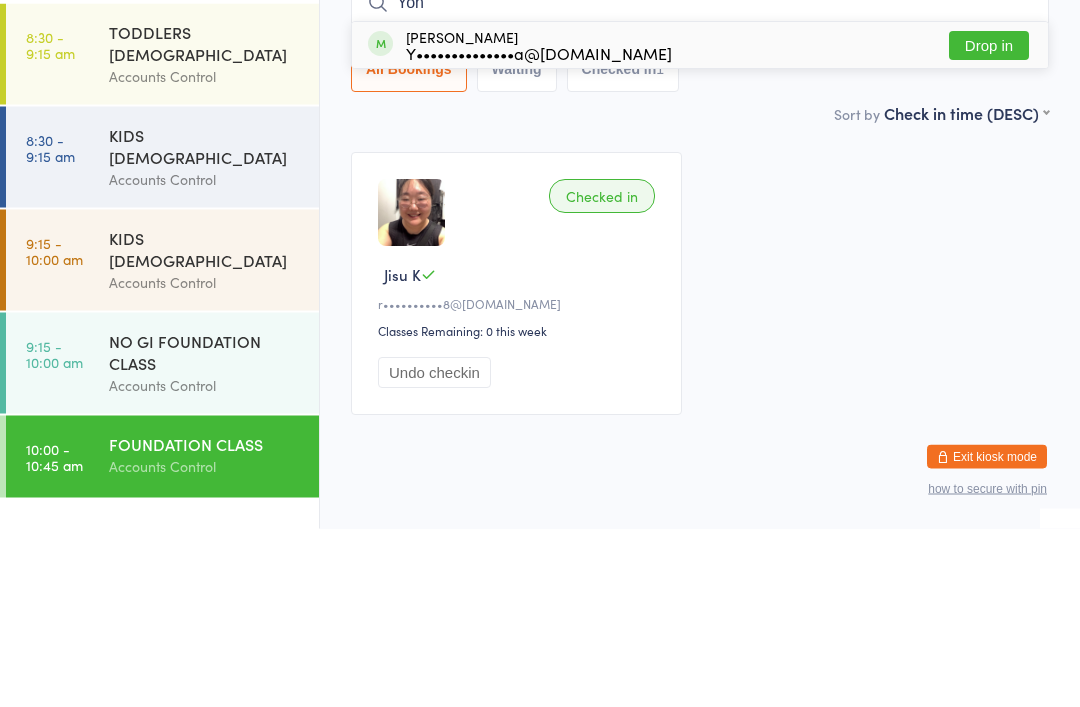 type on "Yon" 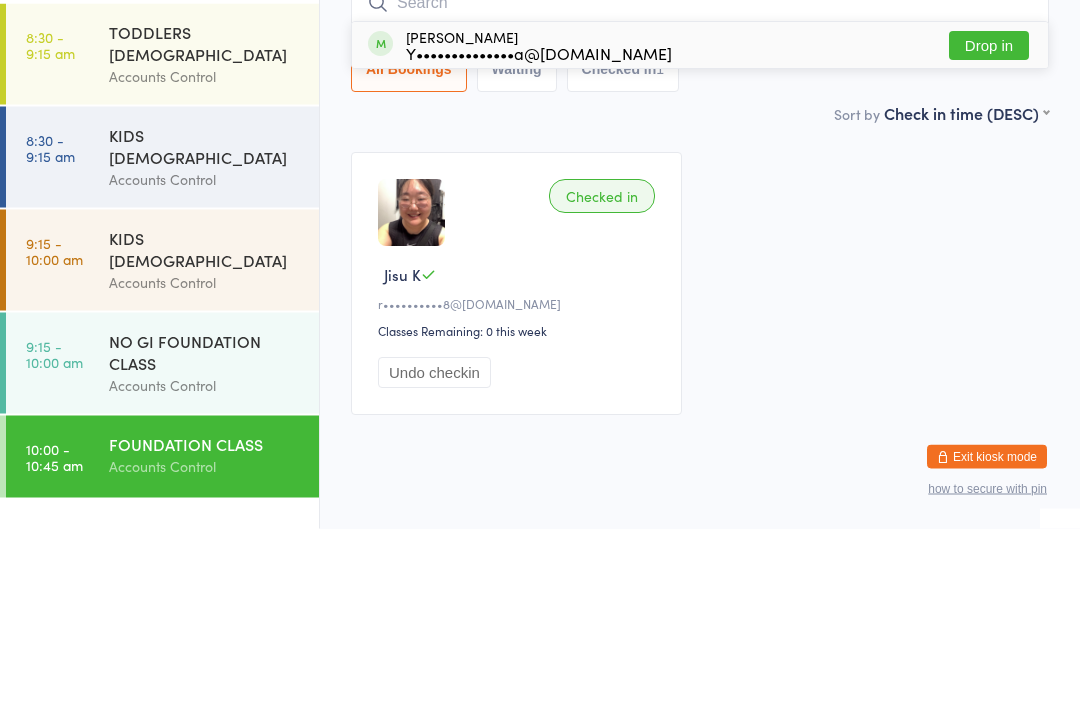 scroll, scrollTop: 51, scrollLeft: 0, axis: vertical 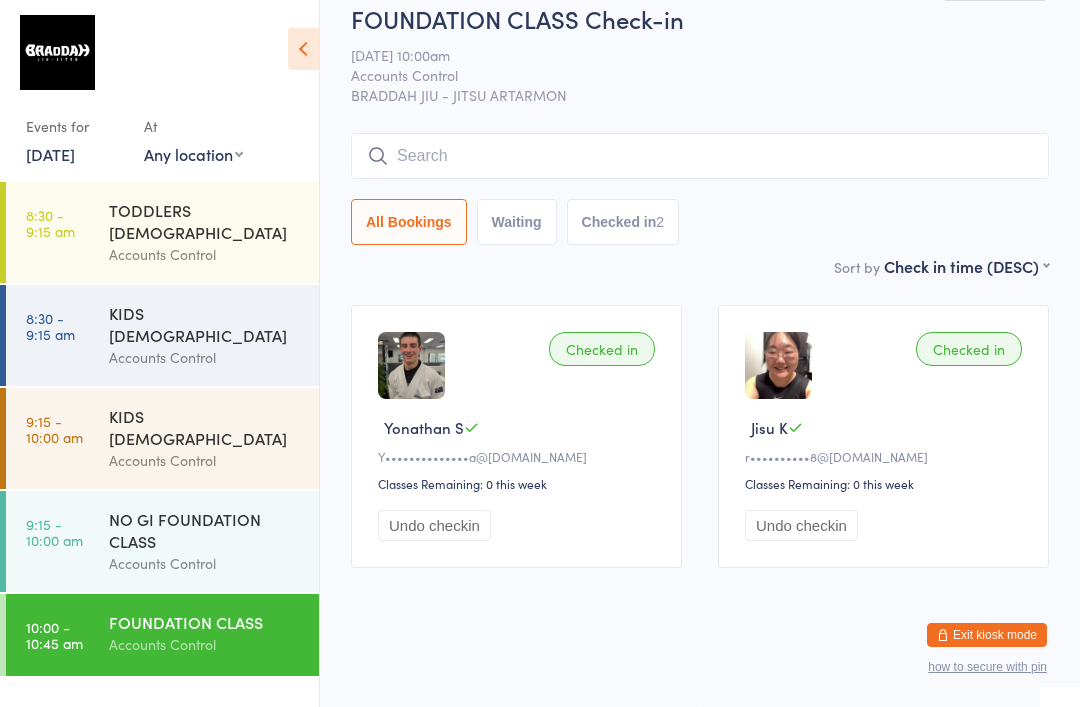 click at bounding box center (700, 156) 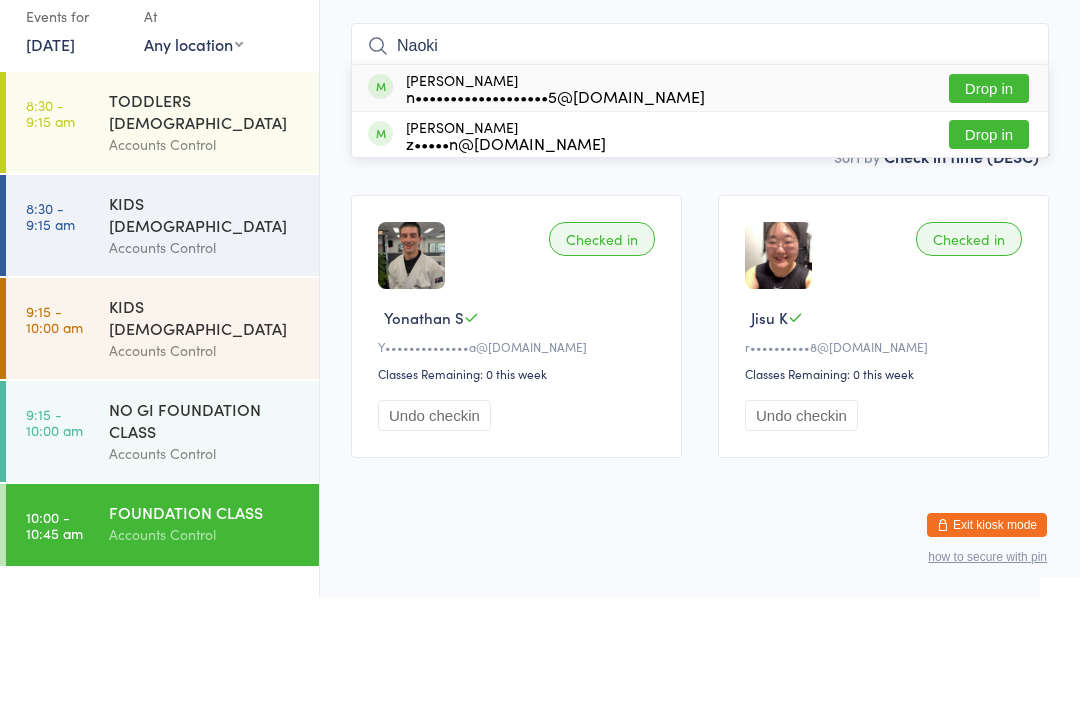 type on "Naoki" 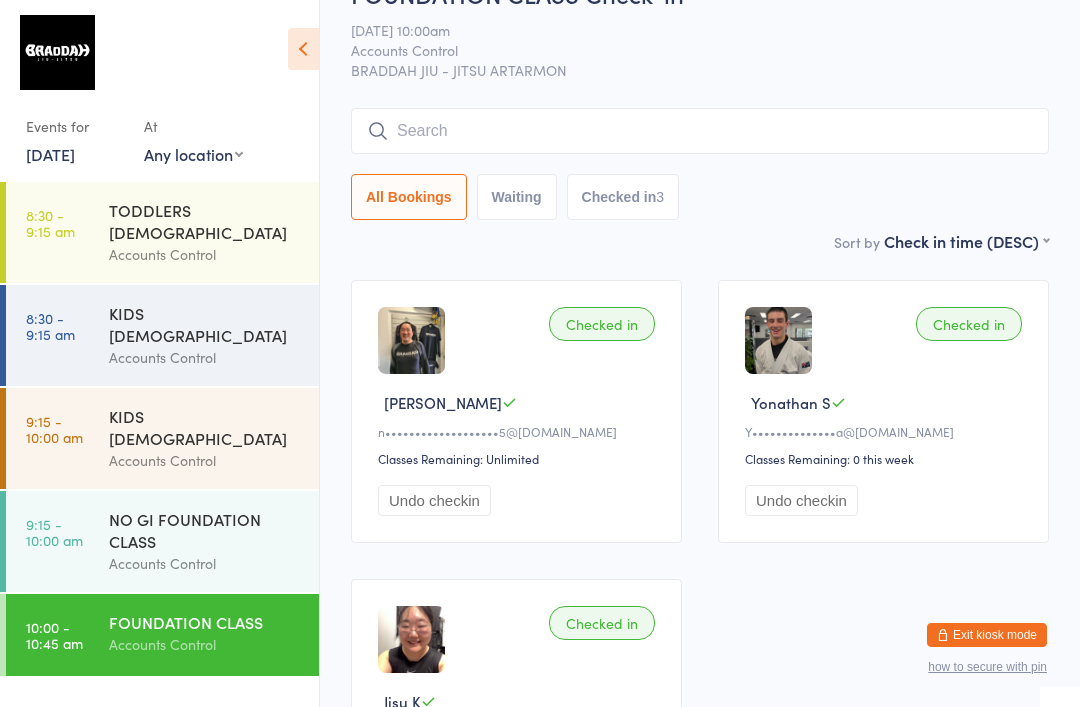 click at bounding box center (700, 131) 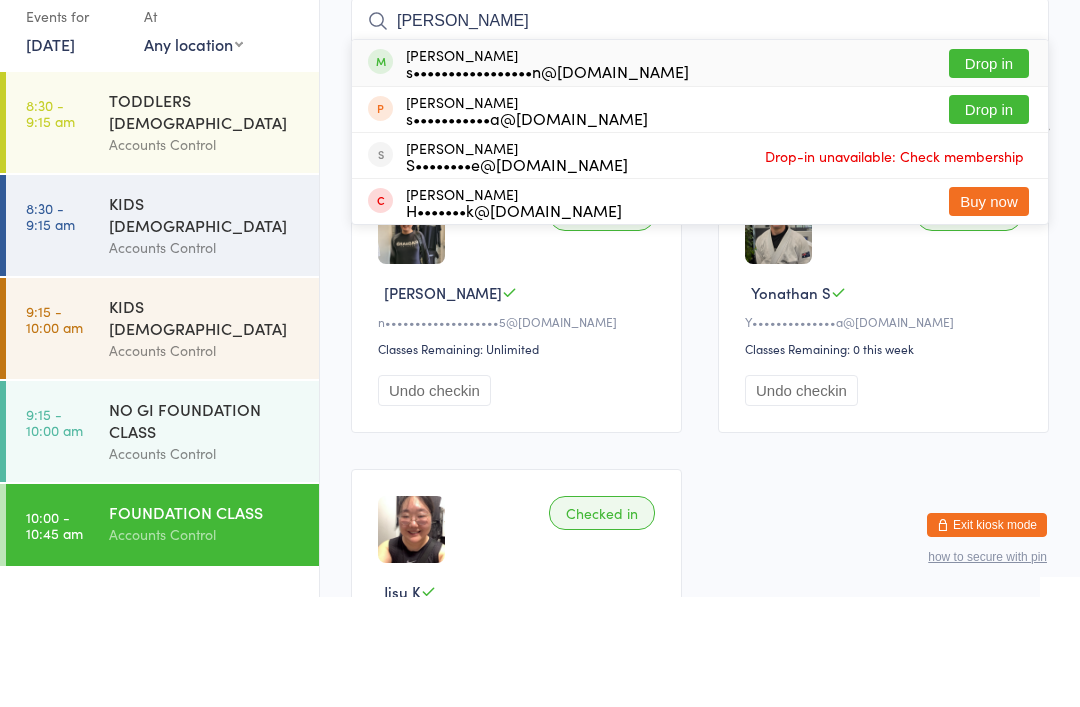 type on "Simon" 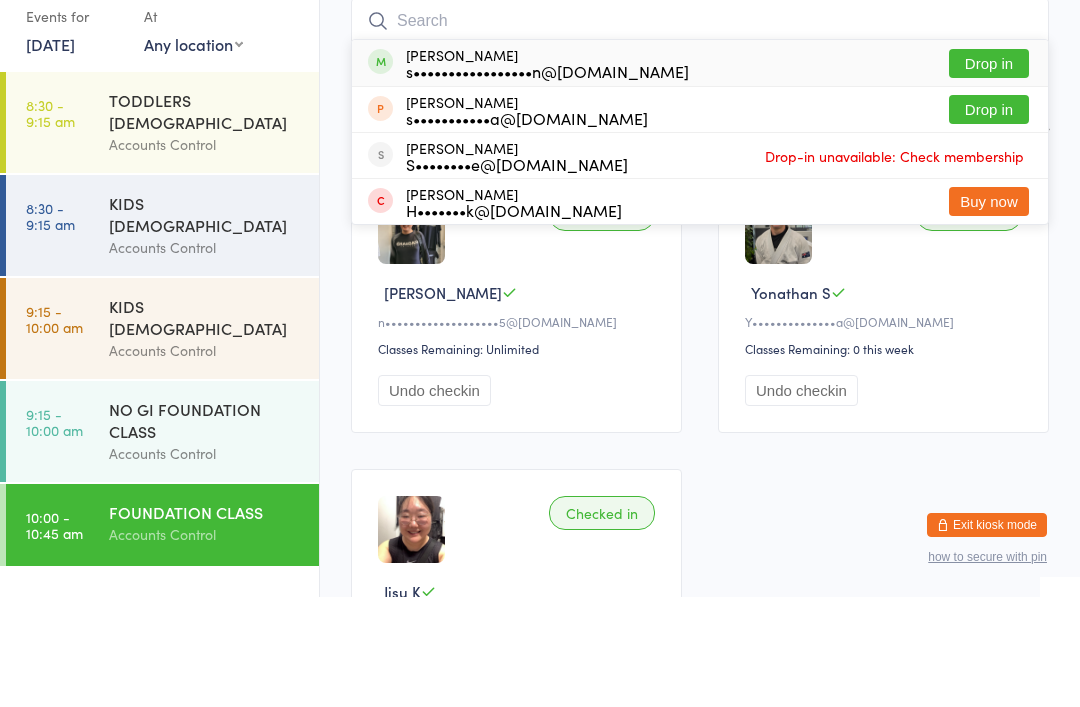 scroll, scrollTop: 161, scrollLeft: 0, axis: vertical 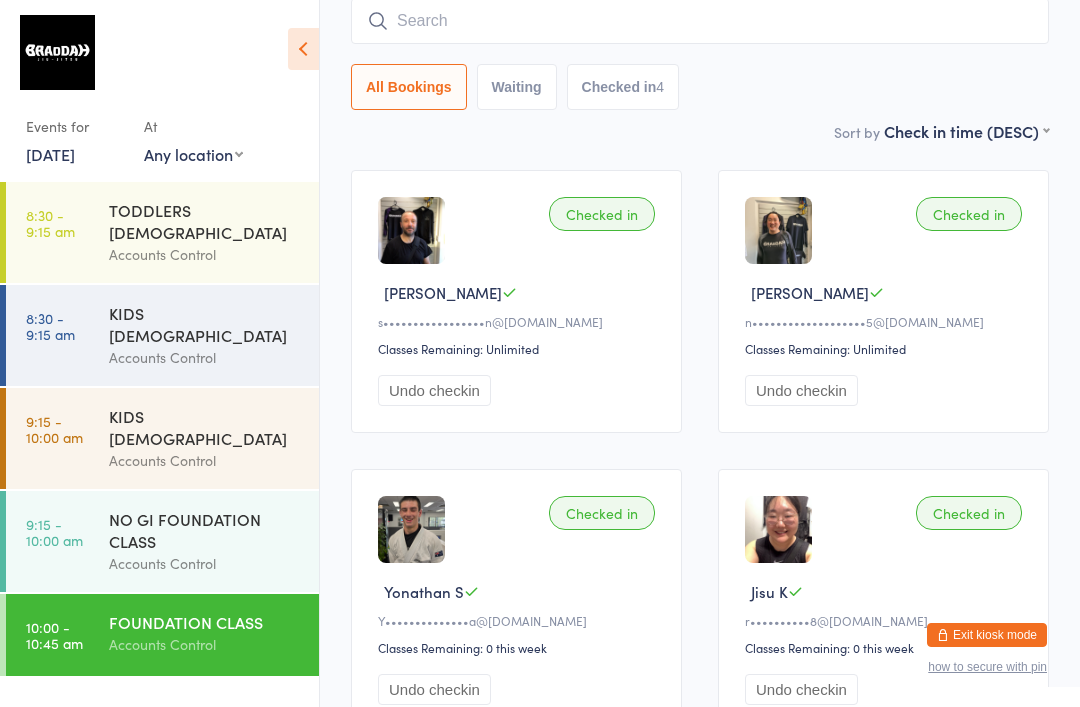 click on "FOUNDATION CLASS" at bounding box center (205, 622) 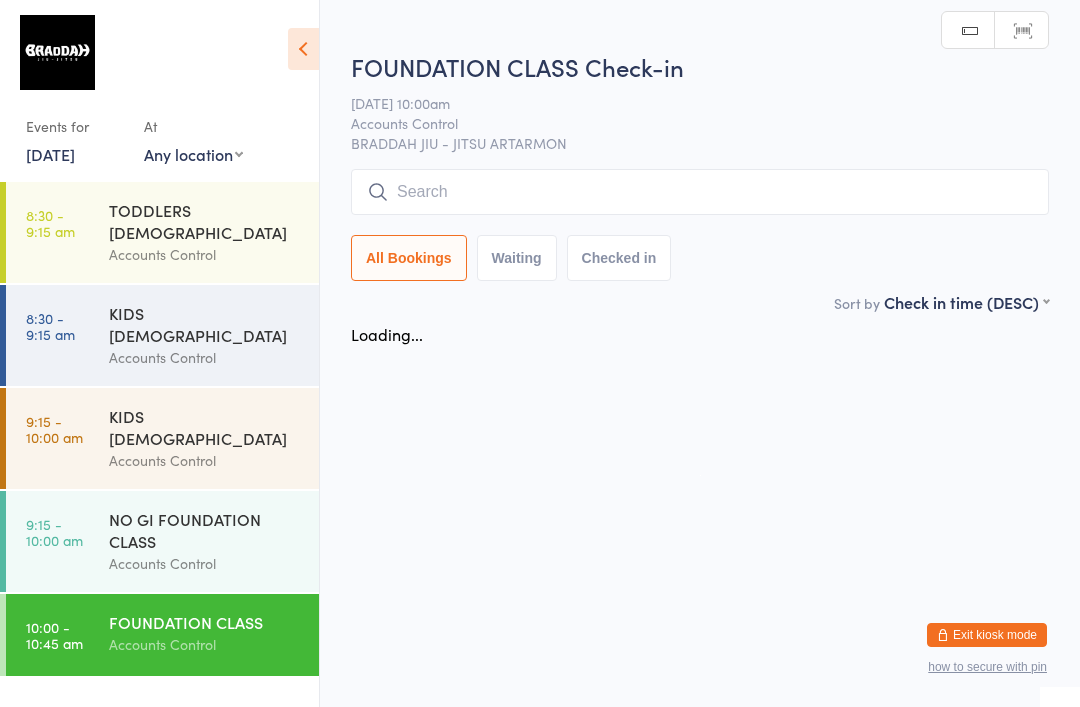 scroll, scrollTop: 0, scrollLeft: 0, axis: both 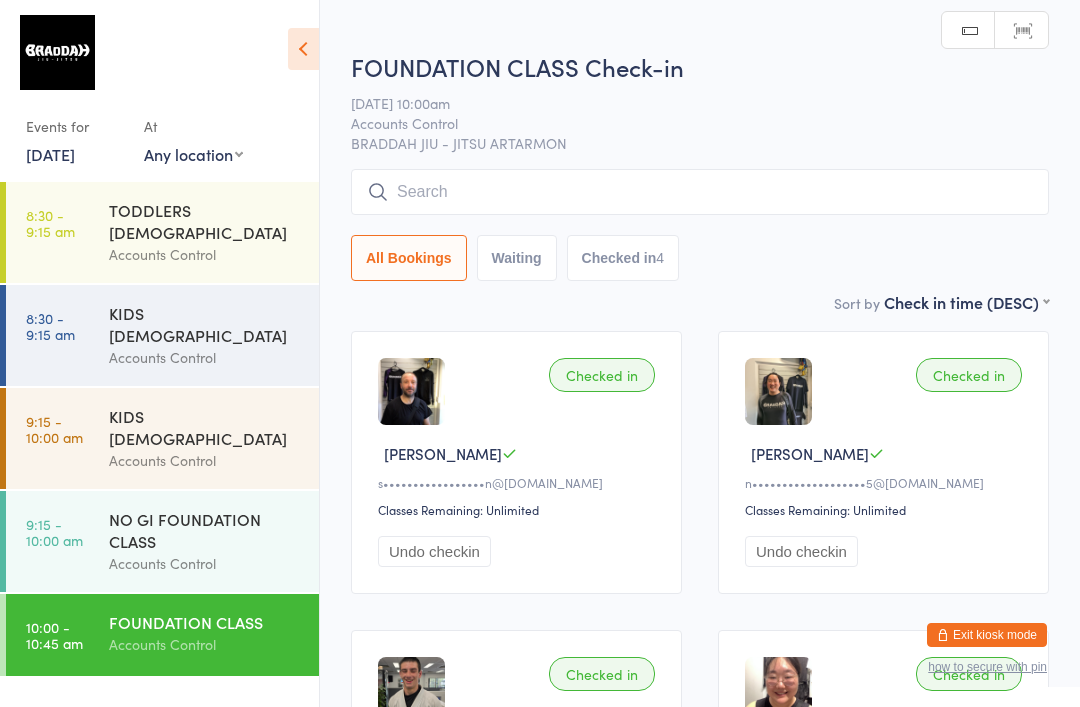 click at bounding box center [700, 192] 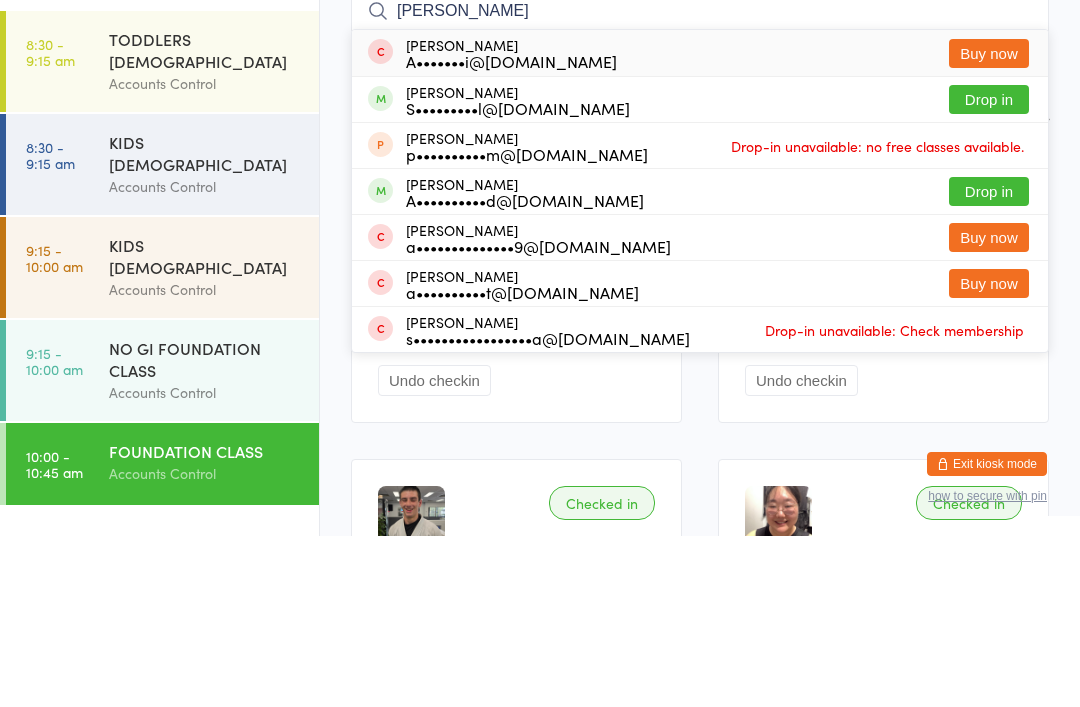 type on "Adam" 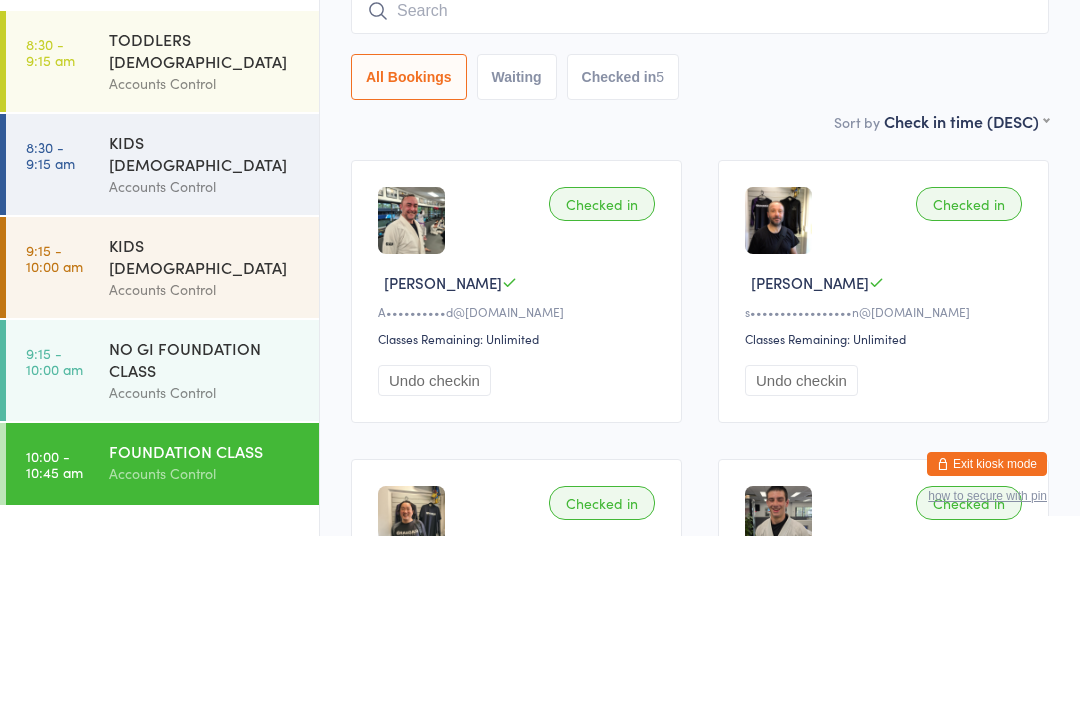 click at bounding box center (700, 182) 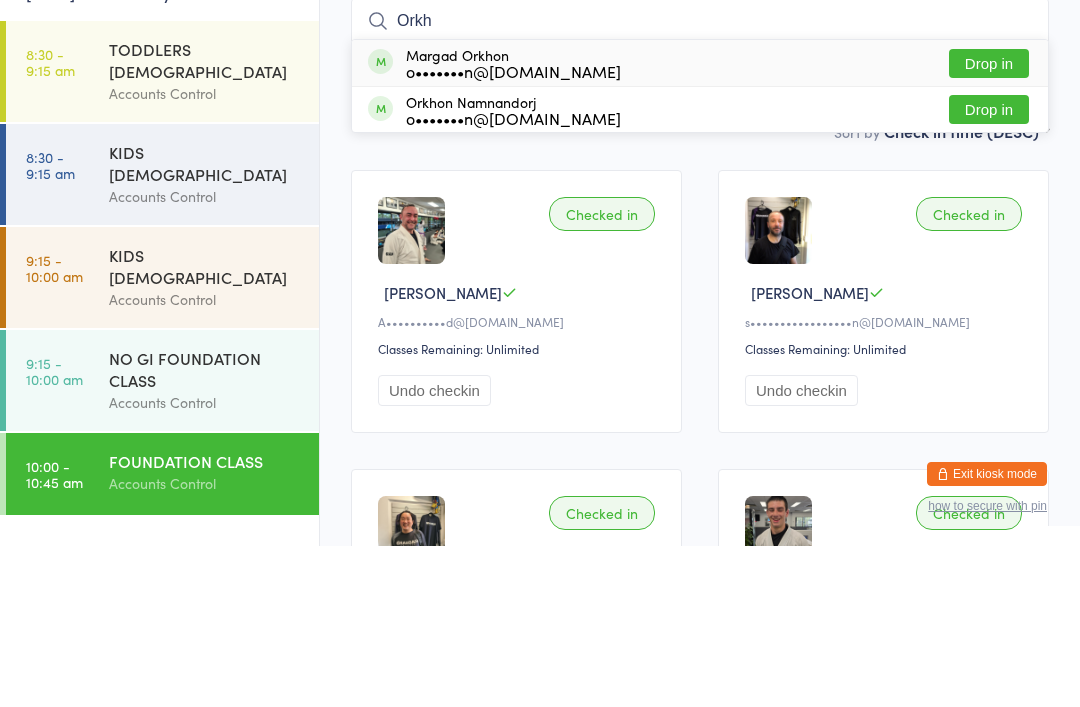 type on "Orkh" 